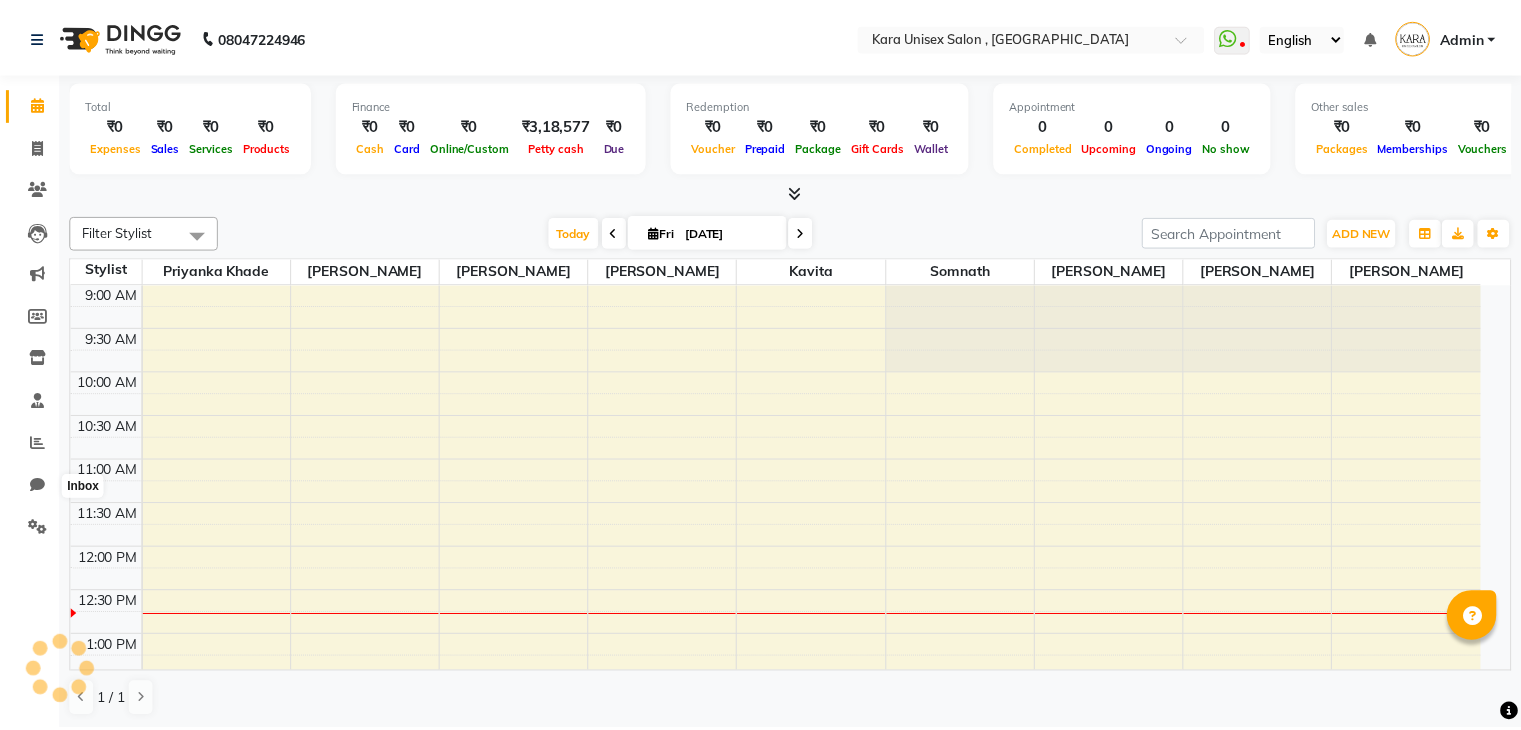 scroll, scrollTop: 0, scrollLeft: 0, axis: both 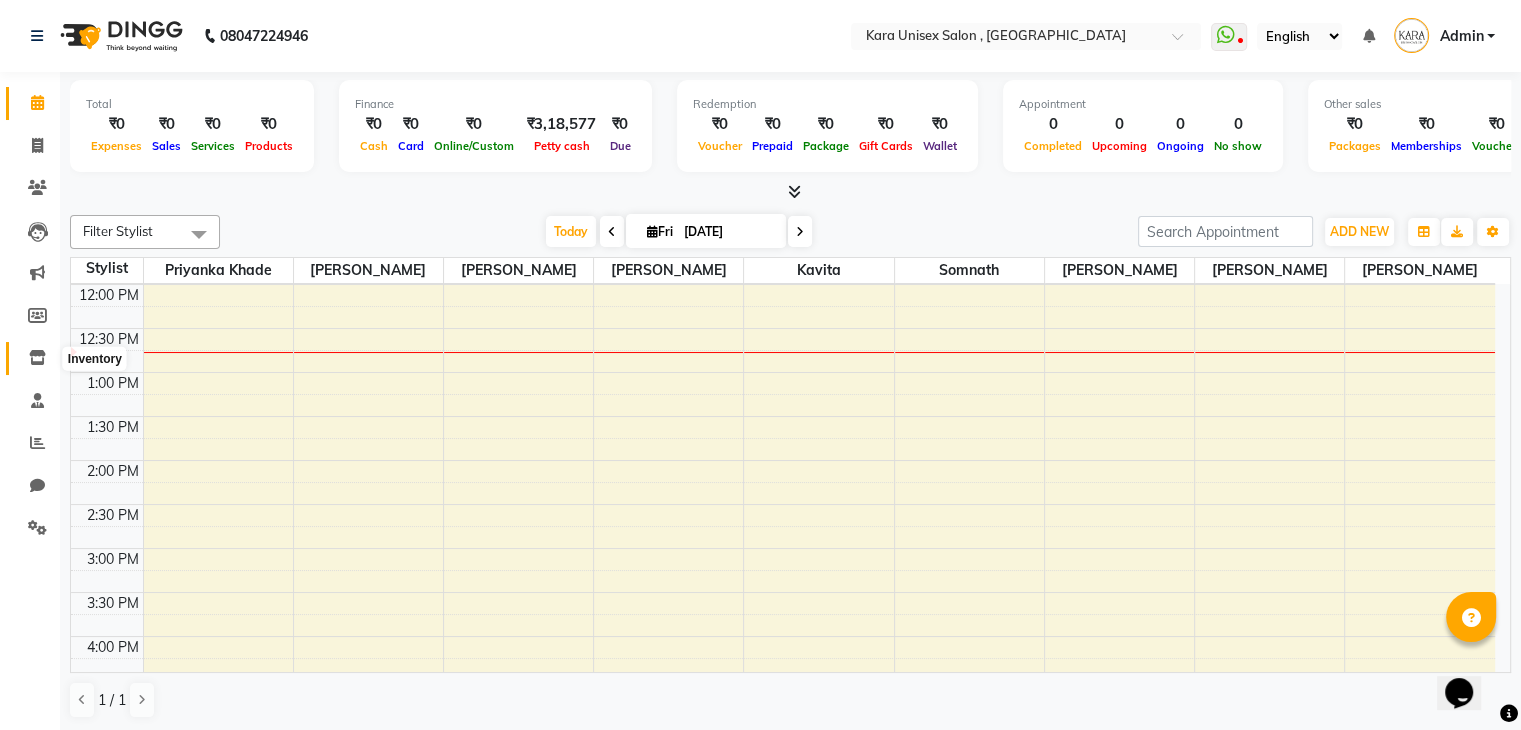 click 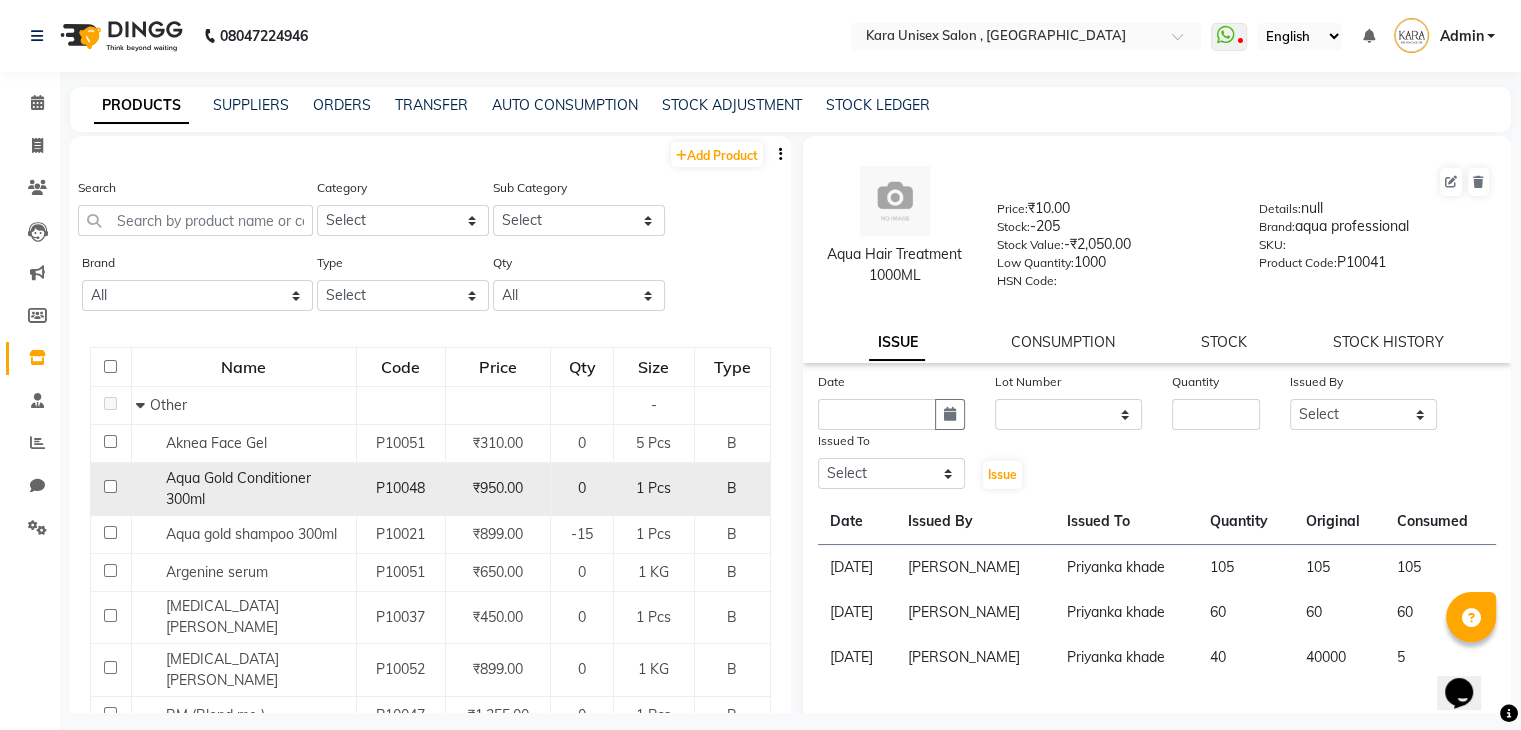 scroll, scrollTop: 0, scrollLeft: 0, axis: both 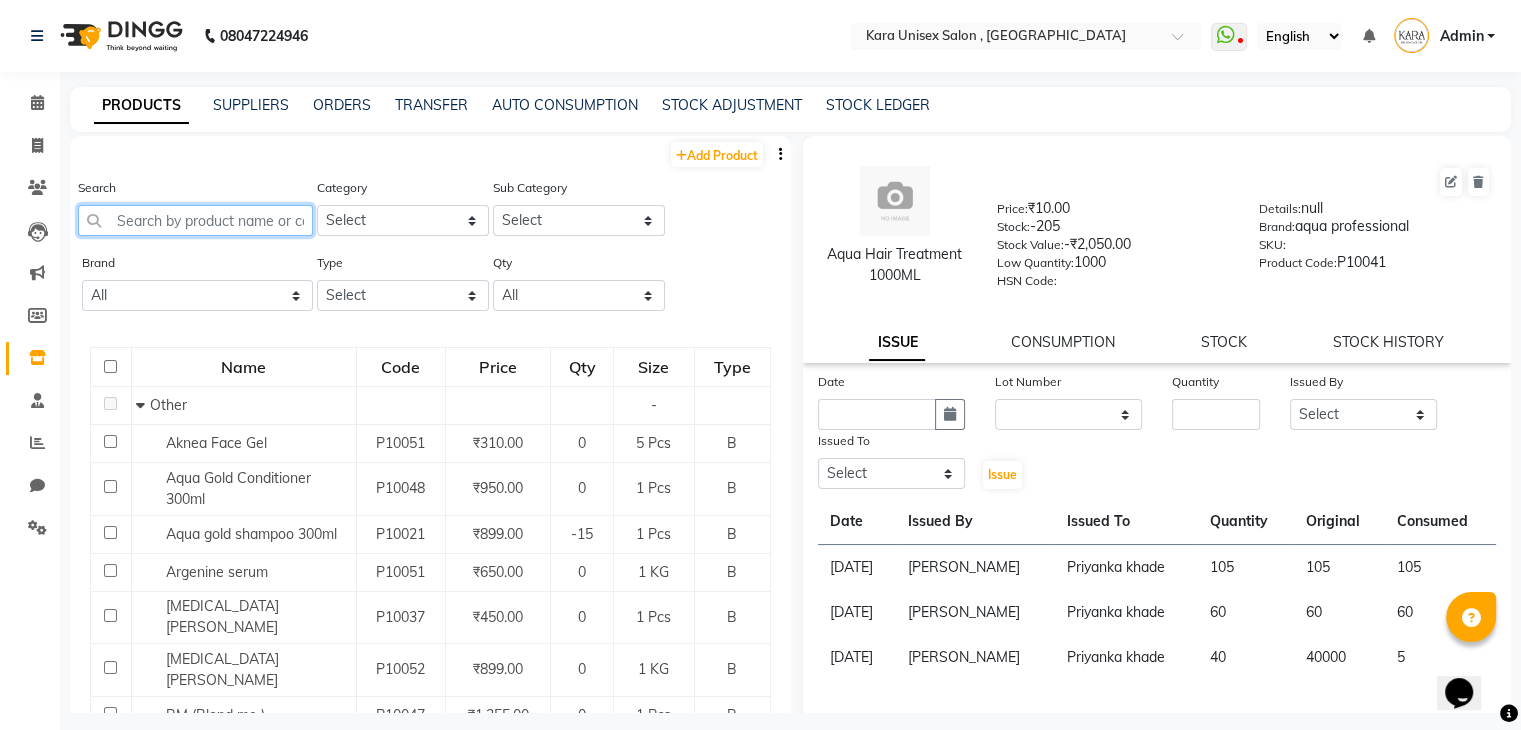click 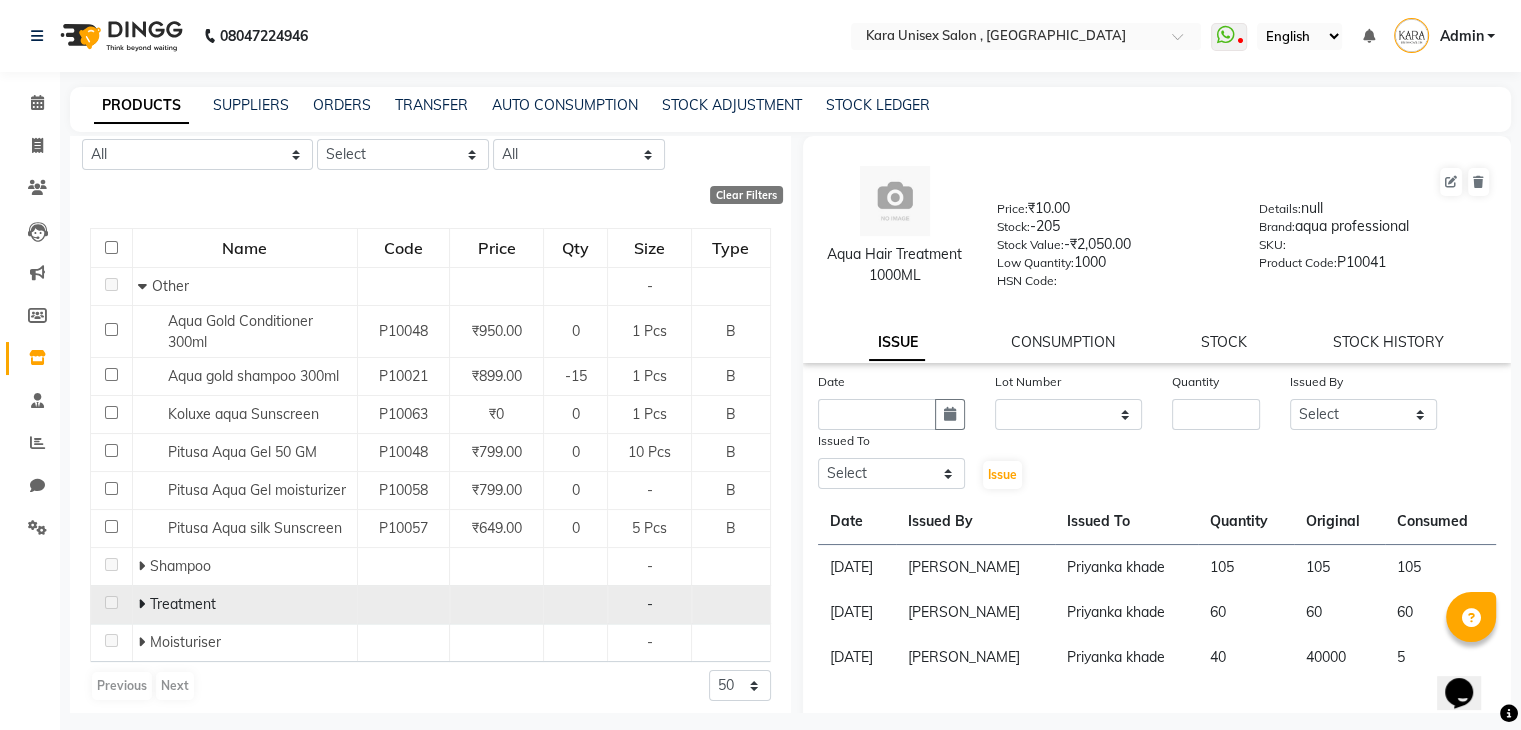 scroll, scrollTop: 150, scrollLeft: 0, axis: vertical 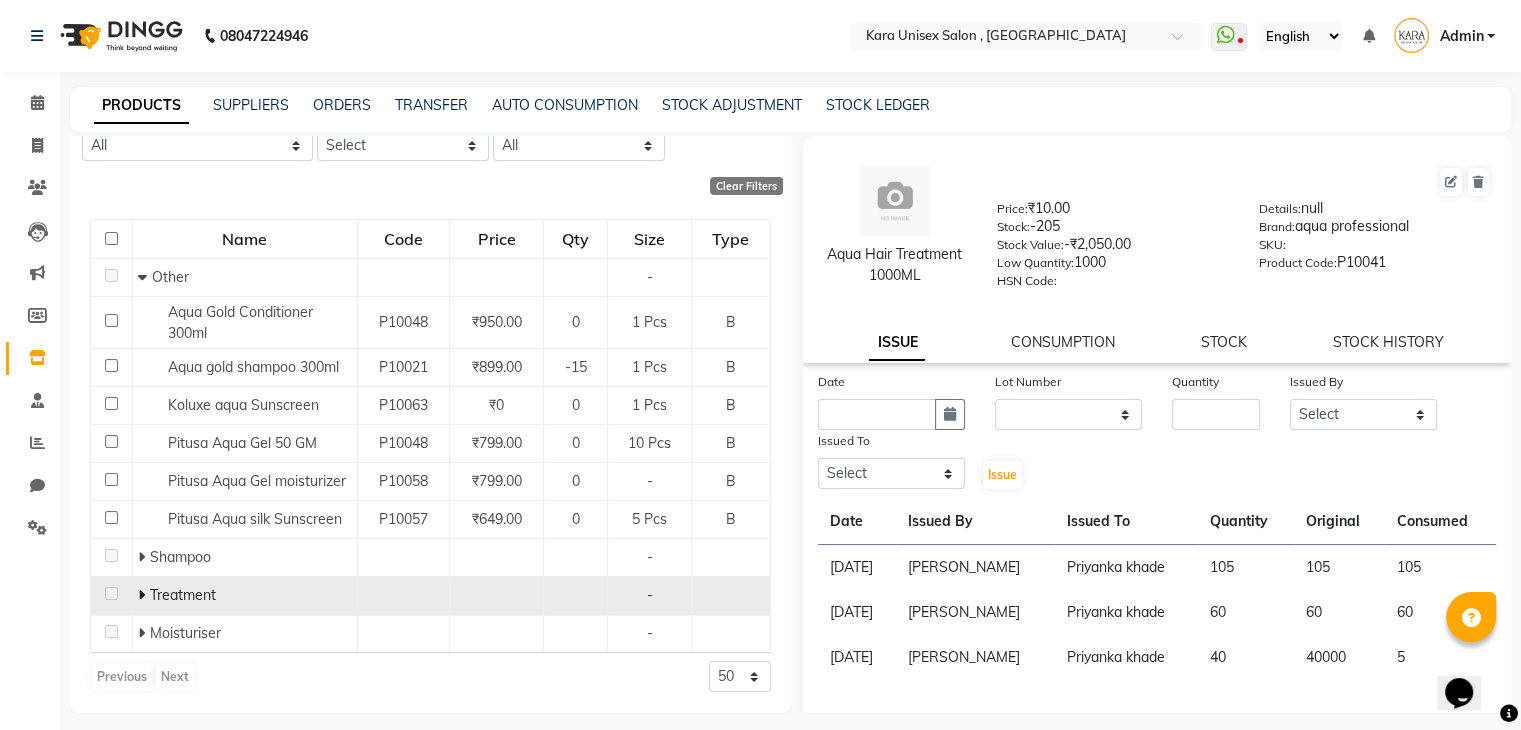type on "aqua" 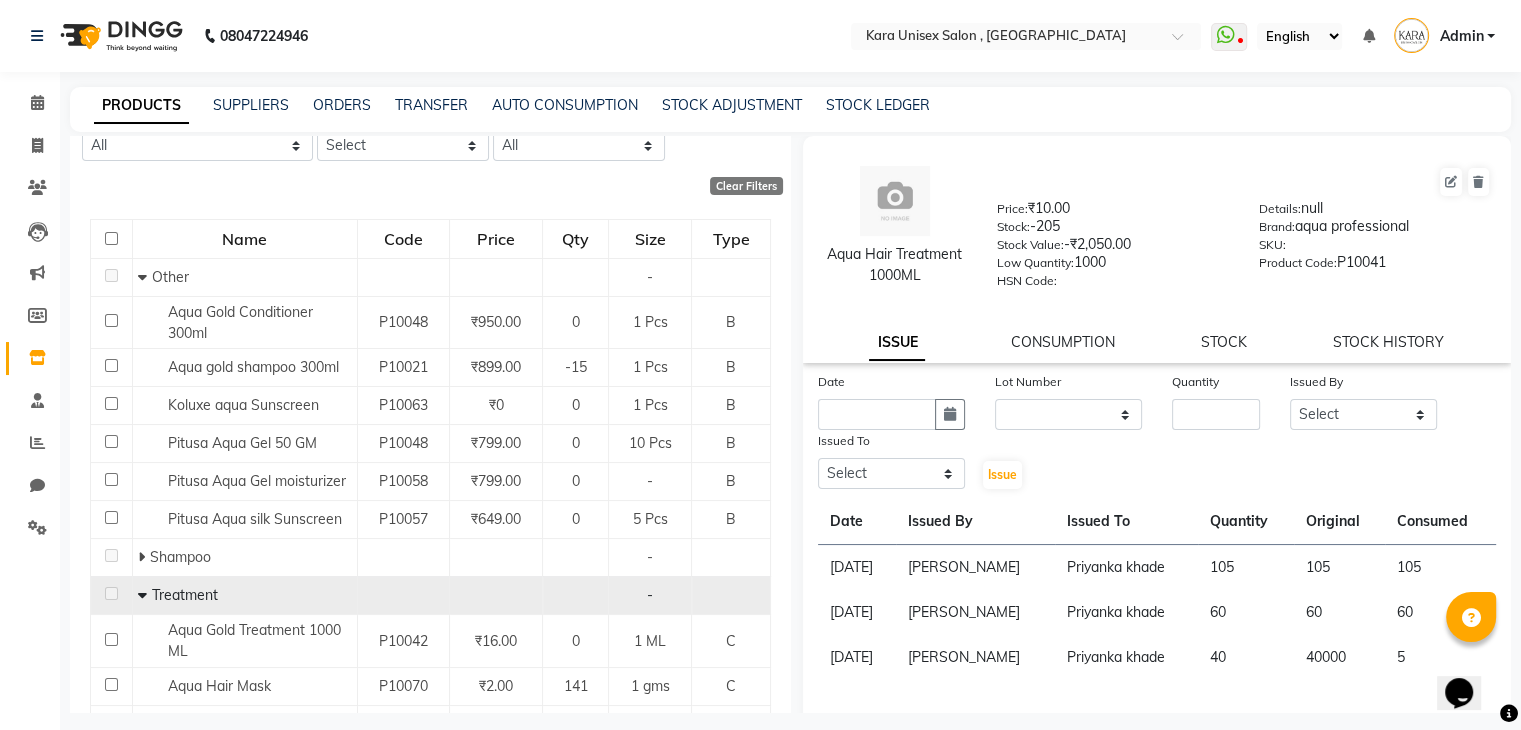 scroll, scrollTop: 436, scrollLeft: 0, axis: vertical 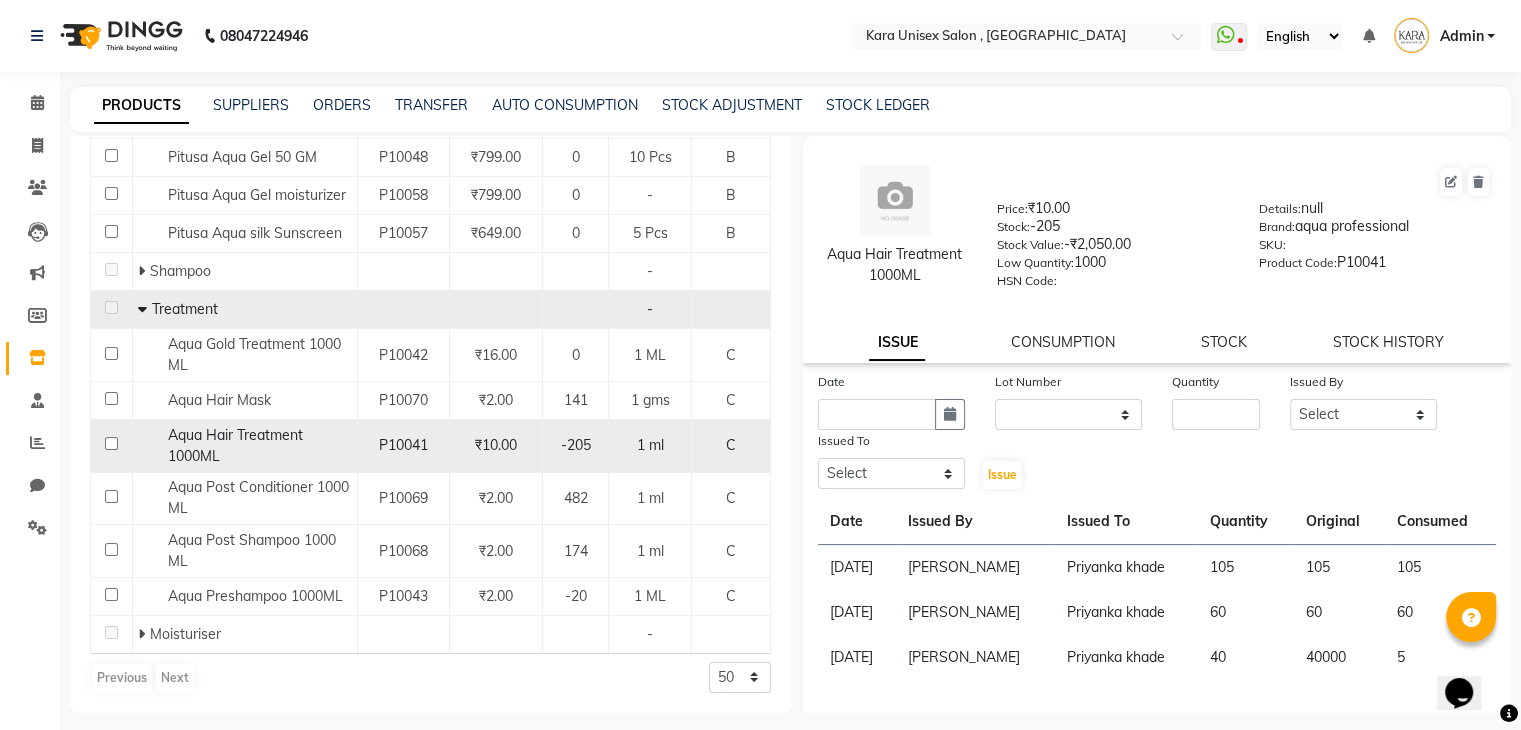click on "Aqua Hair Treatment 1000ML" 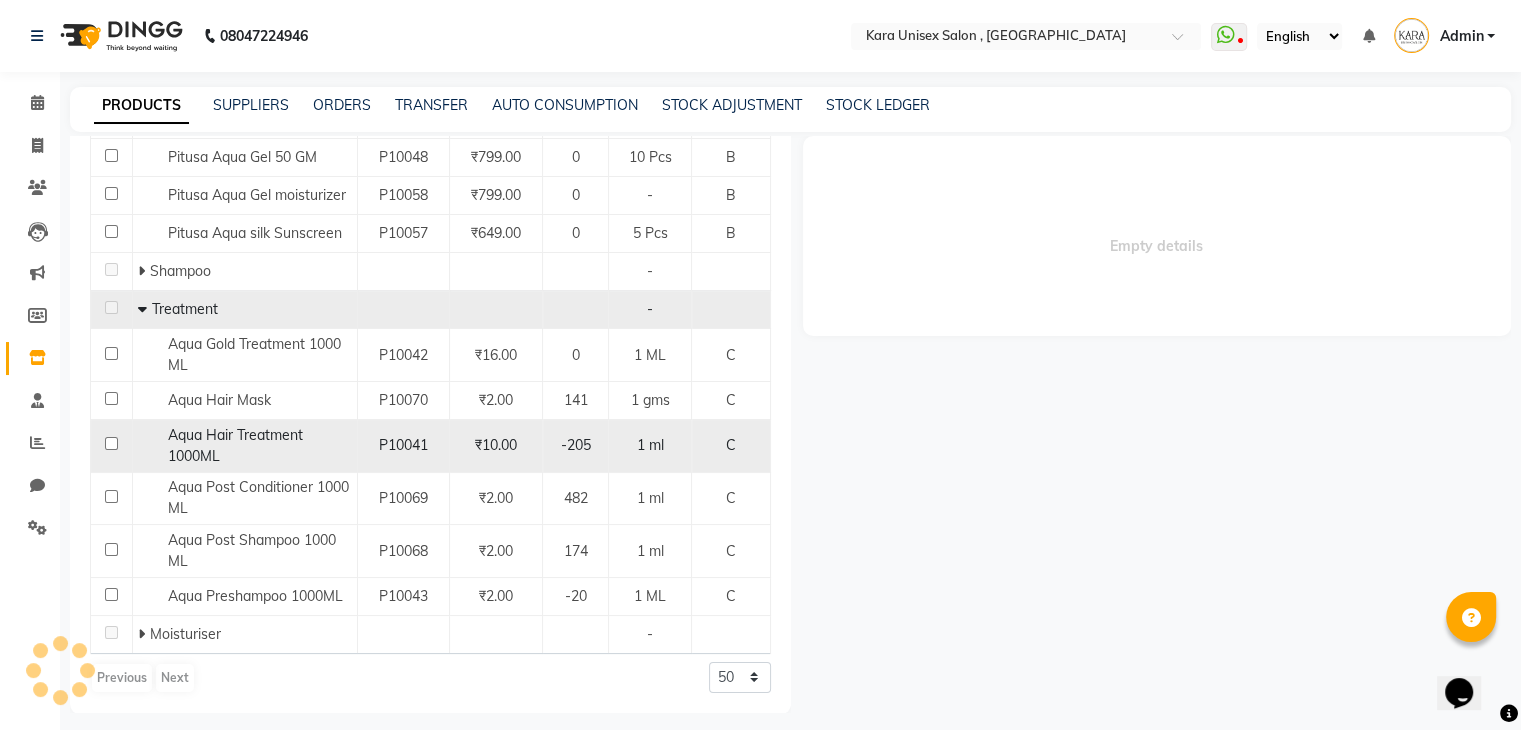 select 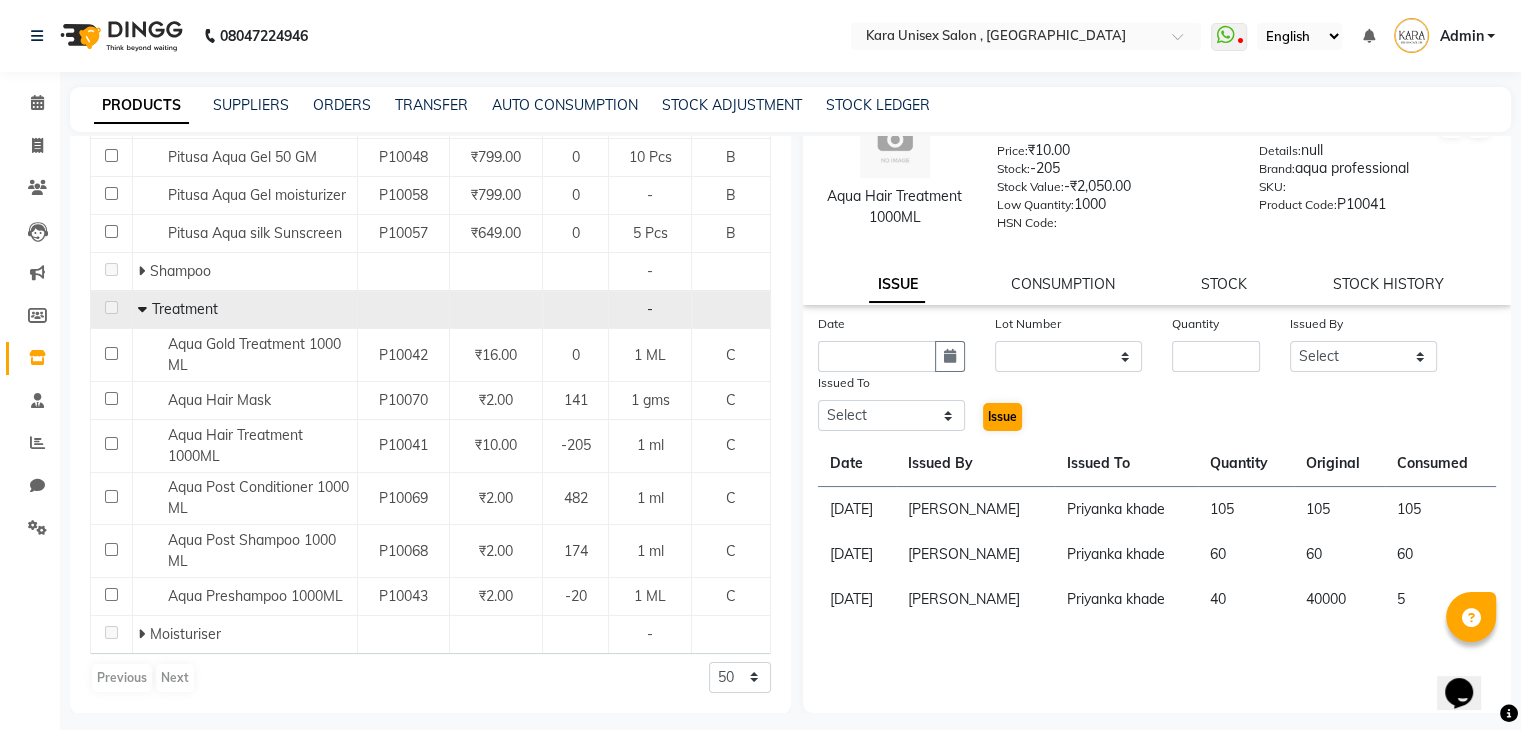 scroll, scrollTop: 64, scrollLeft: 0, axis: vertical 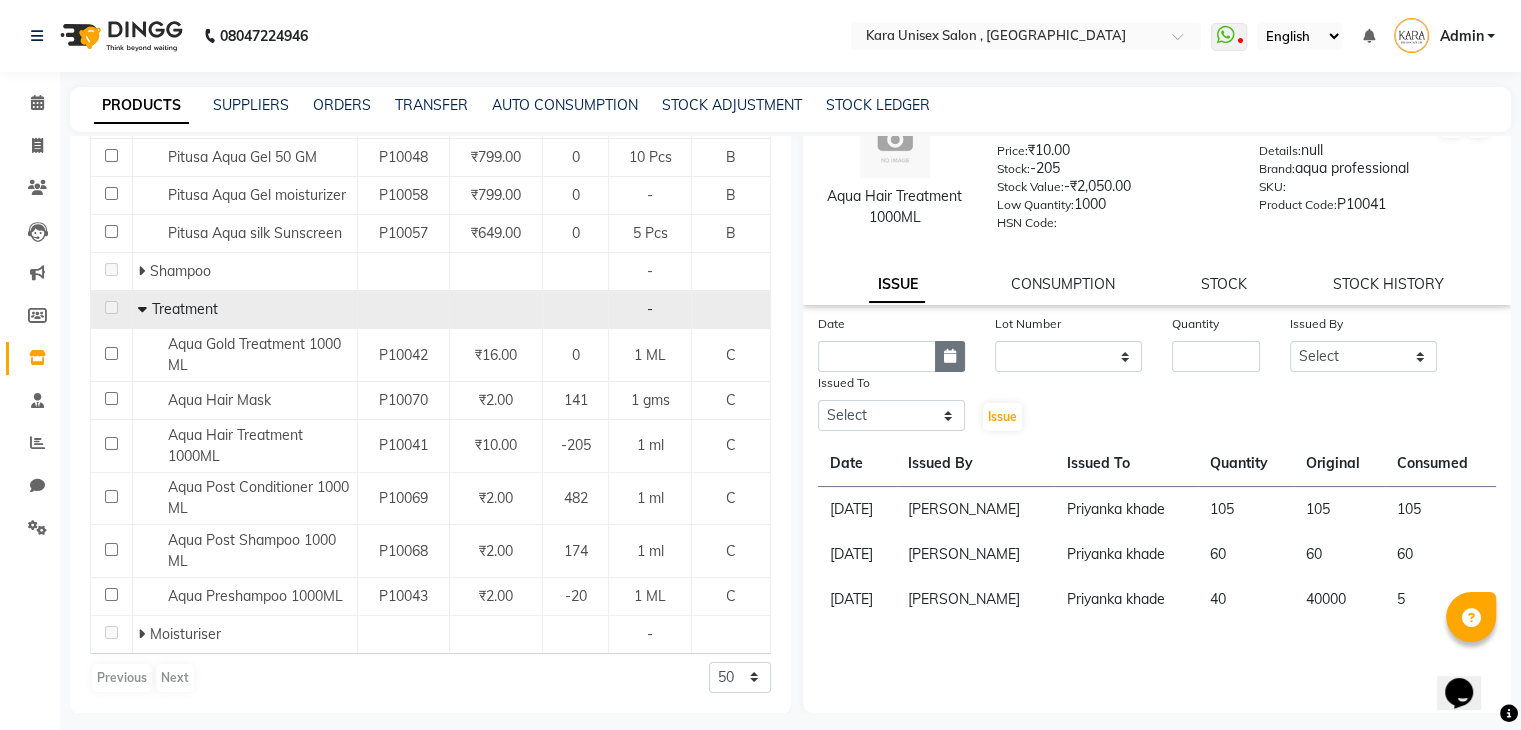 click 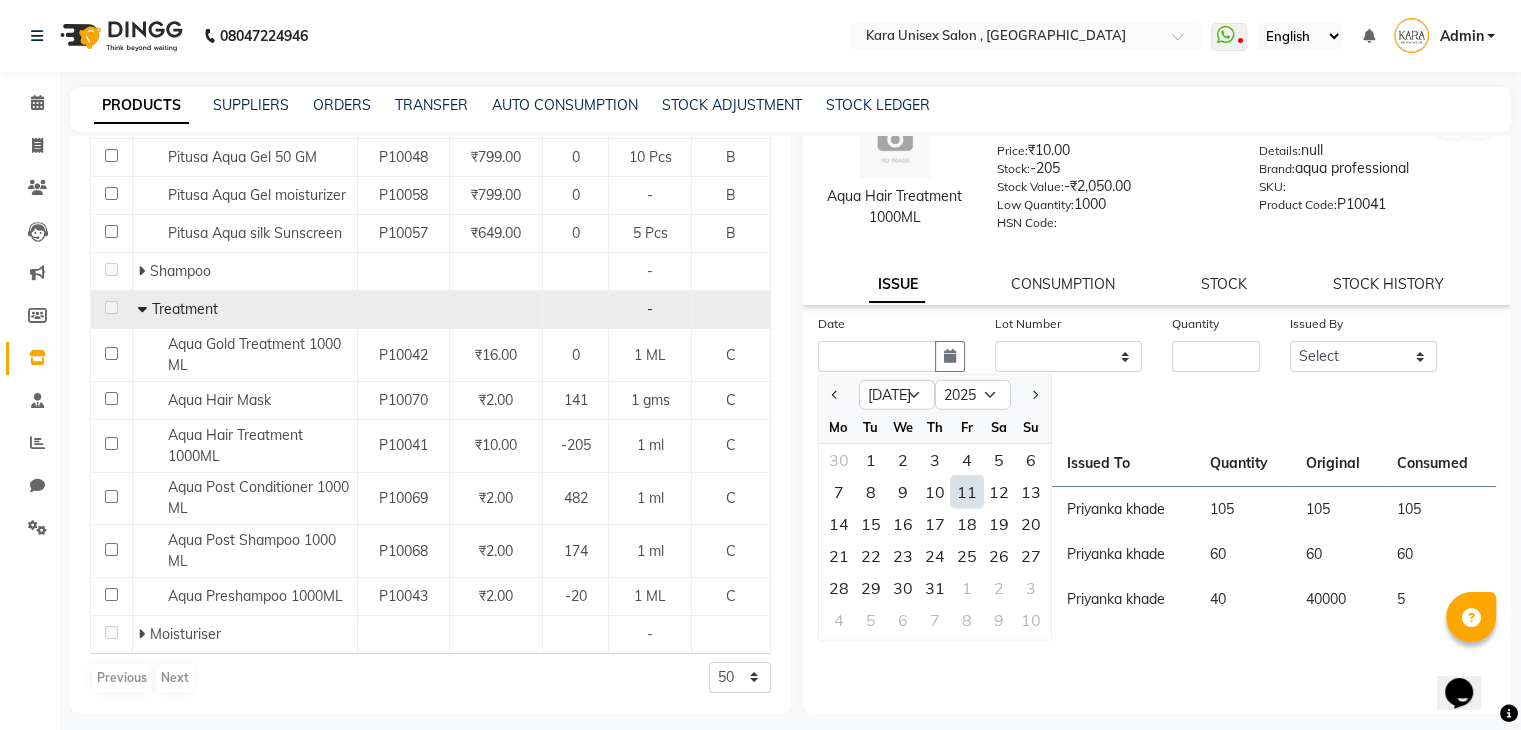 click on "11" 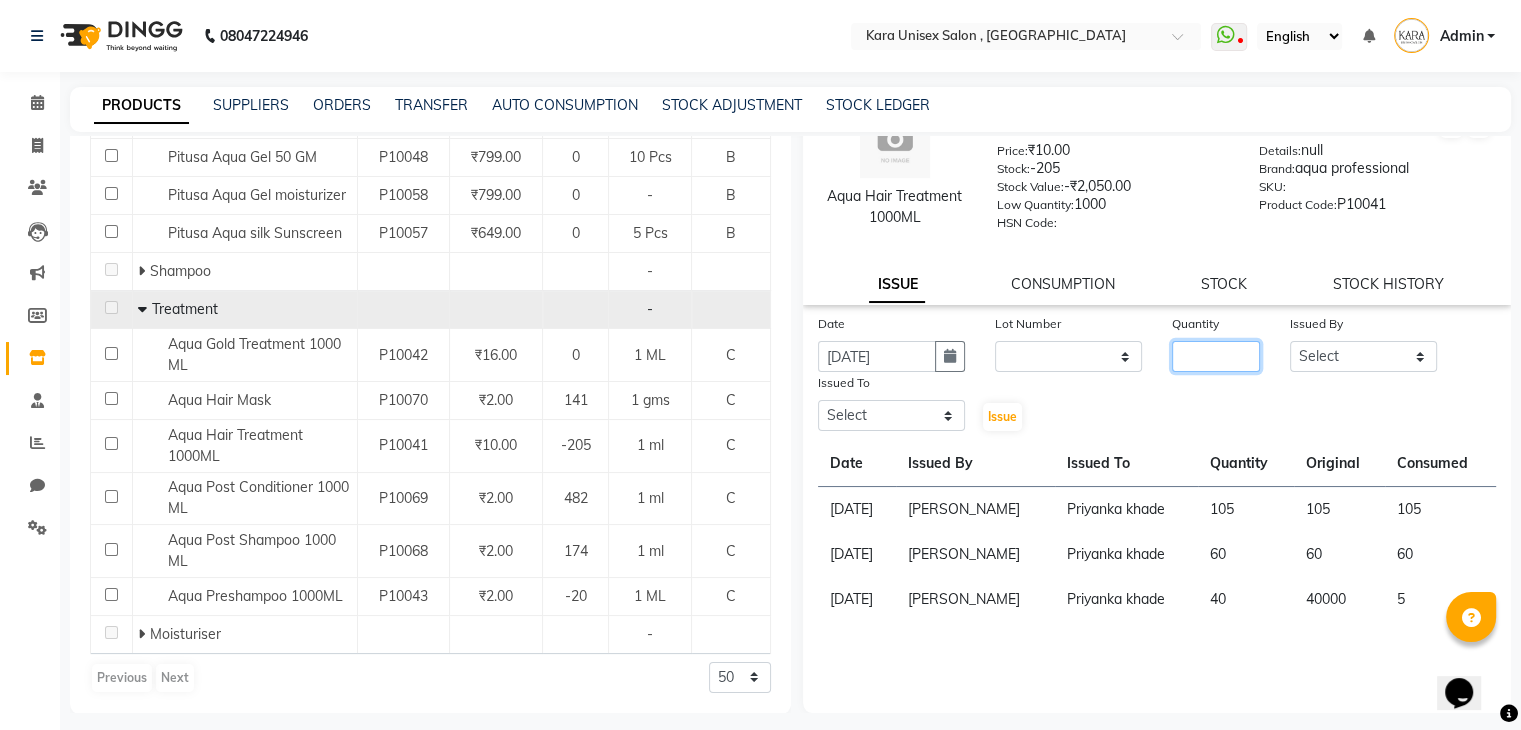 click 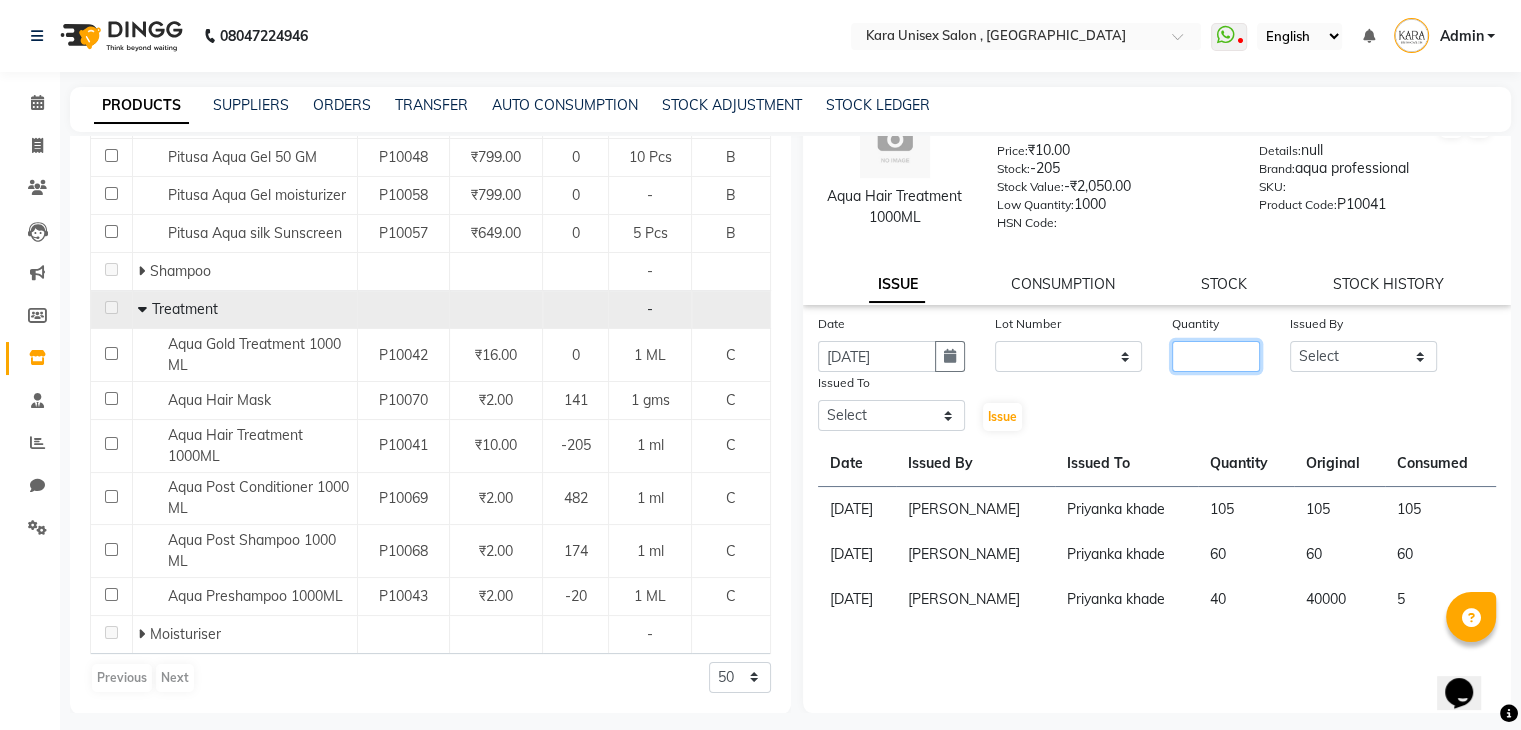 click 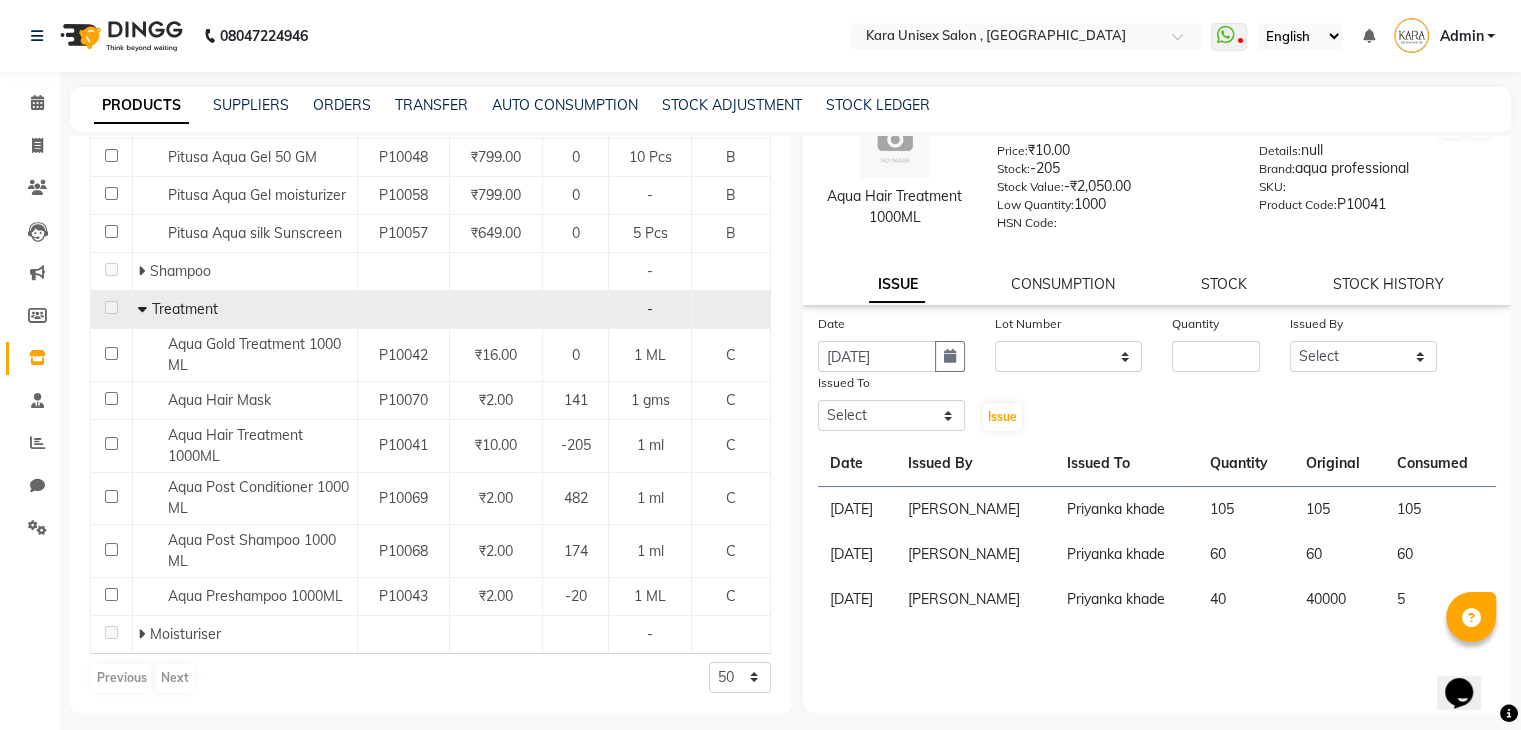 click on "Date [DATE] Lot Number None Quantity Issued By Select Alka Atul [PERSON_NAME] Guru [PERSON_NAME] [PERSON_NAME] [PERSON_NAME] [PERSON_NAME] Priyanka [PERSON_NAME] [PERSON_NAME] [PERSON_NAME] [PERSON_NAME]  [PERSON_NAME] [PERSON_NAME]  Swati [PERSON_NAME] Issued To Select Alka Atul [PERSON_NAME] Guru [PERSON_NAME] Kavita [PERSON_NAME] [PERSON_NAME] [PERSON_NAME] Priyanka [PERSON_NAME] [PERSON_NAME] [PERSON_NAME] [PERSON_NAME]  [PERSON_NAME] [PERSON_NAME]  Swati [PERSON_NAME]  Issue" 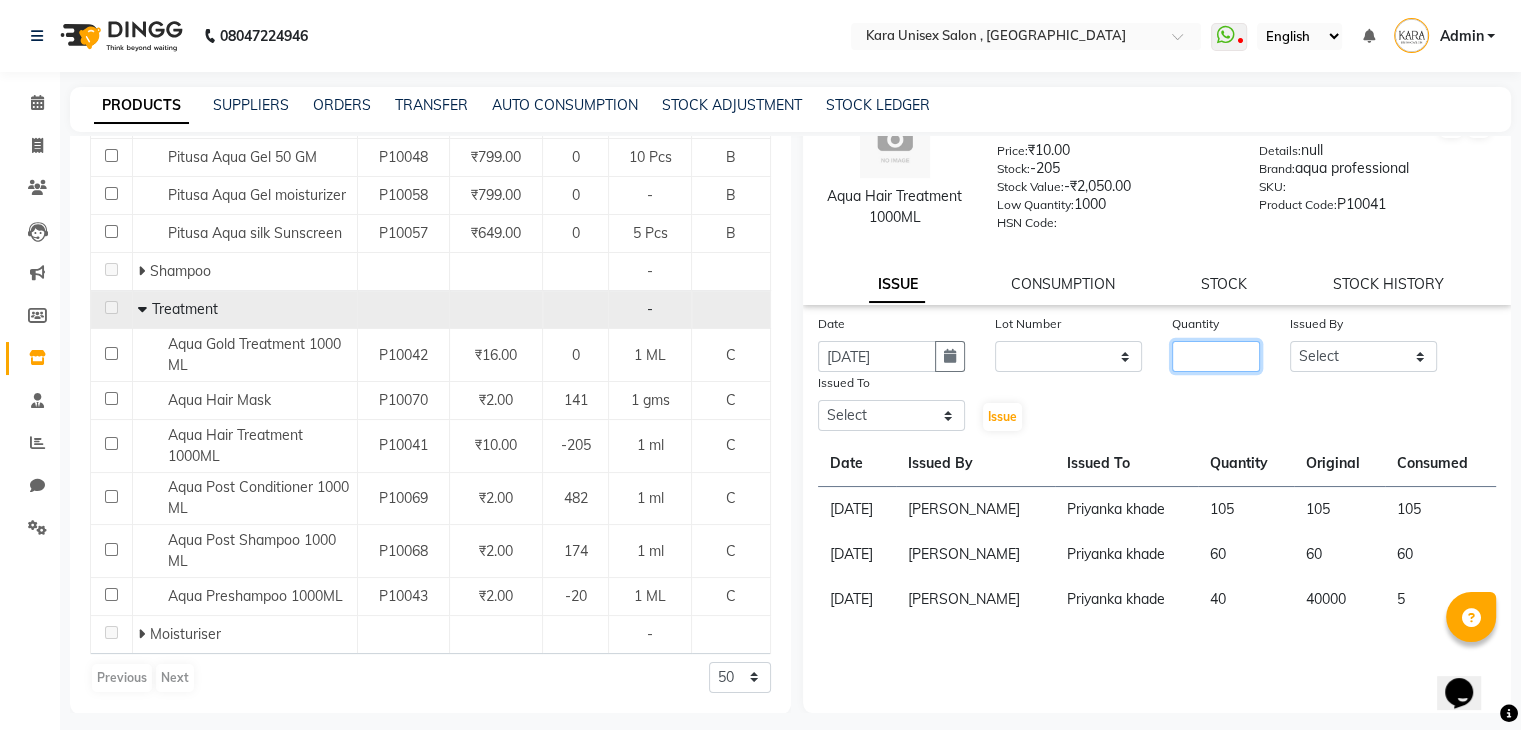 click 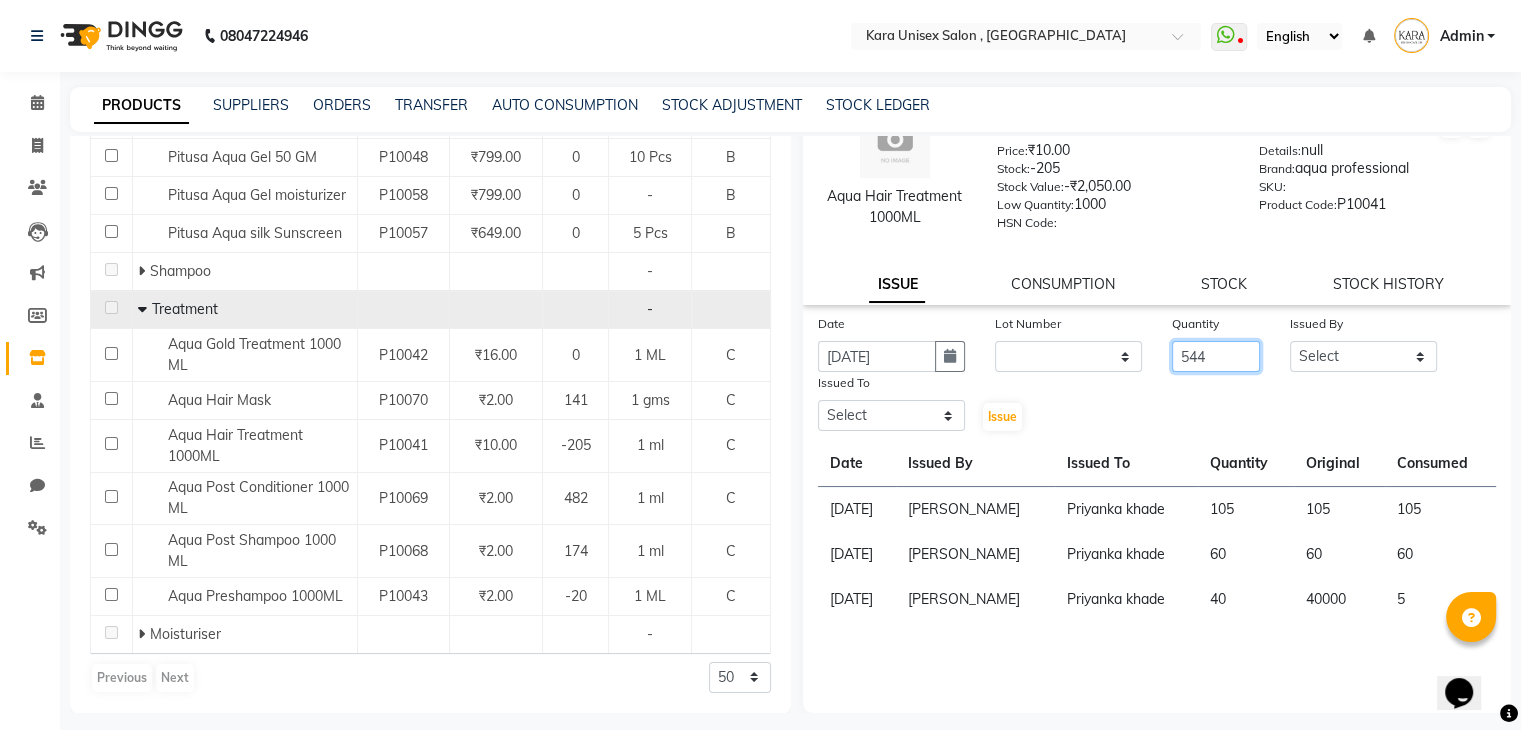 type on "544" 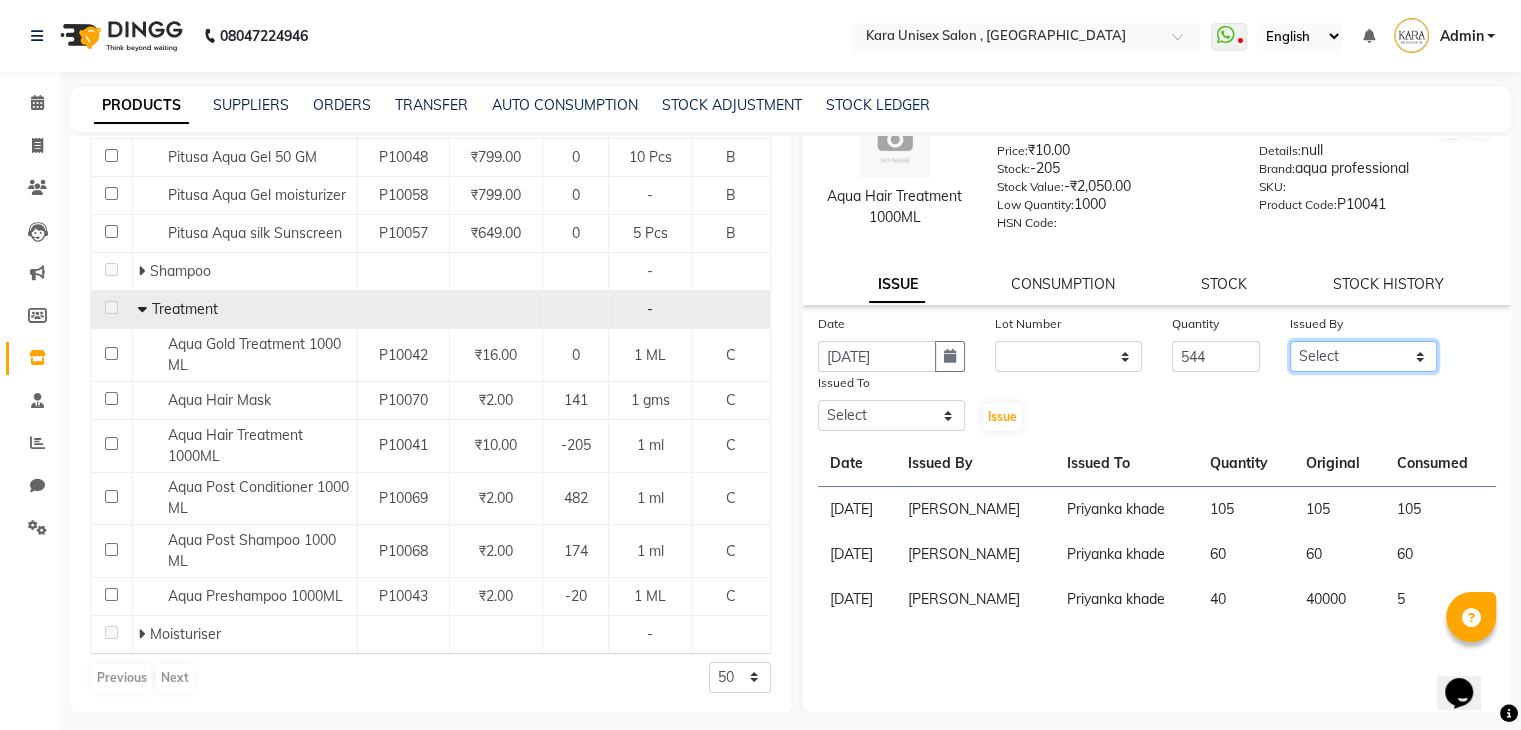 click on "Select Alka Atul [PERSON_NAME] Guru [PERSON_NAME] Kavita [PERSON_NAME] [PERSON_NAME] [PERSON_NAME] Priyanka [PERSON_NAME] [PERSON_NAME] [PERSON_NAME] [PERSON_NAME]  [PERSON_NAME] [PERSON_NAME]  Swati [PERSON_NAME]" 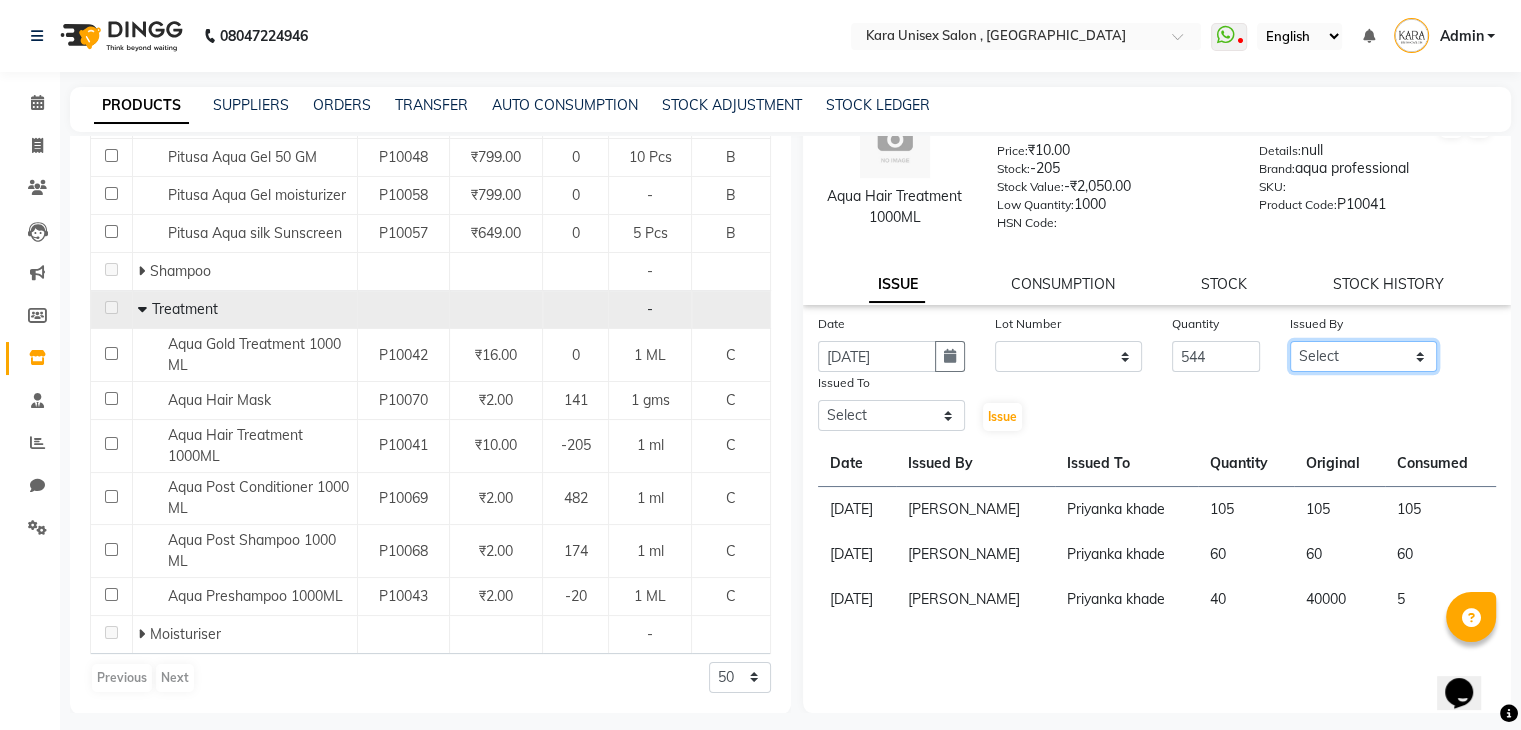 select on "84509" 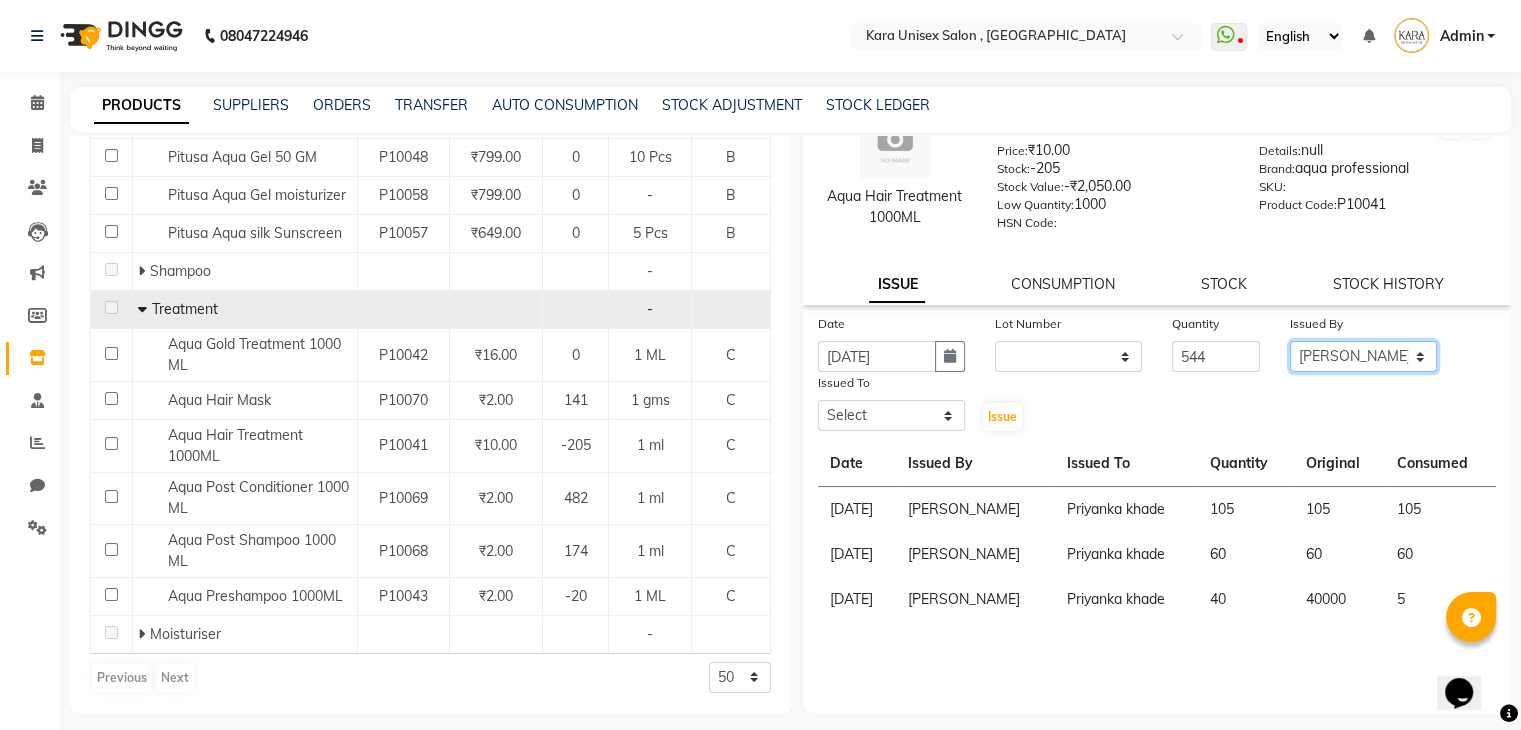 click on "Select Alka Atul [PERSON_NAME] Guru [PERSON_NAME] Kavita [PERSON_NAME] [PERSON_NAME] [PERSON_NAME] Priyanka [PERSON_NAME] [PERSON_NAME] [PERSON_NAME] [PERSON_NAME]  [PERSON_NAME] [PERSON_NAME]  Swati [PERSON_NAME]" 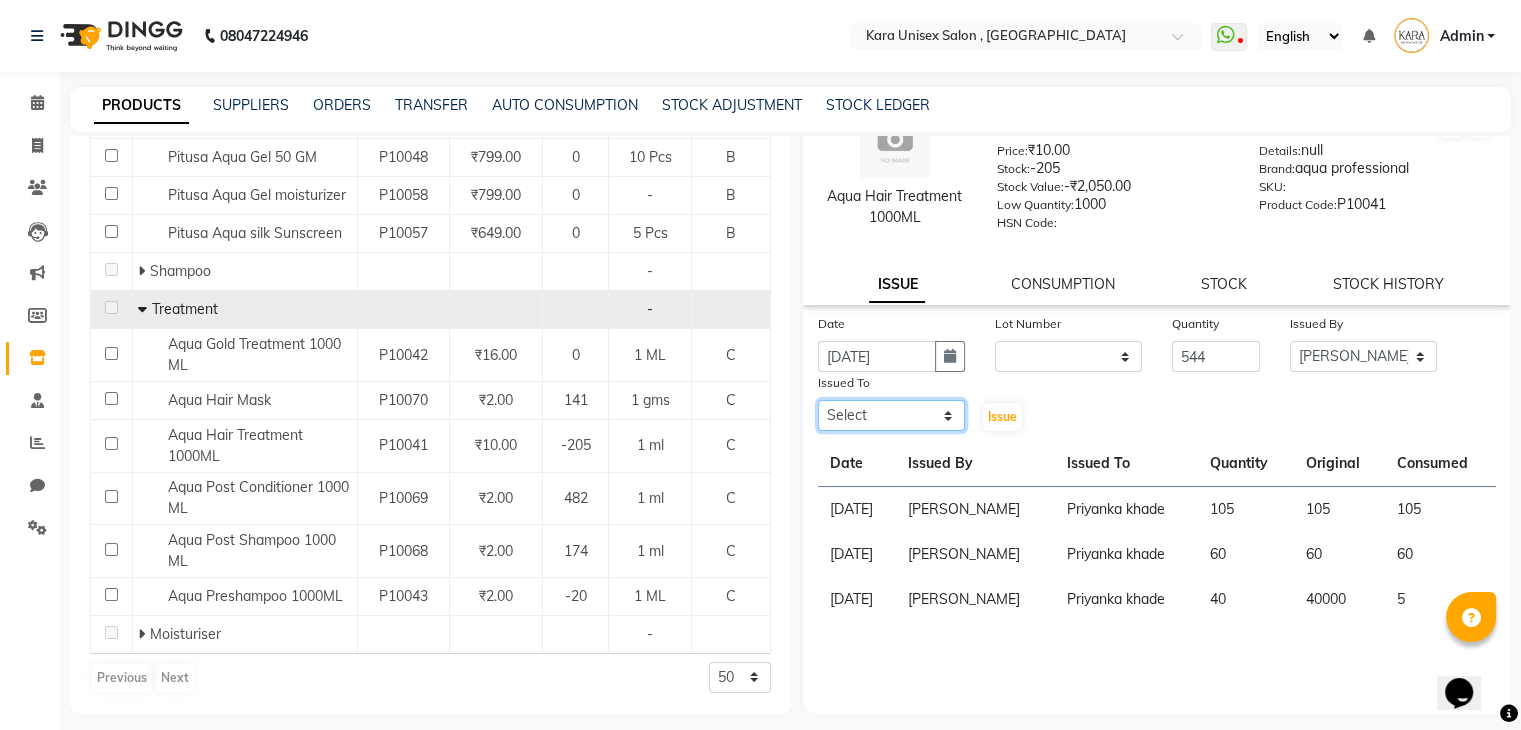 click on "Select Alka Atul [PERSON_NAME] Guru [PERSON_NAME] Kavita [PERSON_NAME] [PERSON_NAME] [PERSON_NAME] Priyanka [PERSON_NAME] [PERSON_NAME] [PERSON_NAME] [PERSON_NAME]  [PERSON_NAME] [PERSON_NAME]  Swati [PERSON_NAME]" 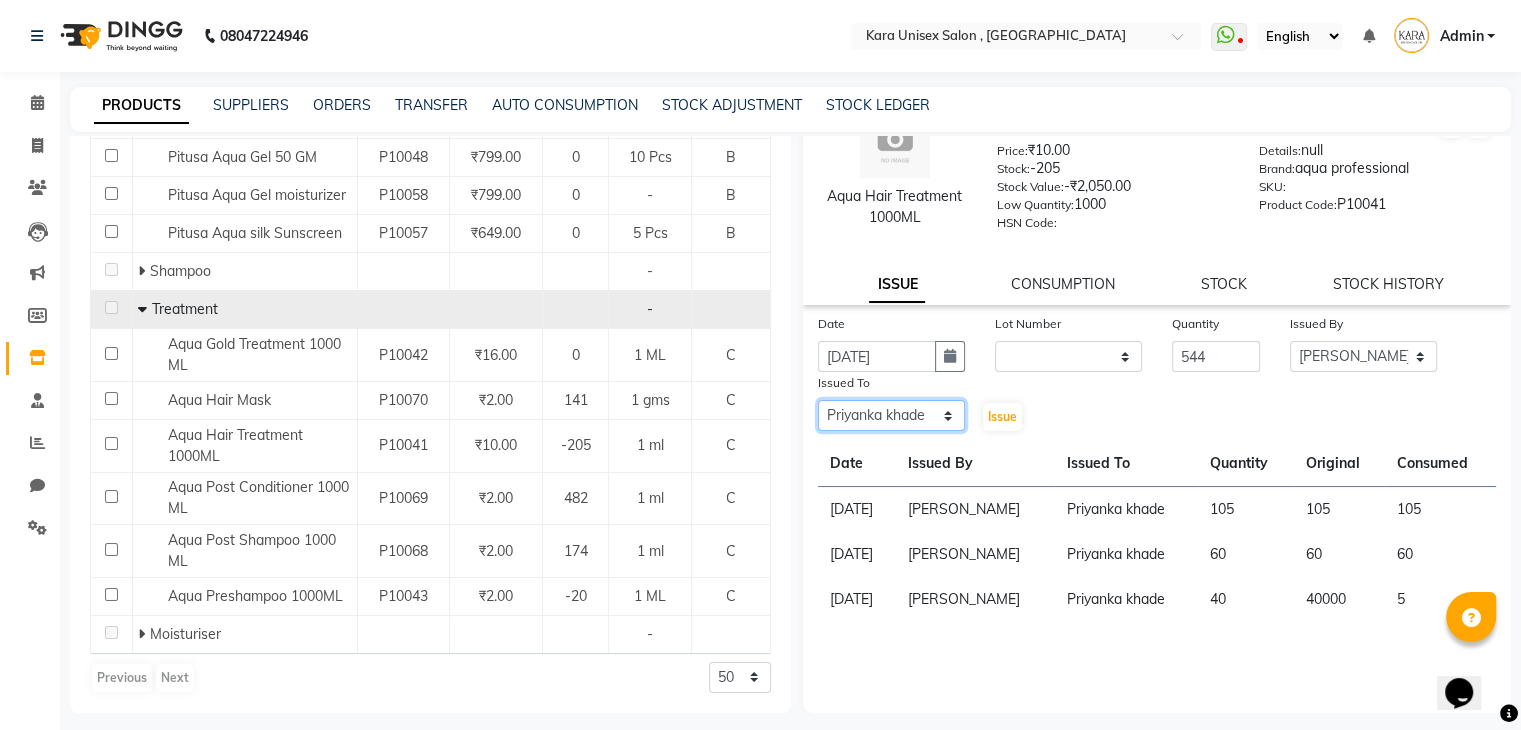 click on "Select Alka Atul [PERSON_NAME] Guru [PERSON_NAME] Kavita [PERSON_NAME] [PERSON_NAME] [PERSON_NAME] Priyanka [PERSON_NAME] [PERSON_NAME] [PERSON_NAME] [PERSON_NAME]  [PERSON_NAME] [PERSON_NAME]  Swati [PERSON_NAME]" 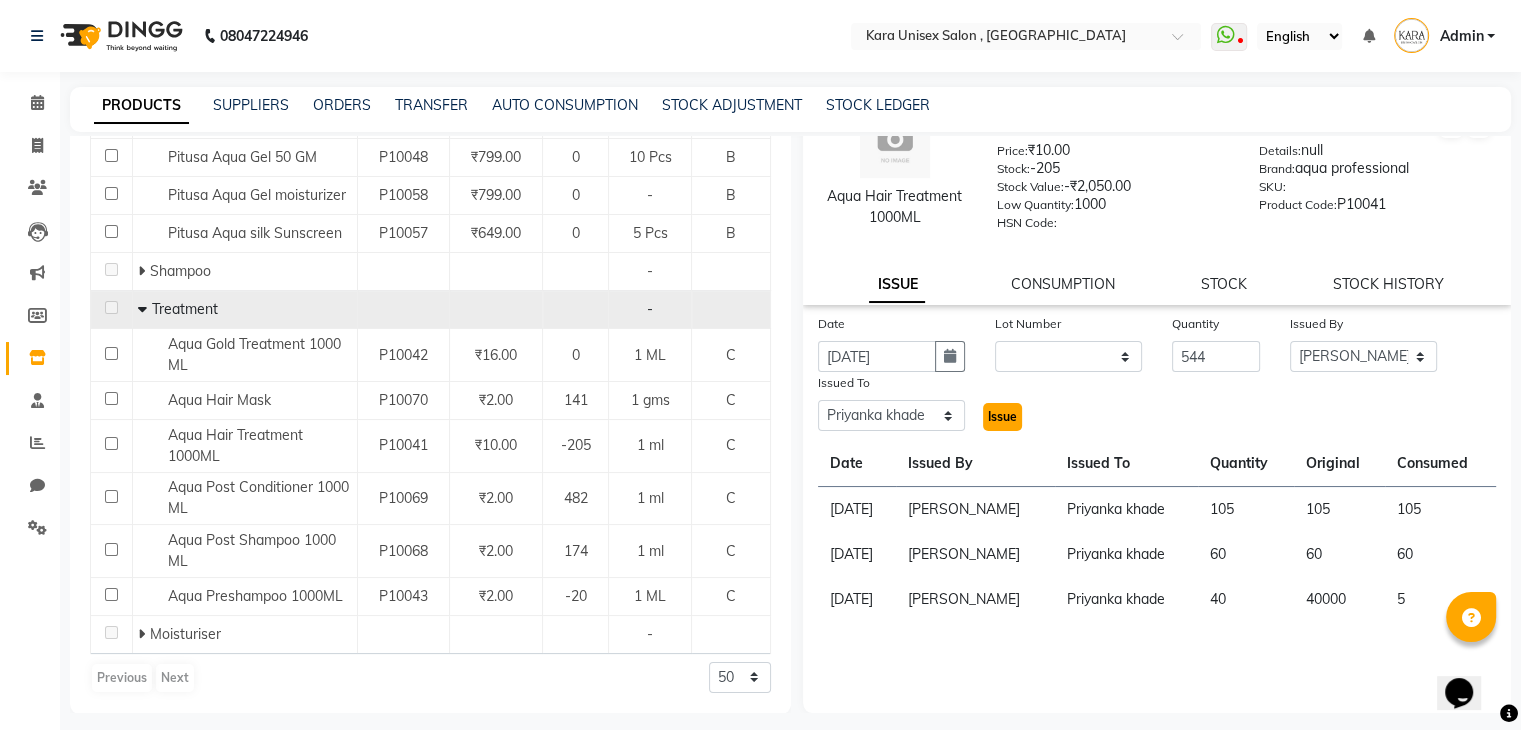 click on "Issue" 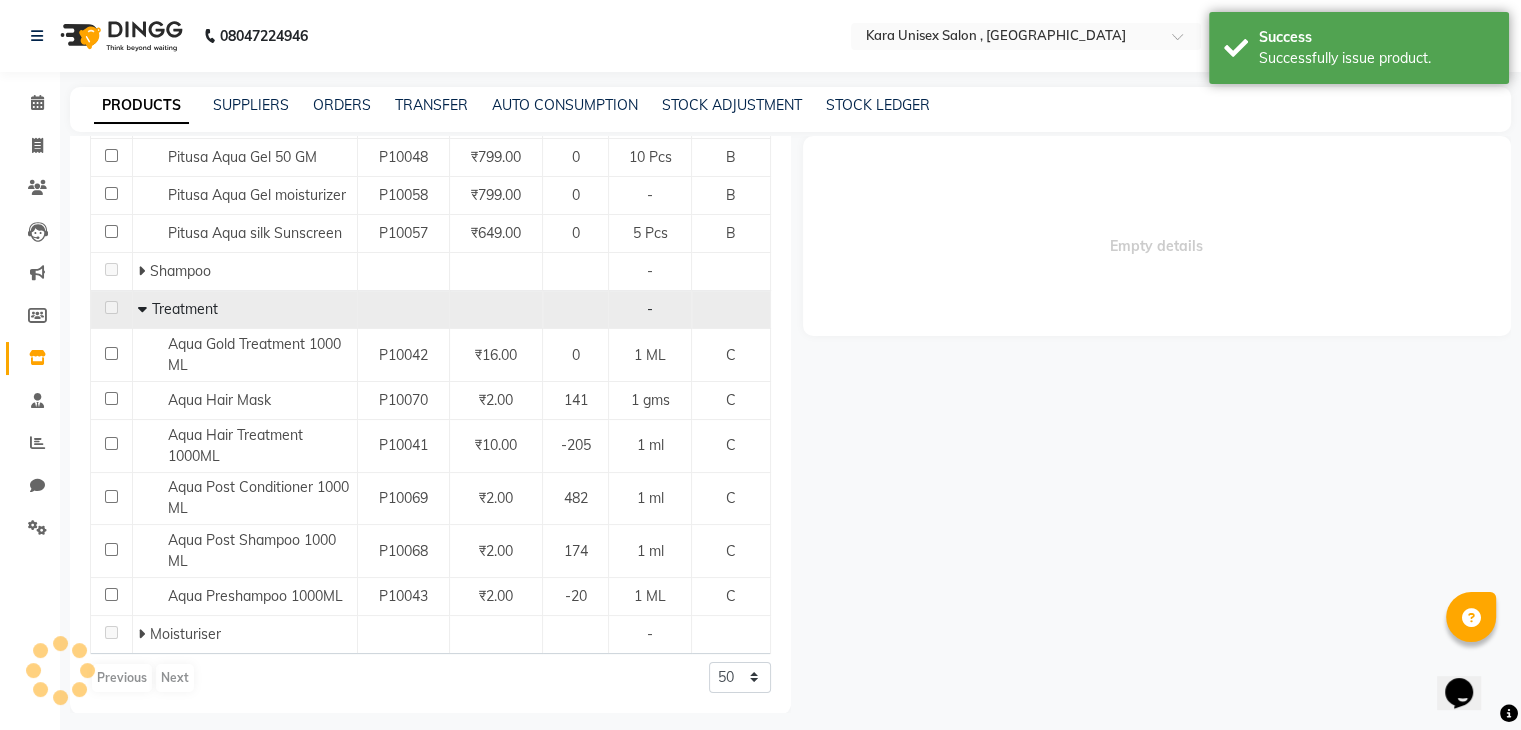 scroll, scrollTop: 0, scrollLeft: 0, axis: both 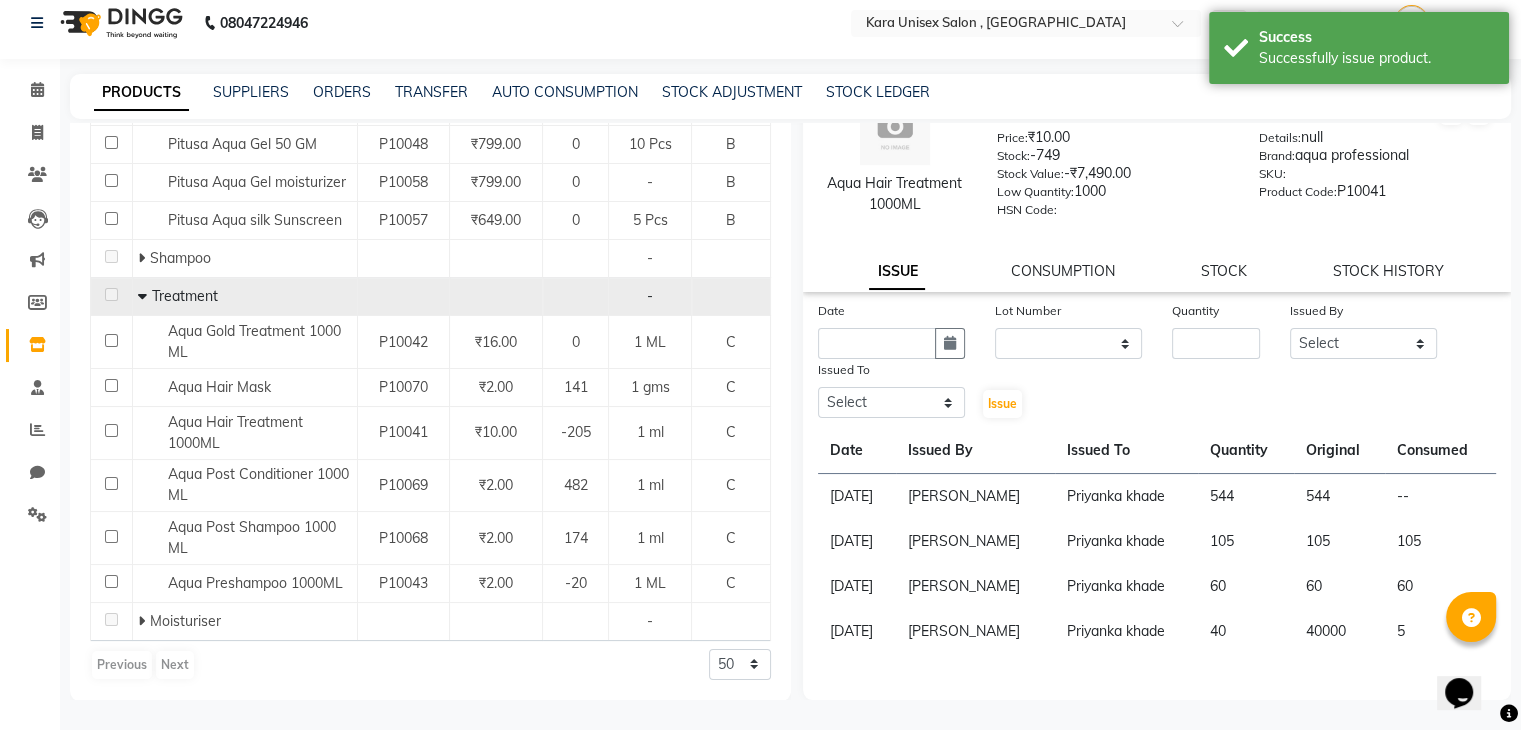 click on "40000" 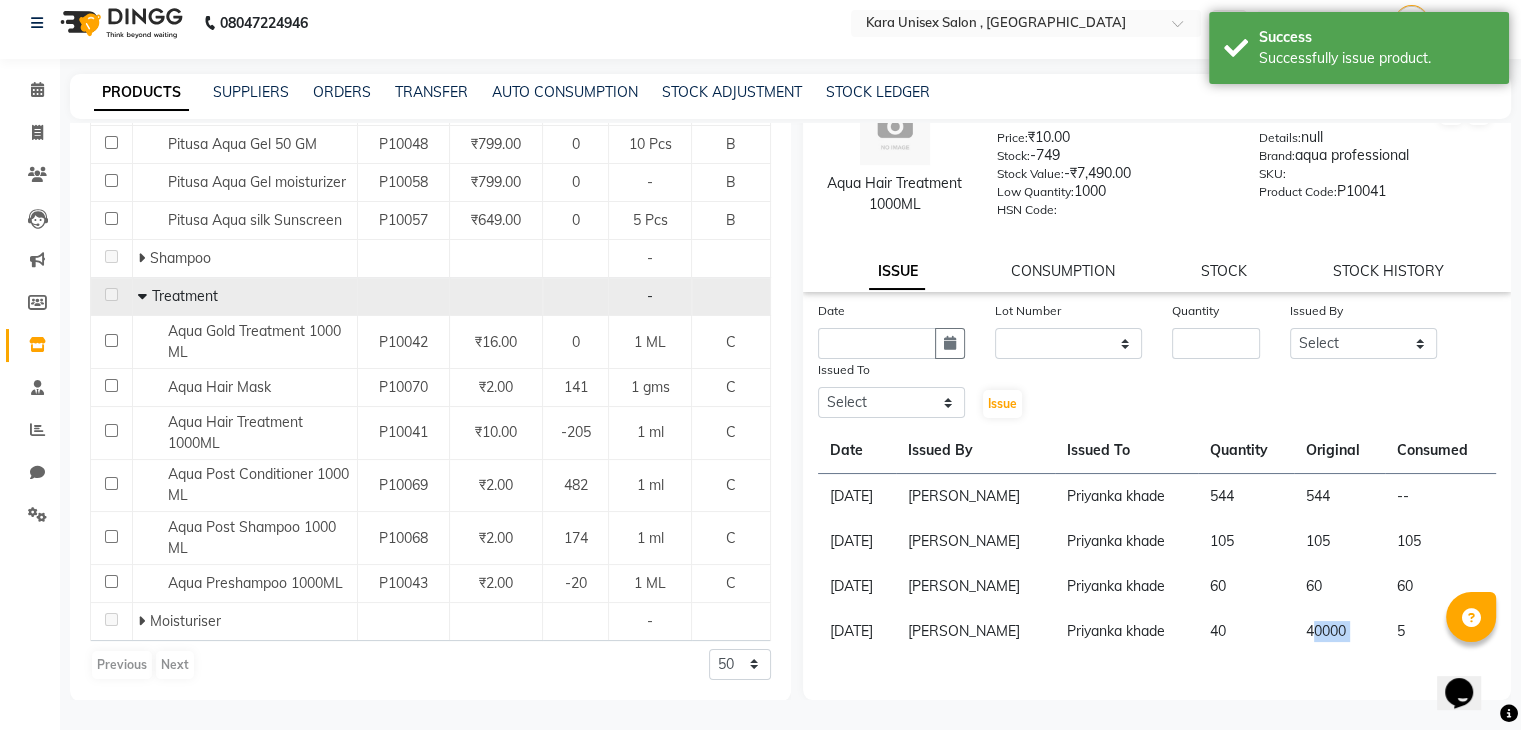 click on "40000" 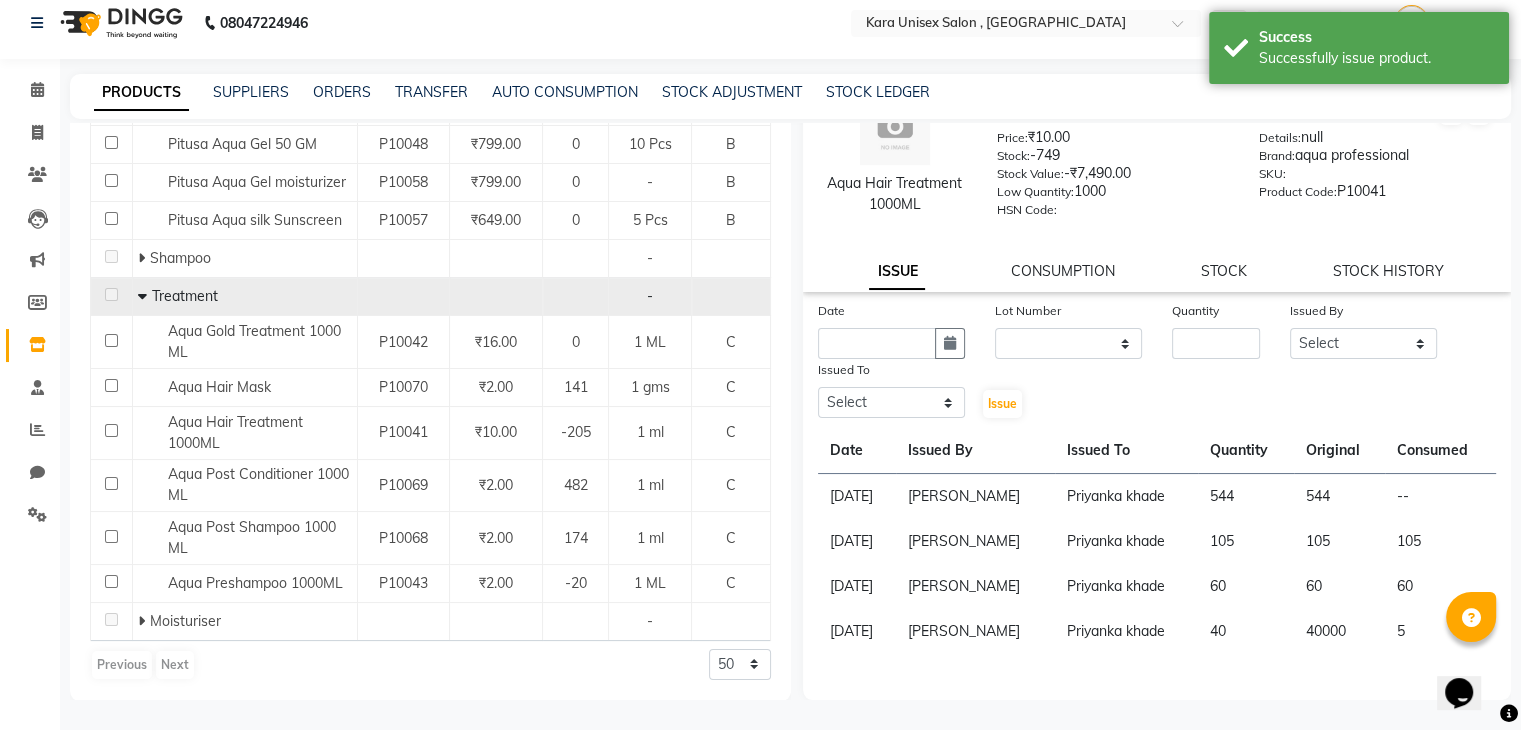 click on "[PERSON_NAME]" 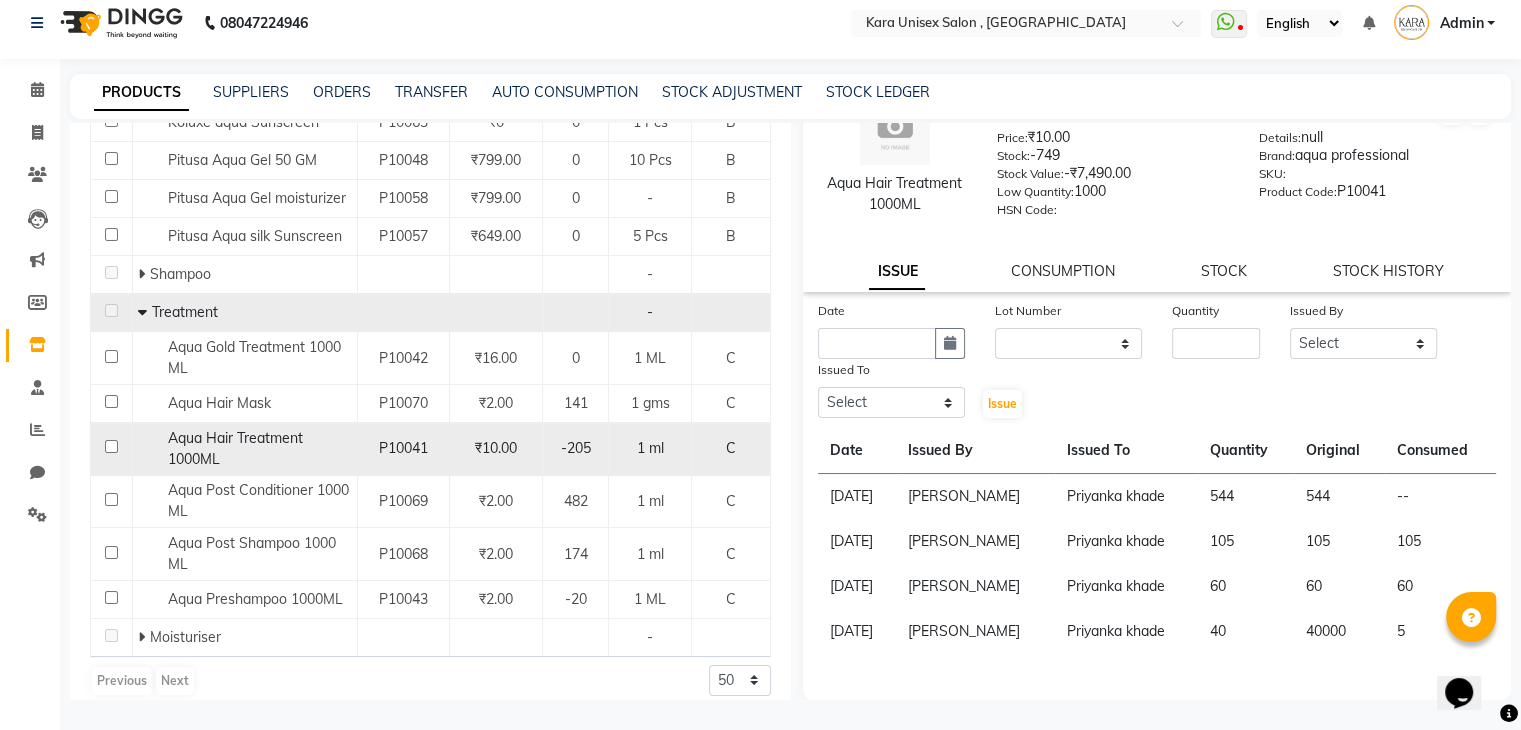 scroll, scrollTop: 436, scrollLeft: 0, axis: vertical 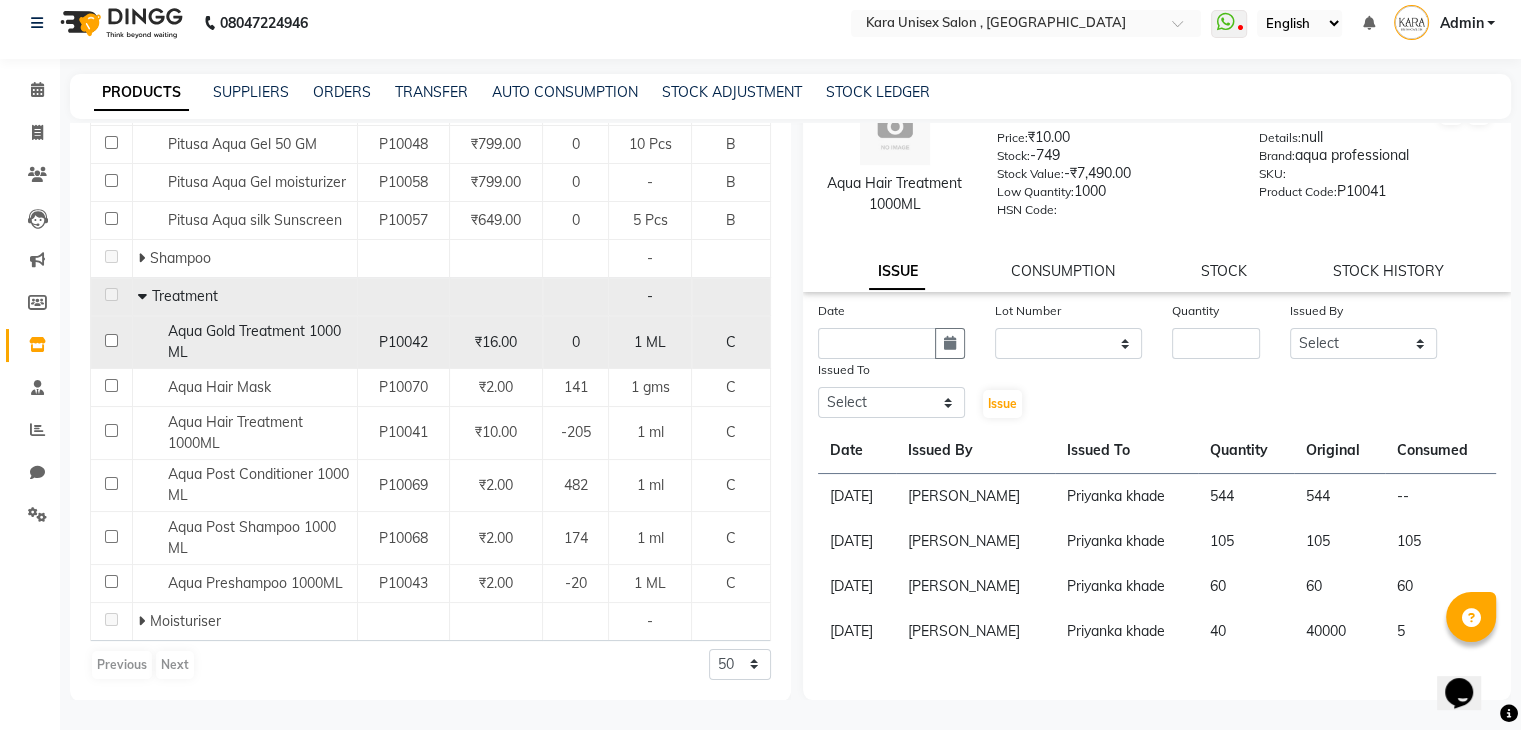 click on "Aqua Gold Treatment 1000 ML" 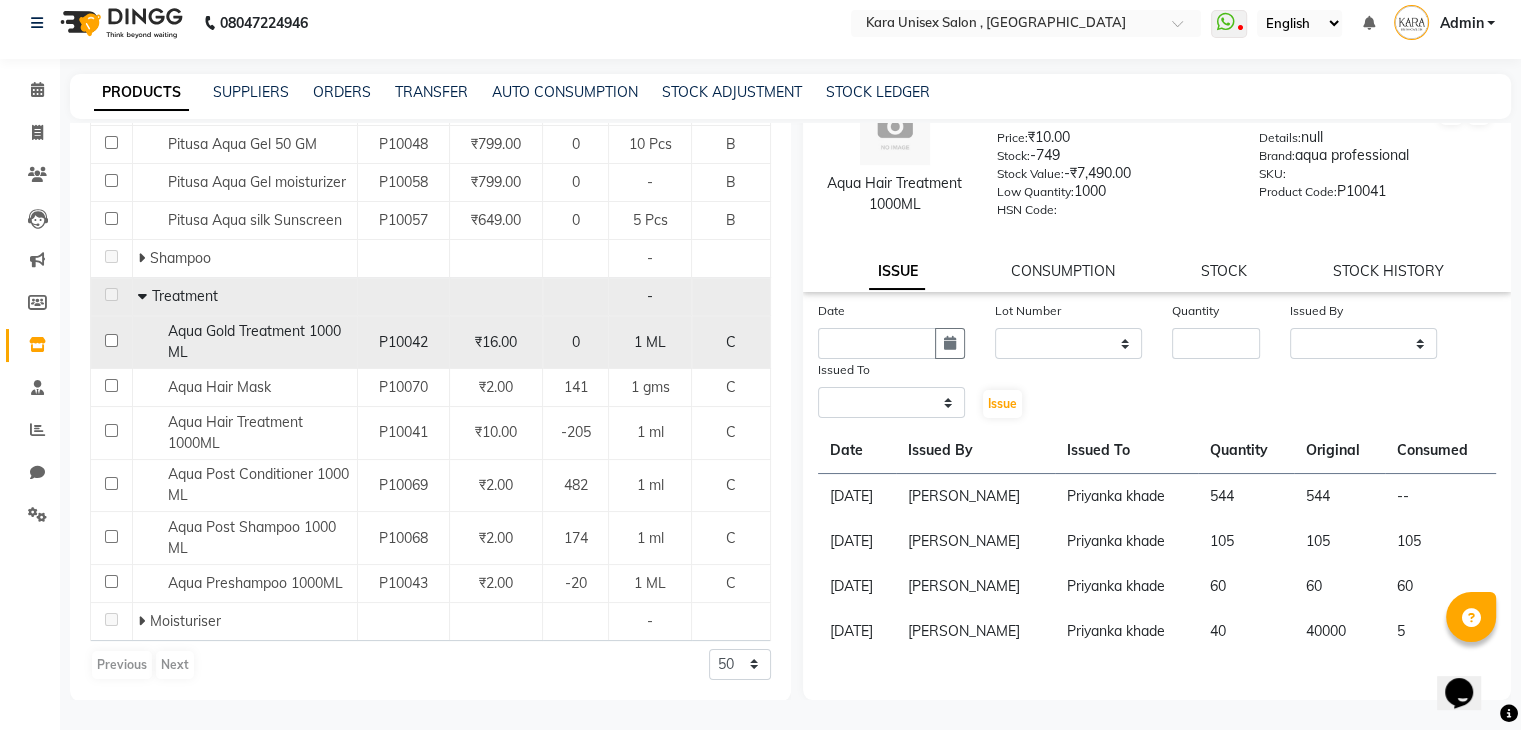 scroll, scrollTop: 0, scrollLeft: 0, axis: both 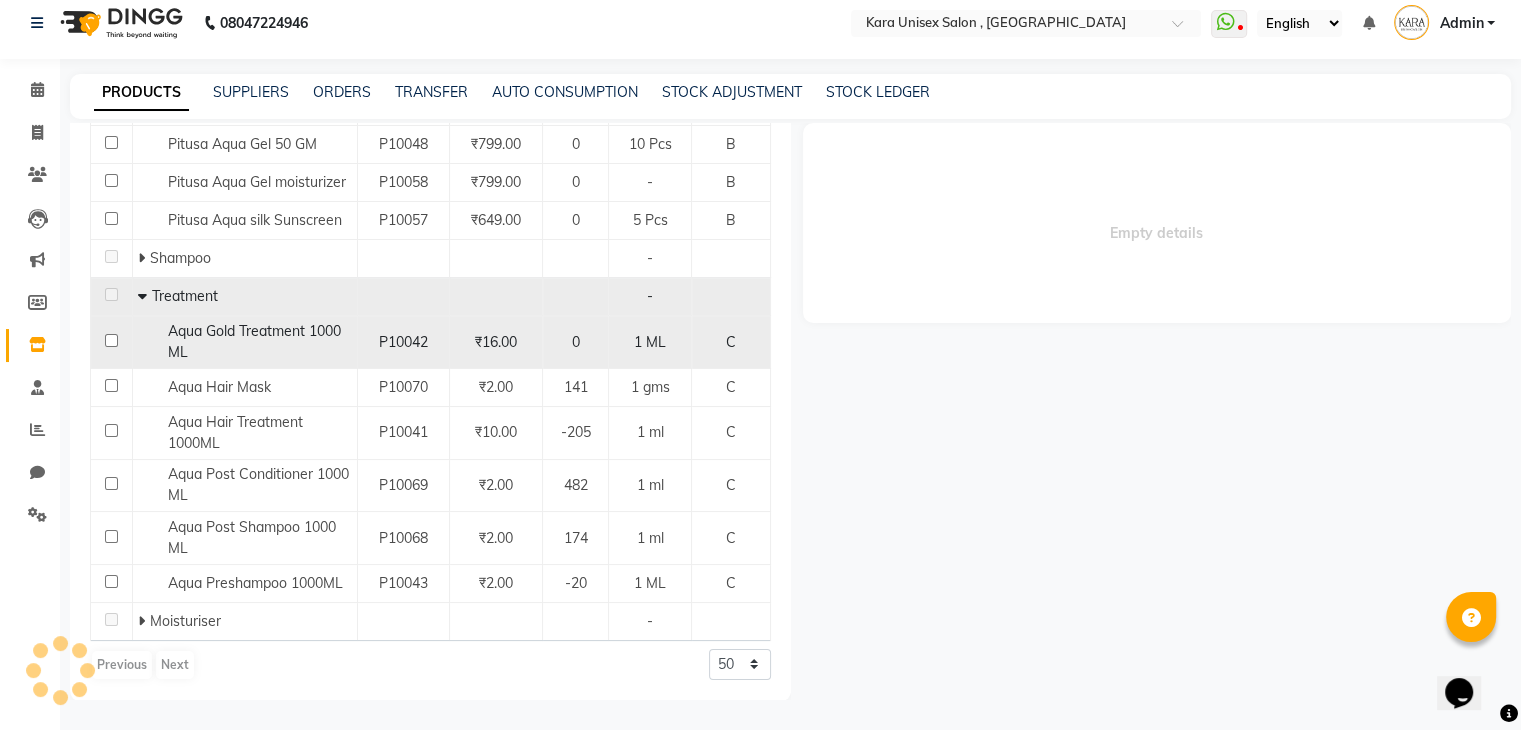 select 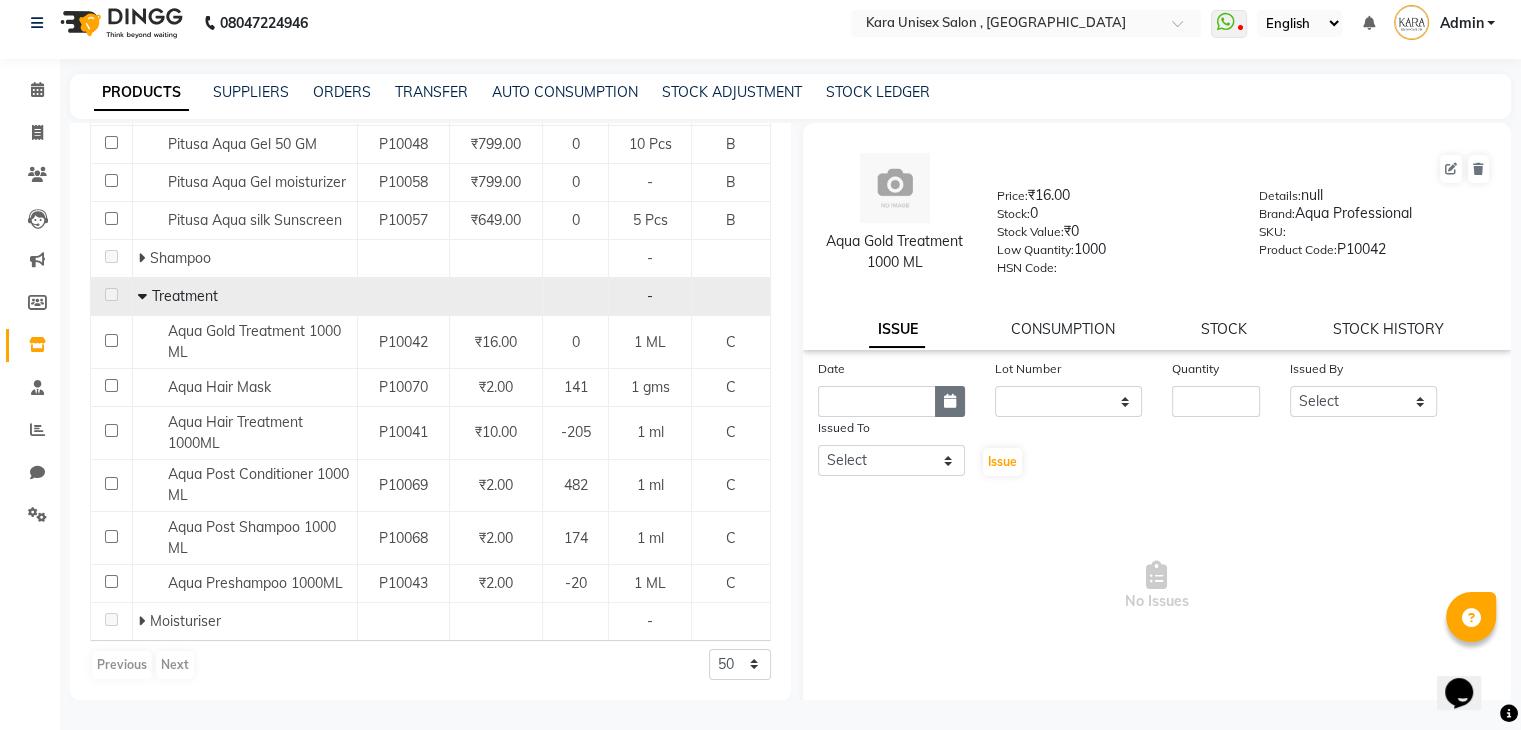 click 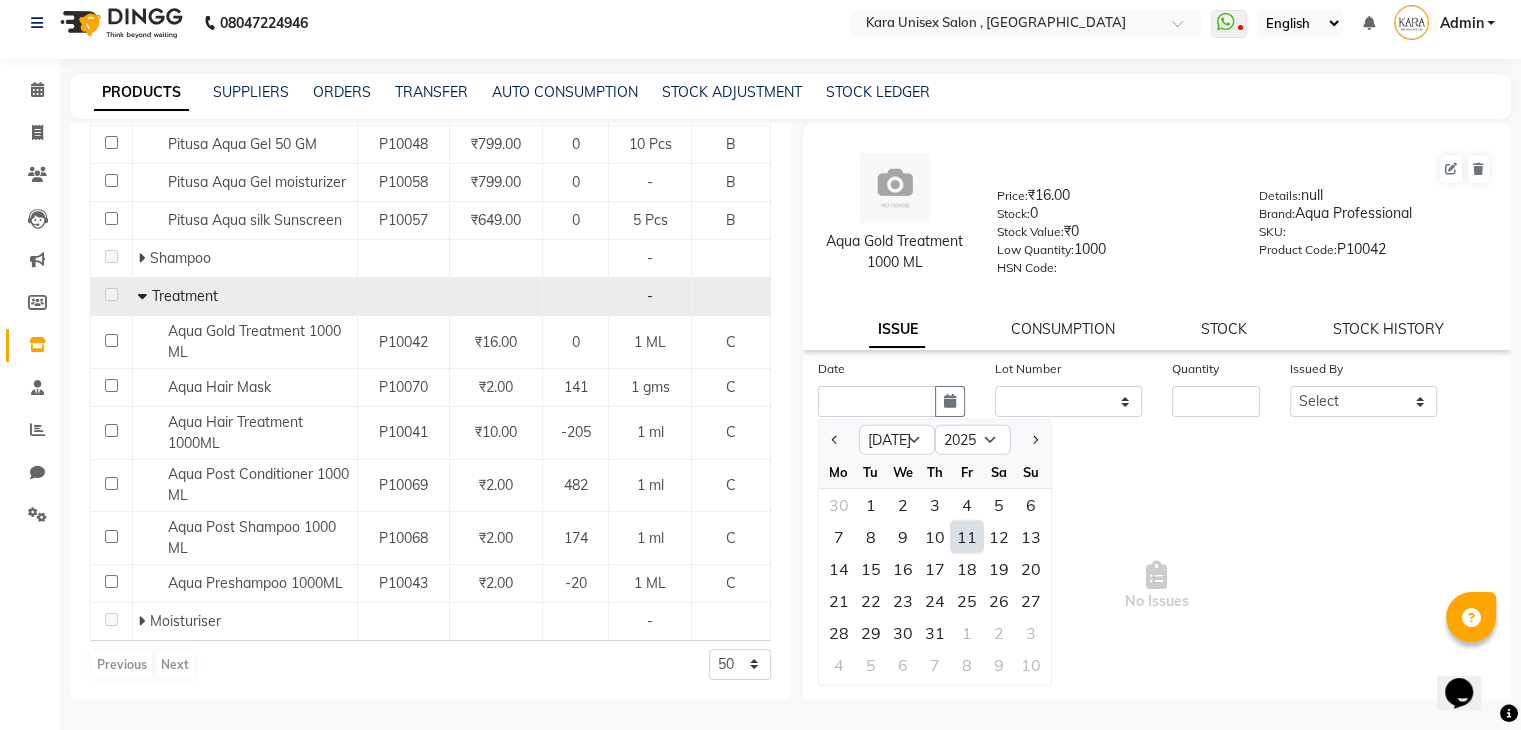 click on "11" 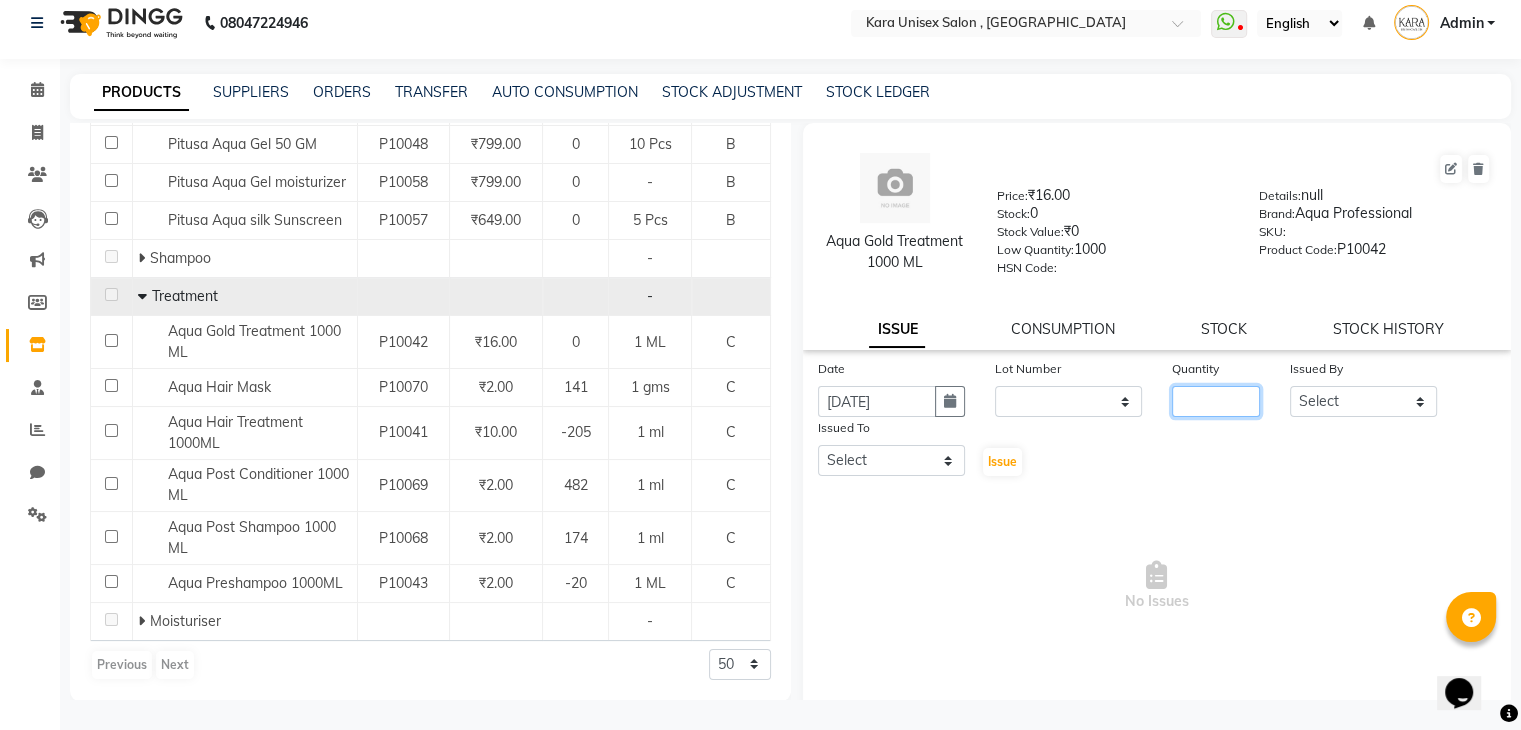 click 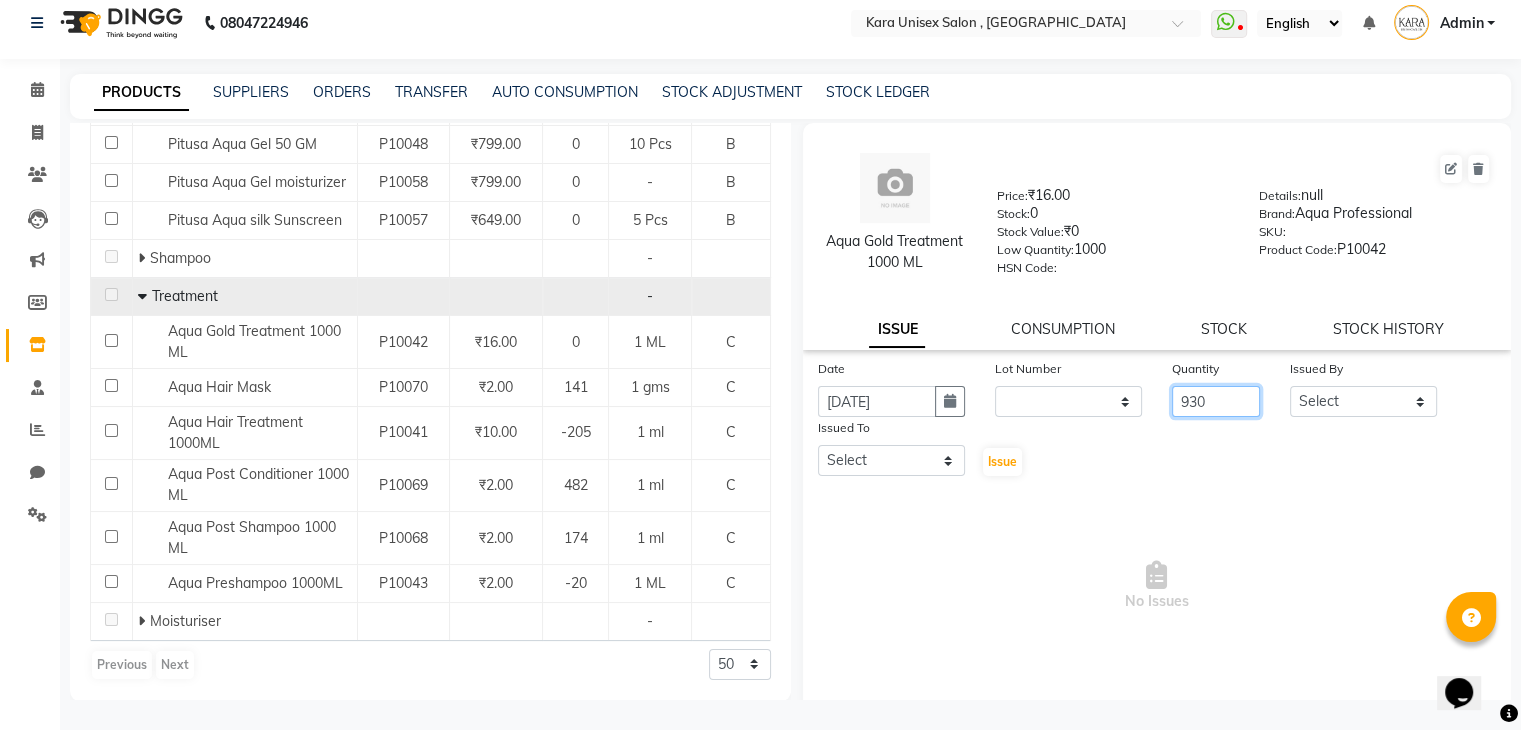 type on "930" 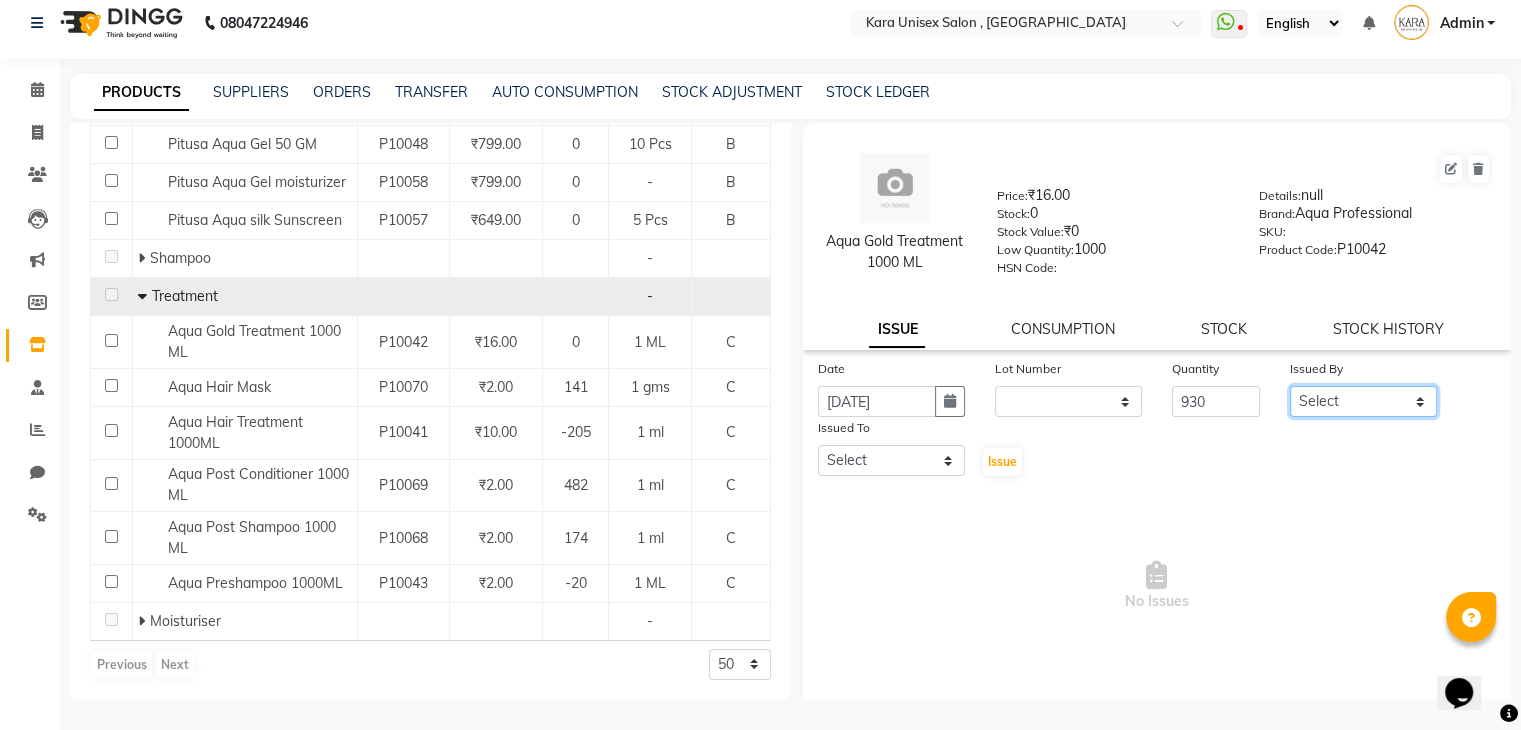 click on "Select Alka Atul [PERSON_NAME] Guru [PERSON_NAME] Kavita [PERSON_NAME] [PERSON_NAME] [PERSON_NAME] Priyanka [PERSON_NAME] [PERSON_NAME] [PERSON_NAME] [PERSON_NAME]  [PERSON_NAME] [PERSON_NAME]  Swati [PERSON_NAME]" 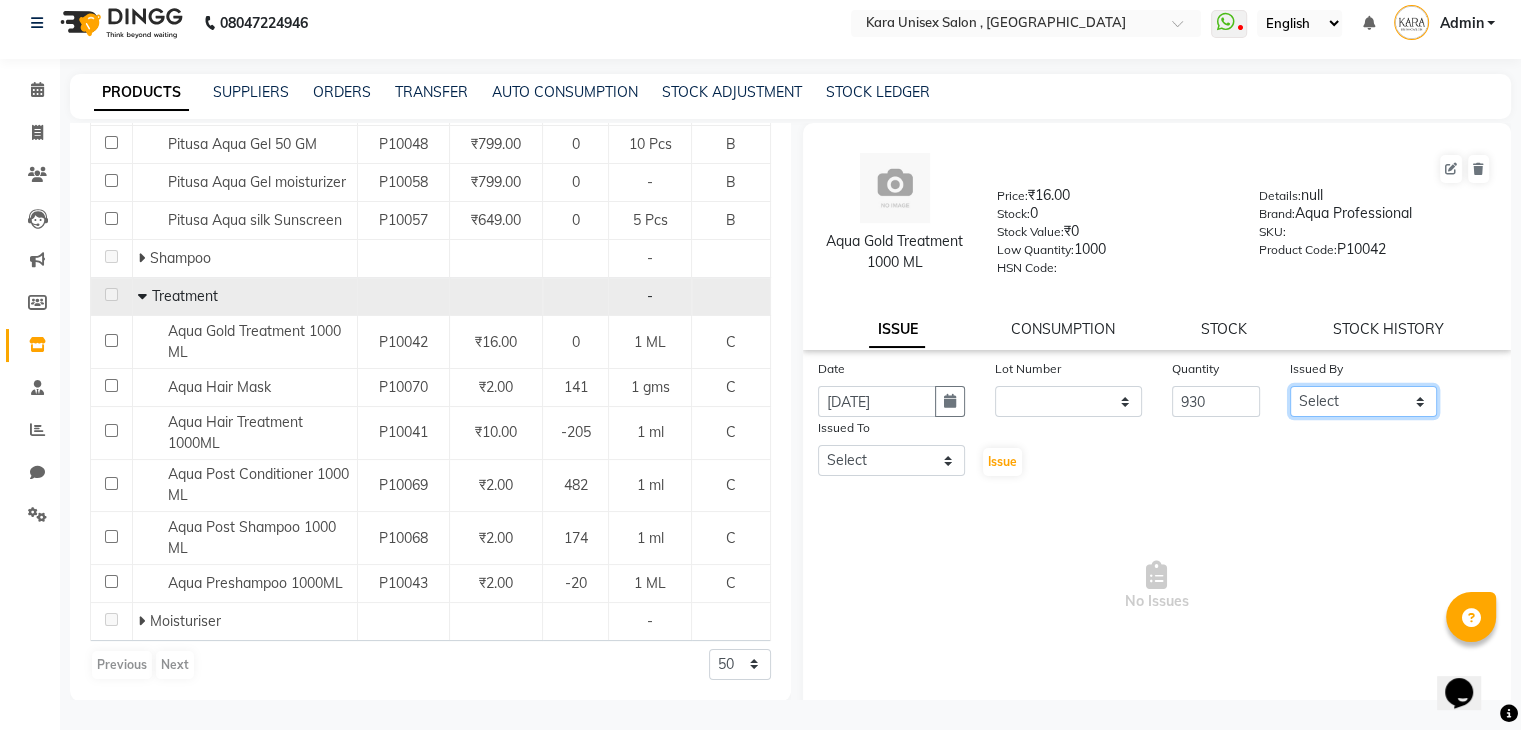select on "84509" 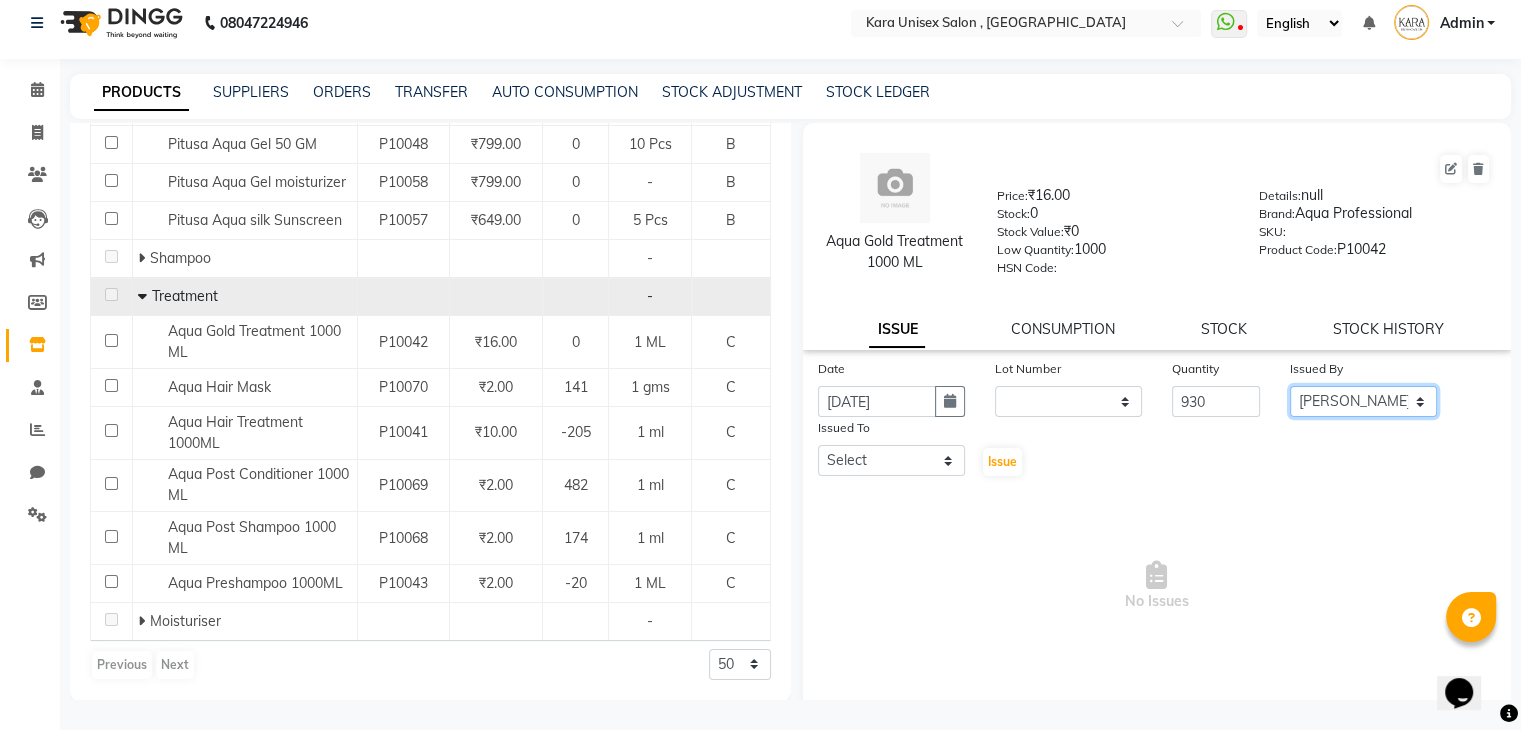 click on "Select Alka Atul [PERSON_NAME] Guru [PERSON_NAME] Kavita [PERSON_NAME] [PERSON_NAME] [PERSON_NAME] Priyanka [PERSON_NAME] [PERSON_NAME] [PERSON_NAME] [PERSON_NAME]  [PERSON_NAME] [PERSON_NAME]  Swati [PERSON_NAME]" 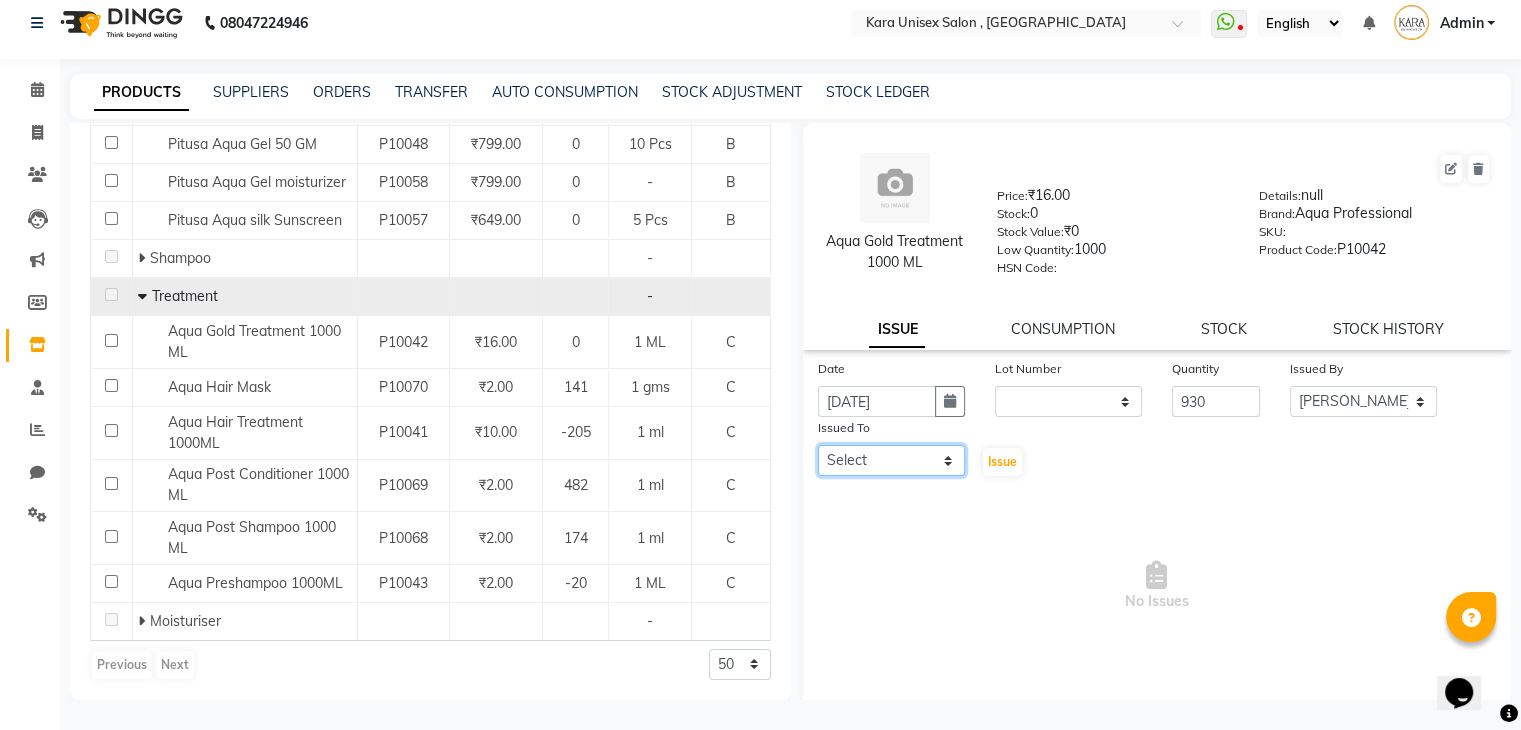 click on "Select Alka Atul [PERSON_NAME] Guru [PERSON_NAME] Kavita [PERSON_NAME] [PERSON_NAME] [PERSON_NAME] Priyanka [PERSON_NAME] [PERSON_NAME] [PERSON_NAME] [PERSON_NAME]  [PERSON_NAME] [PERSON_NAME]  Swati [PERSON_NAME]" 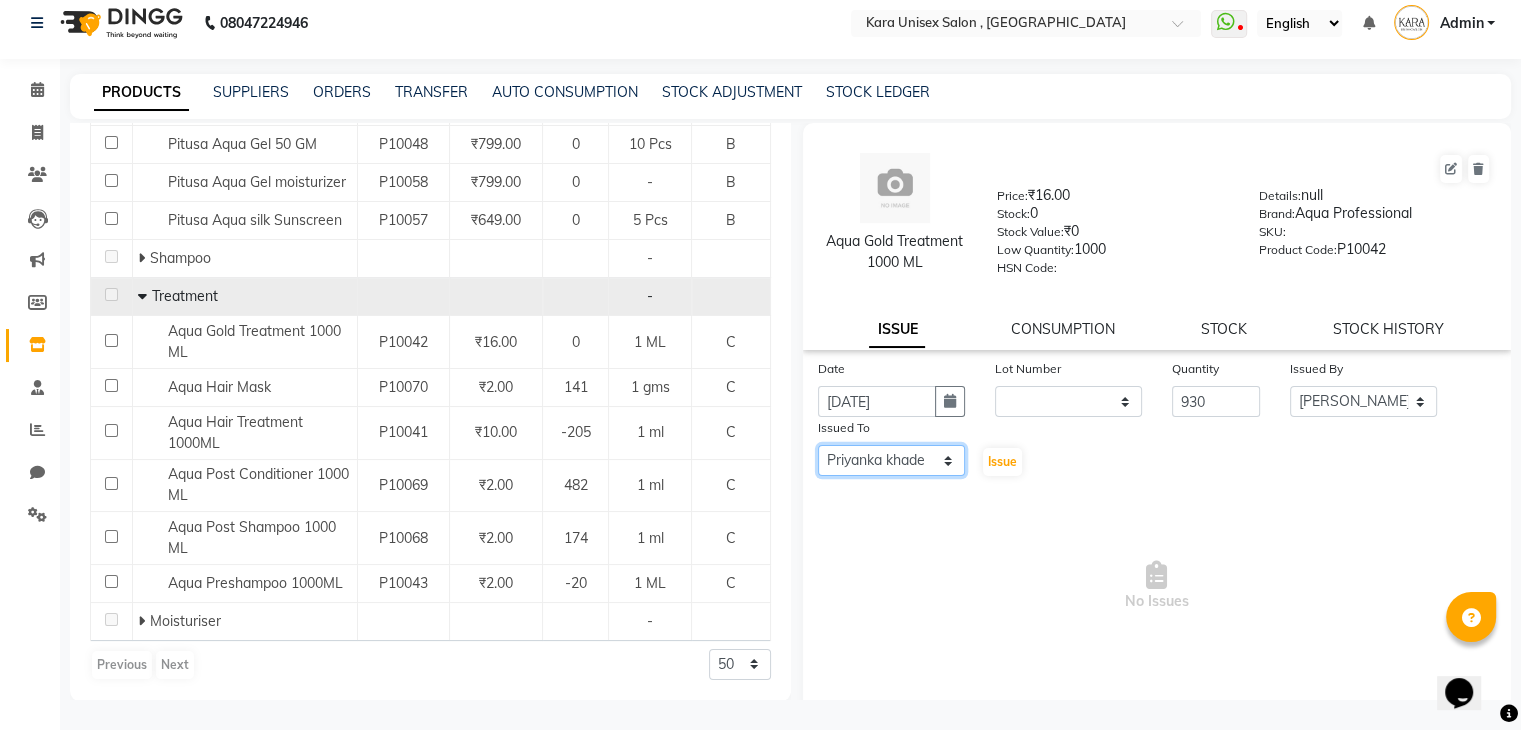 click on "Select Alka Atul [PERSON_NAME] Guru [PERSON_NAME] Kavita [PERSON_NAME] [PERSON_NAME] [PERSON_NAME] Priyanka [PERSON_NAME] [PERSON_NAME] [PERSON_NAME] [PERSON_NAME]  [PERSON_NAME] [PERSON_NAME]  Swati [PERSON_NAME]" 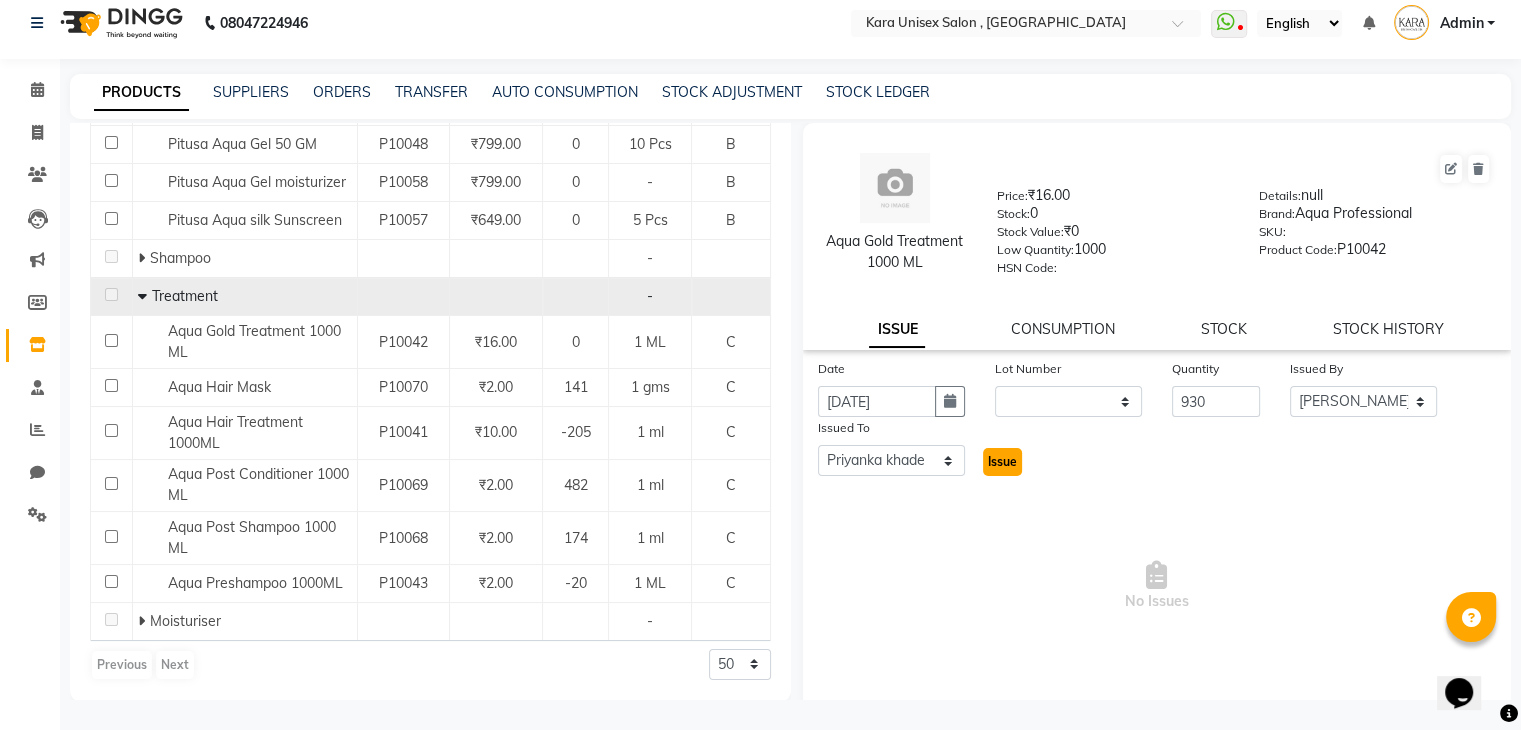 click on "Issue" 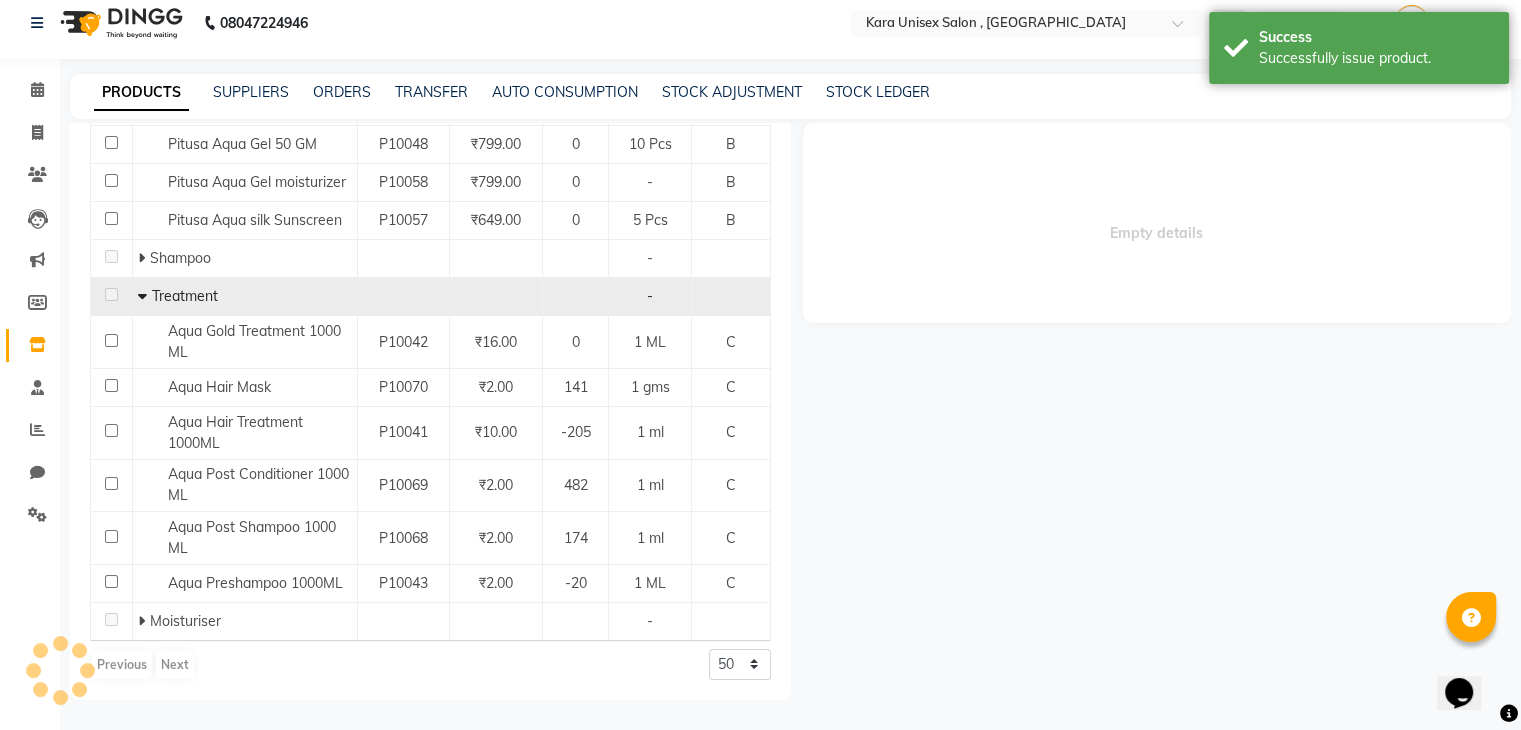 select 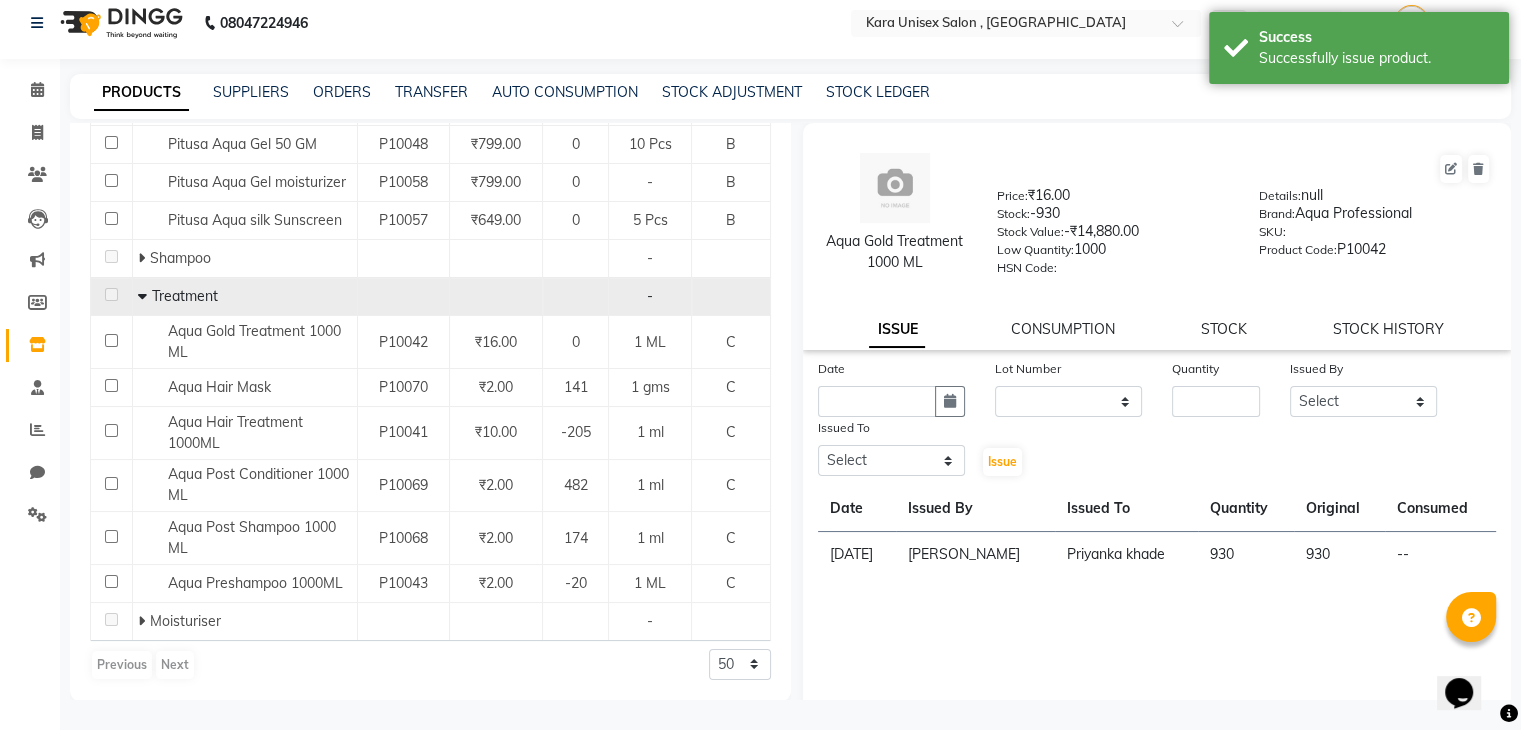 click on "Stock Value:   -₹14,880.00" 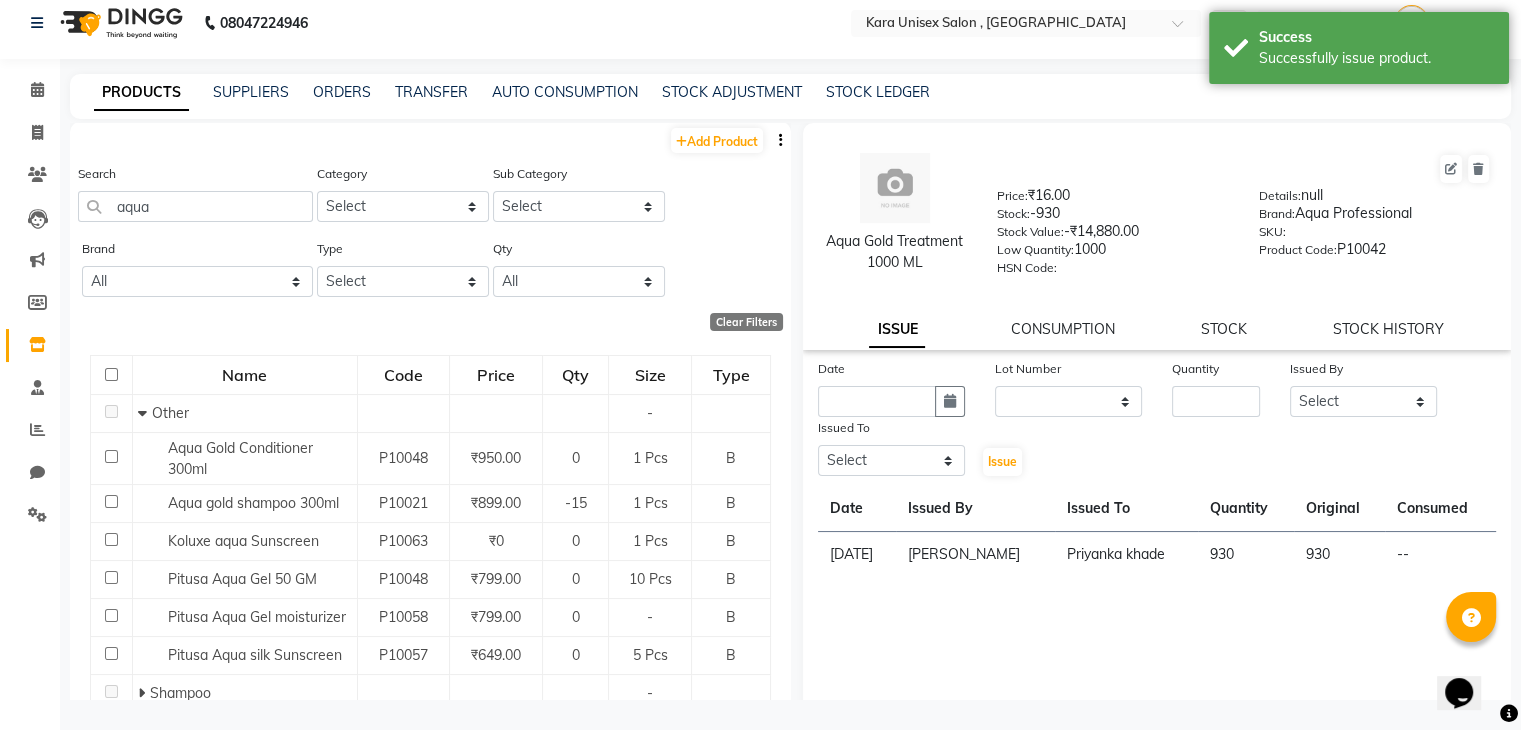 scroll, scrollTop: 0, scrollLeft: 0, axis: both 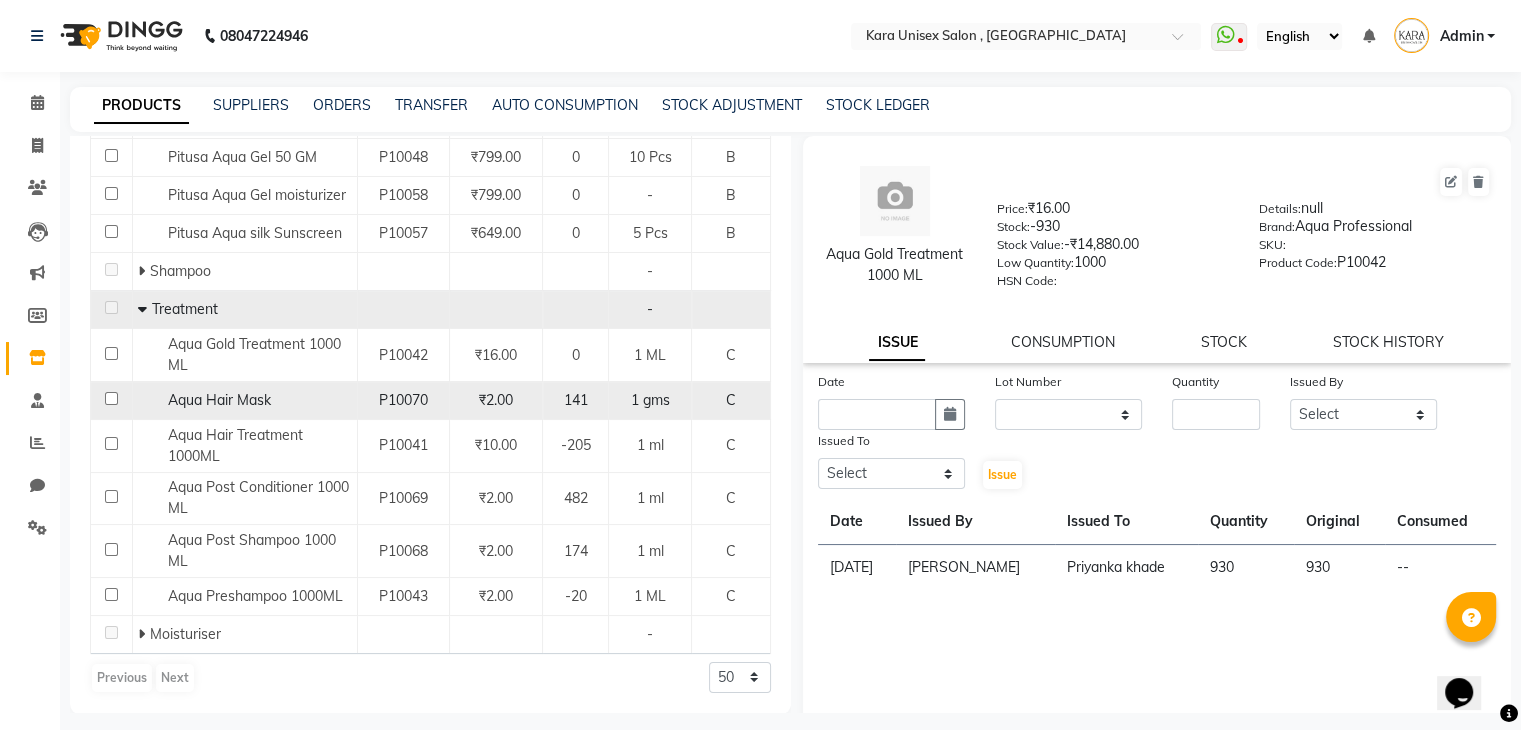 click on "Aqua Hair Mask" 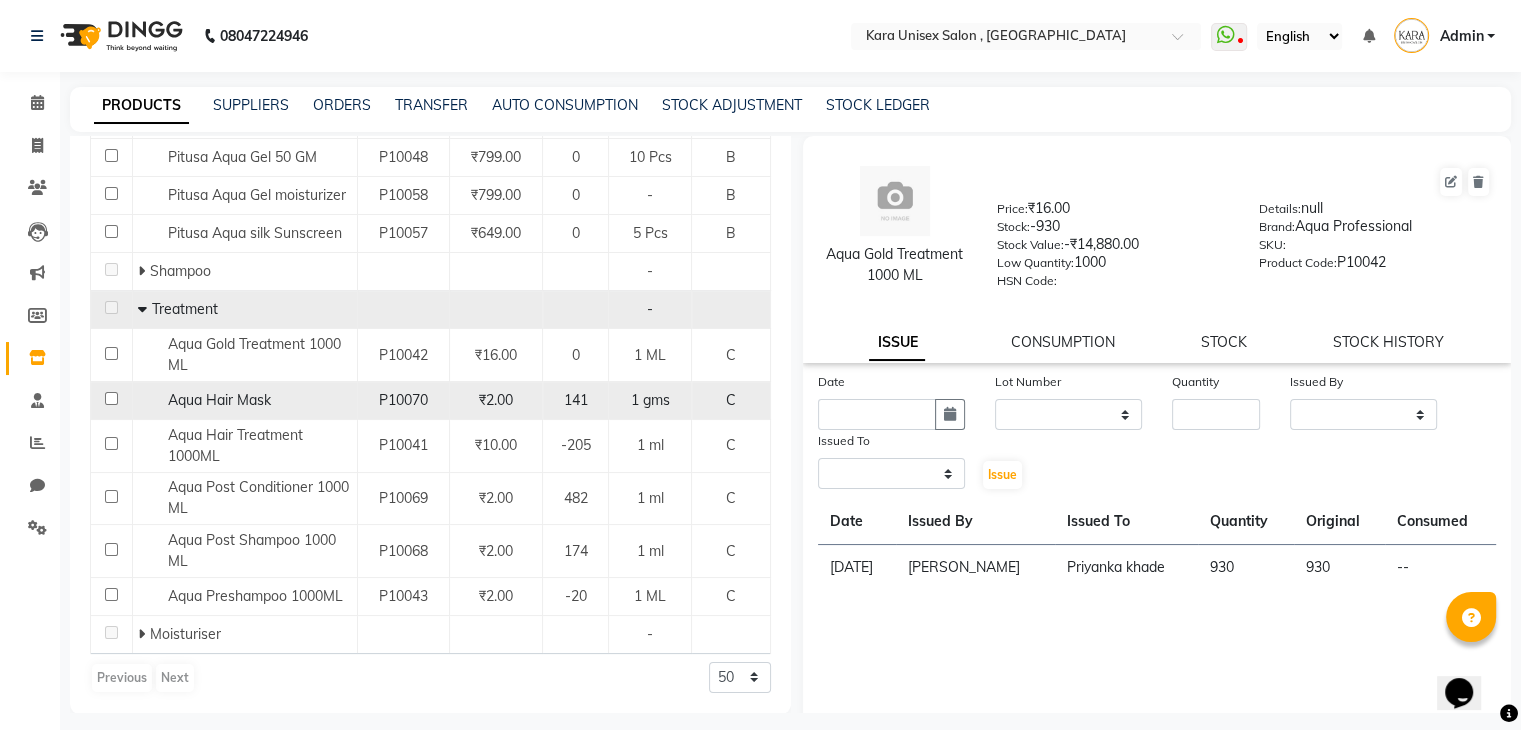 select 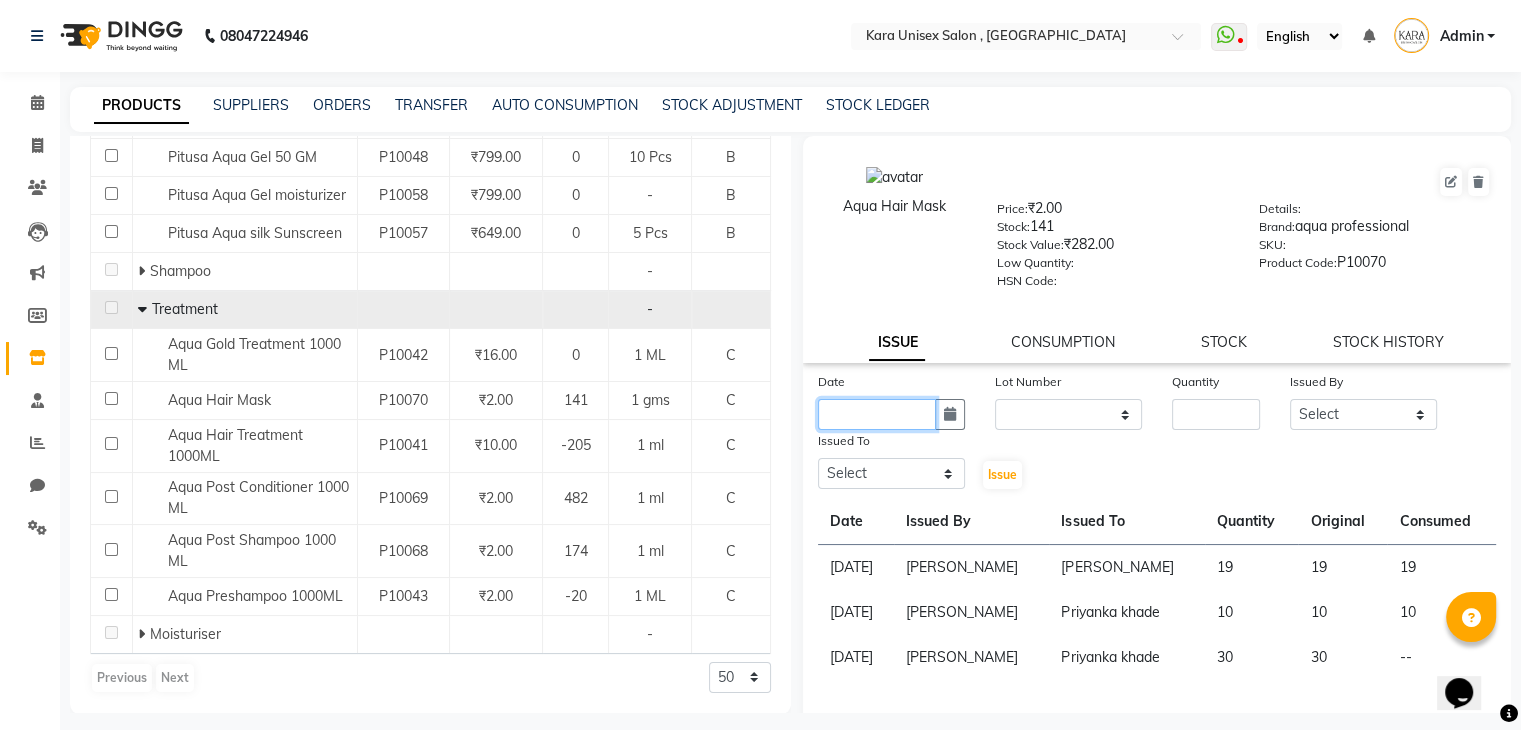 drag, startPoint x: 868, startPoint y: 426, endPoint x: 895, endPoint y: 421, distance: 27.45906 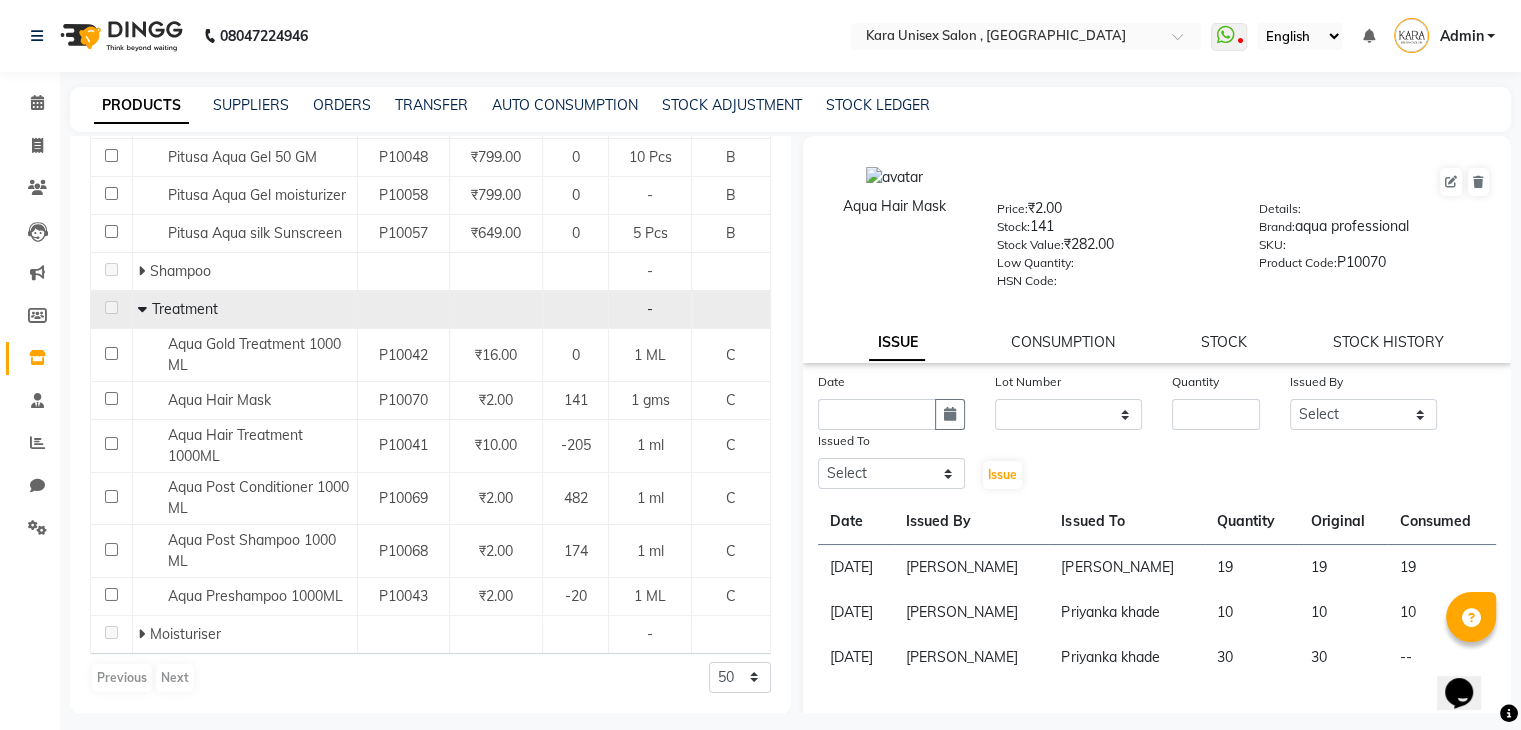 select on "7" 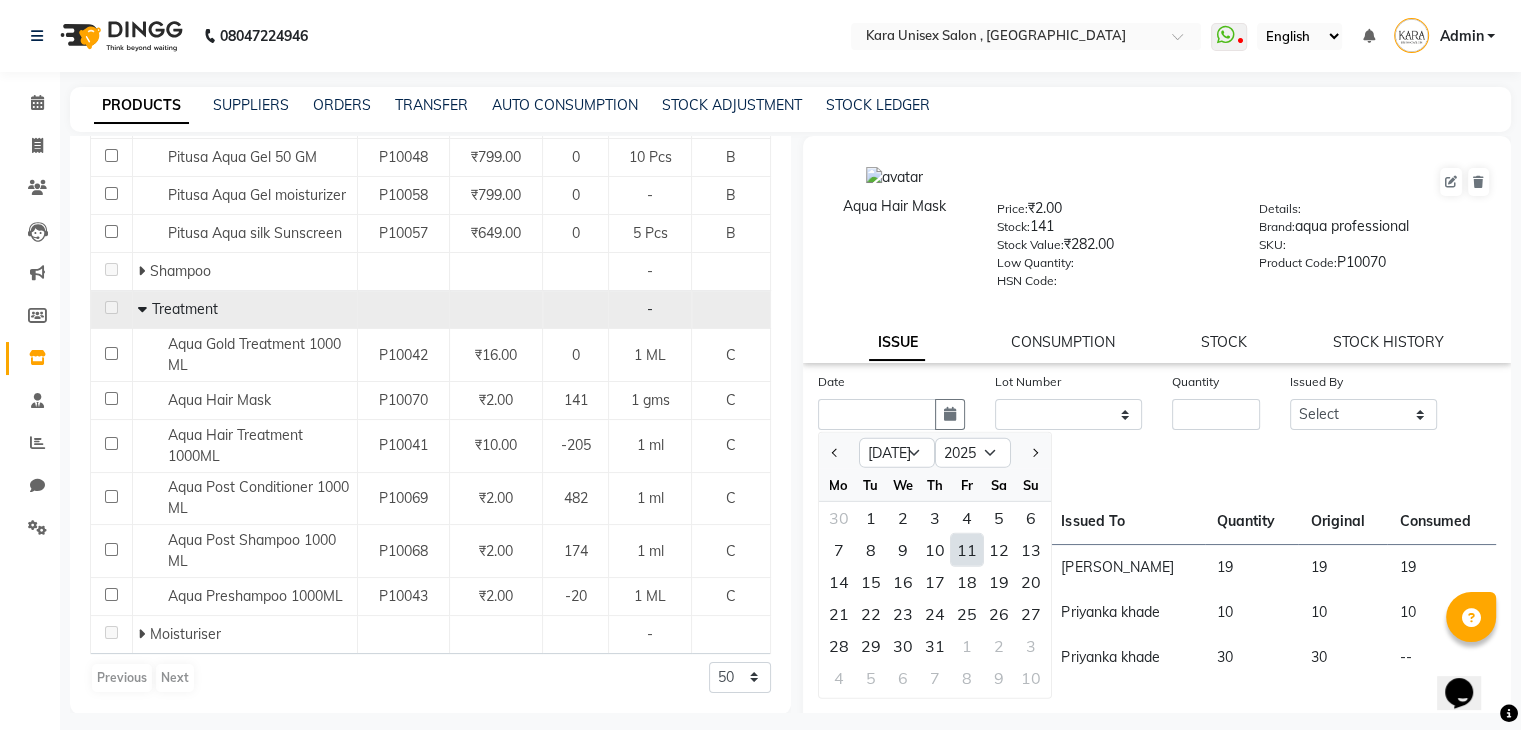 click on "11" 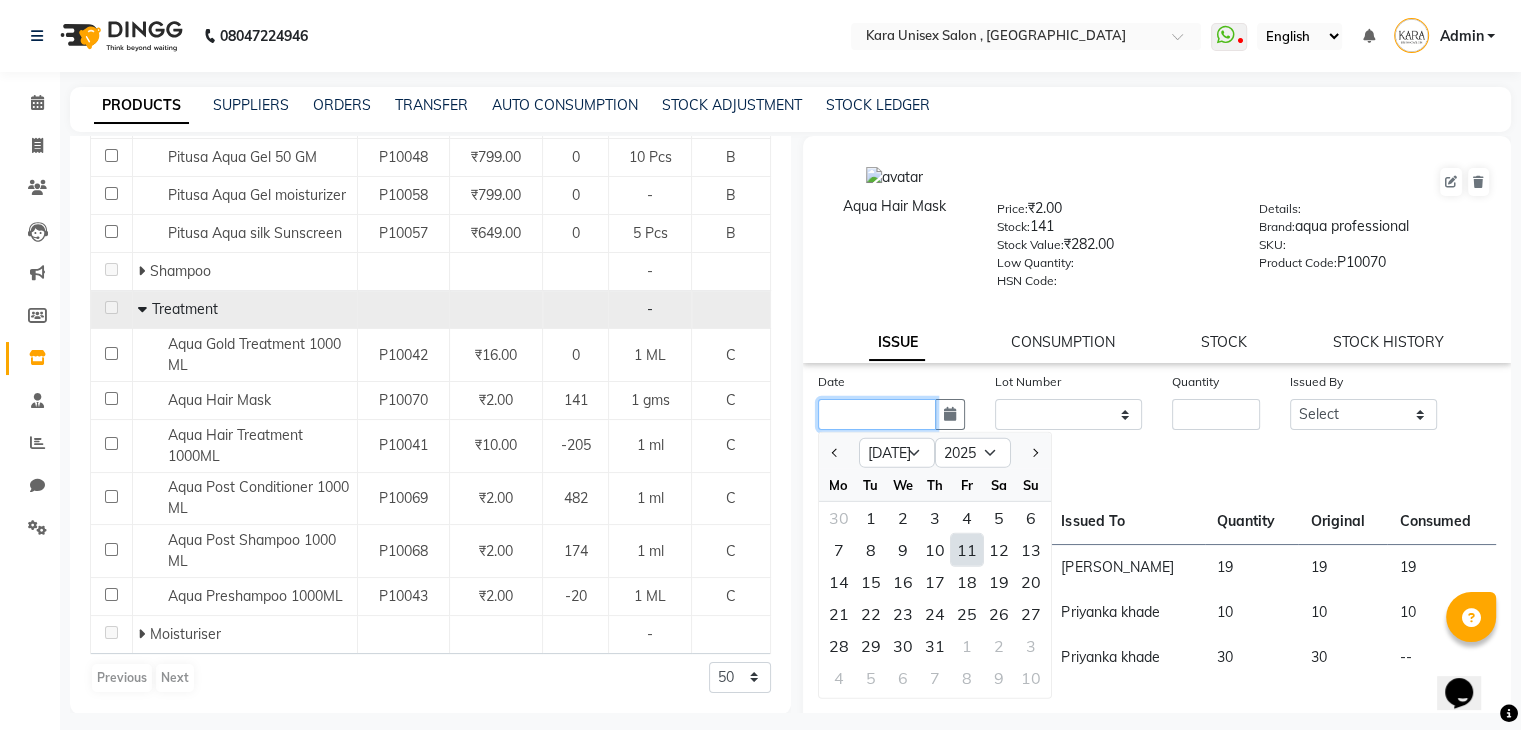 type on "[DATE]" 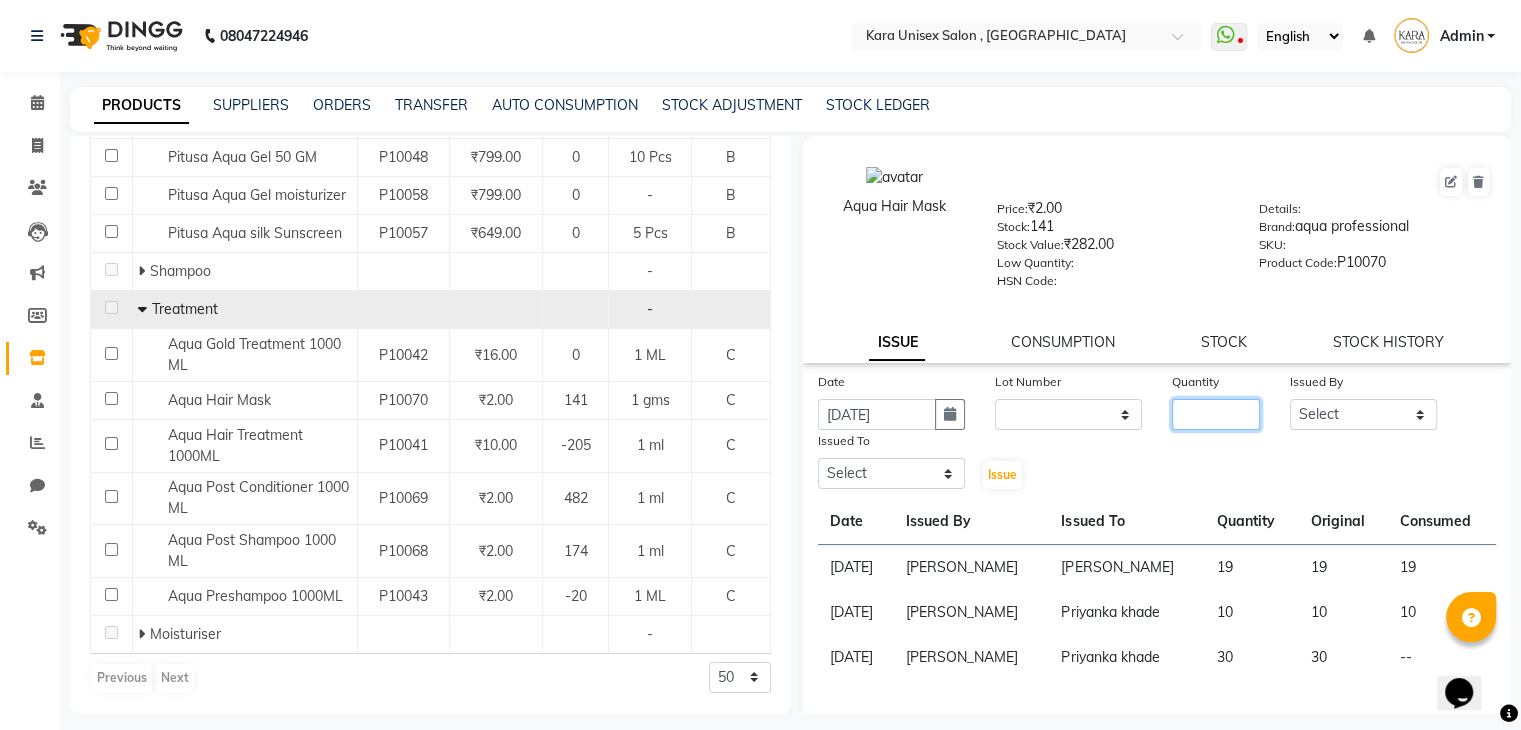 click 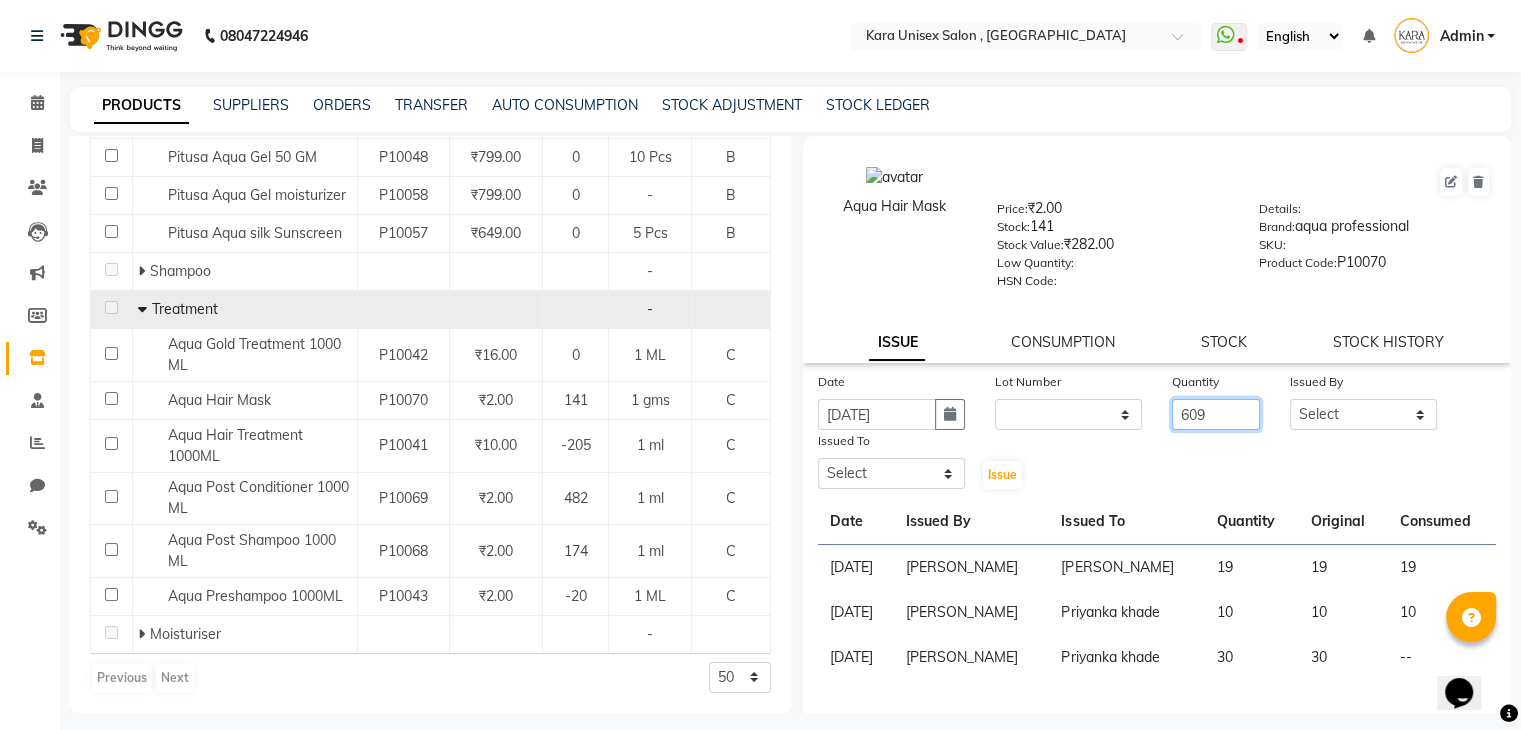 type on "609" 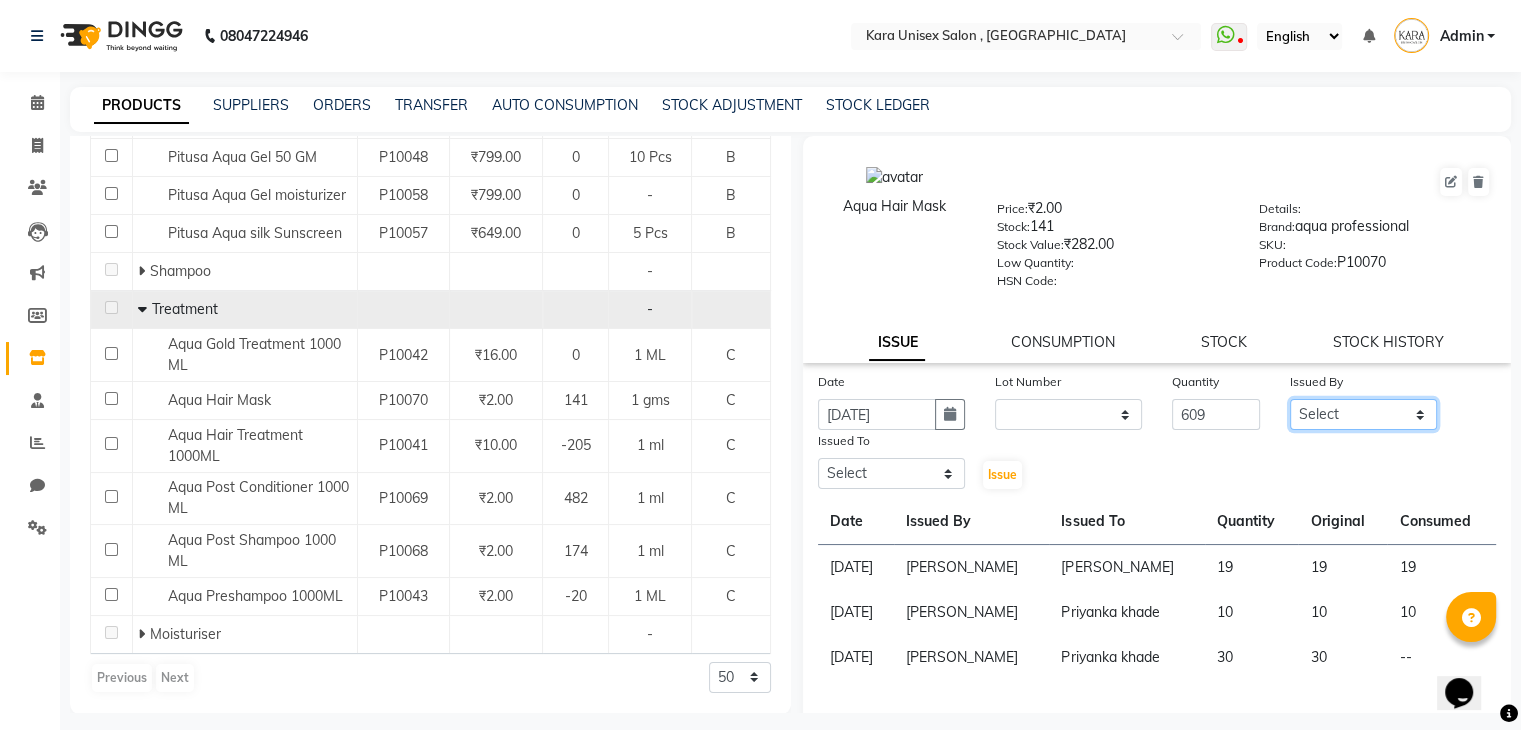 click on "Select Alka Atul [PERSON_NAME] Guru [PERSON_NAME] Kavita [PERSON_NAME] [PERSON_NAME] [PERSON_NAME] Priyanka [PERSON_NAME] [PERSON_NAME] [PERSON_NAME] [PERSON_NAME]  [PERSON_NAME] [PERSON_NAME]  Swati [PERSON_NAME]" 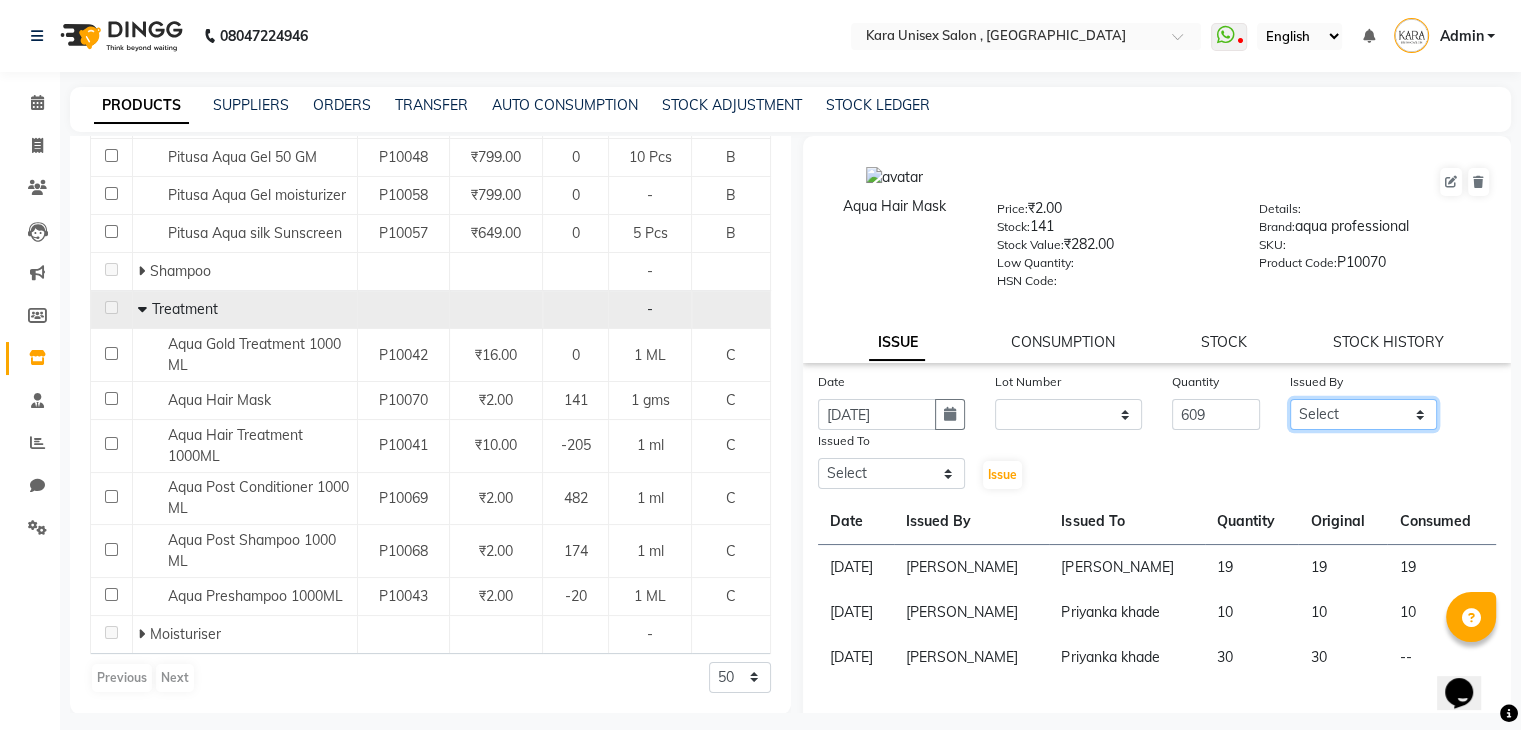 select on "84509" 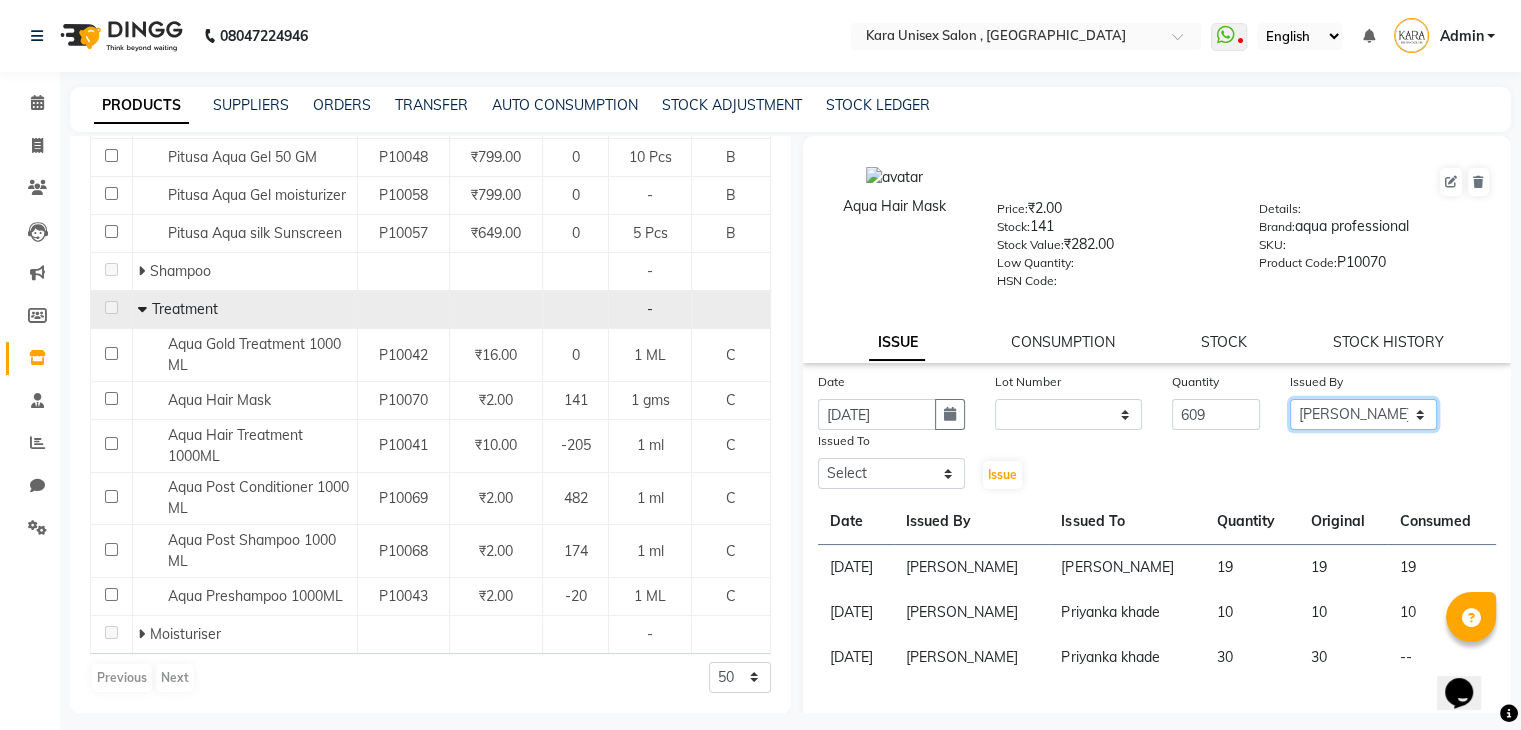 click on "Select Alka Atul [PERSON_NAME] Guru [PERSON_NAME] Kavita [PERSON_NAME] [PERSON_NAME] [PERSON_NAME] Priyanka [PERSON_NAME] [PERSON_NAME] [PERSON_NAME] [PERSON_NAME]  [PERSON_NAME] [PERSON_NAME]  Swati [PERSON_NAME]" 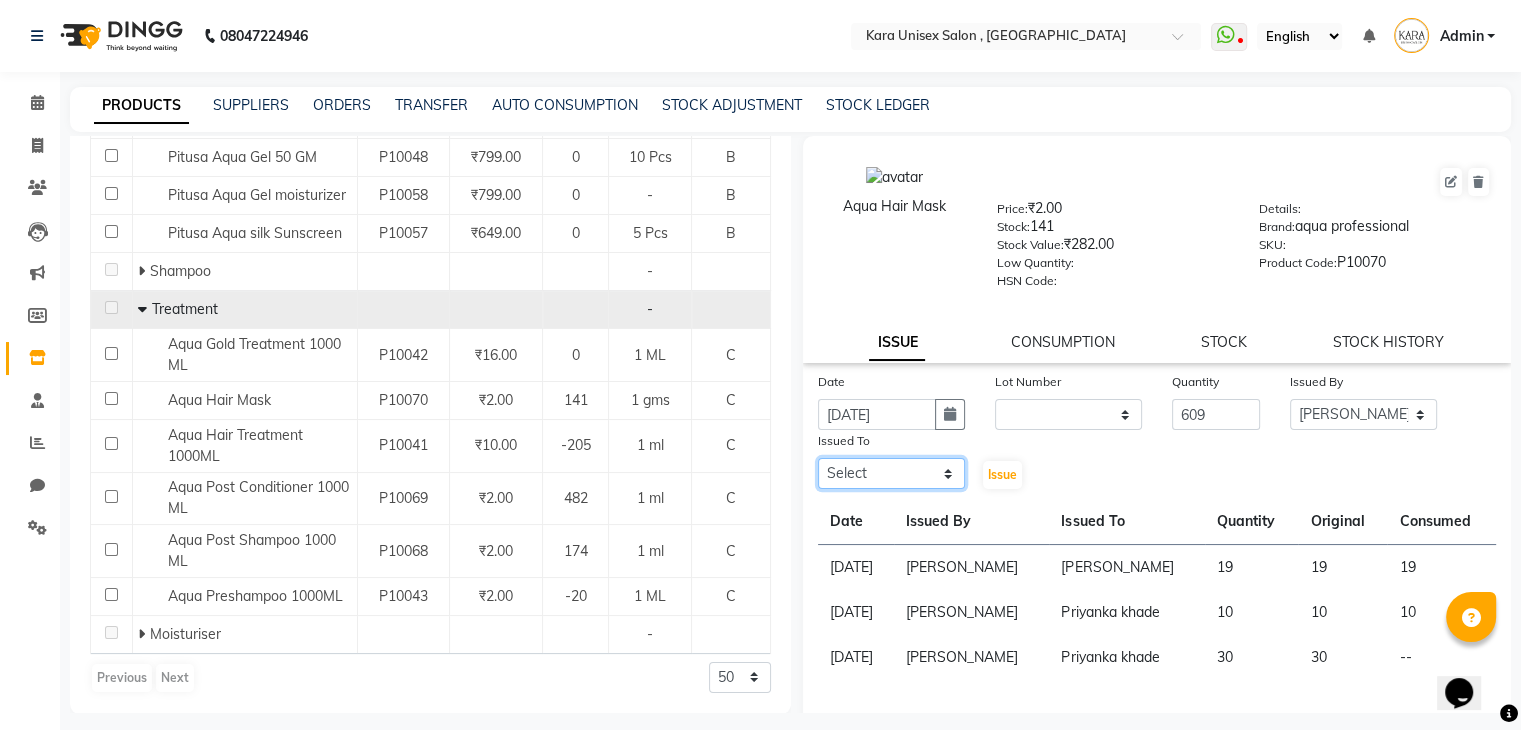 click on "Select Alka Atul [PERSON_NAME] Guru [PERSON_NAME] Kavita [PERSON_NAME] [PERSON_NAME] [PERSON_NAME] Priyanka [PERSON_NAME] [PERSON_NAME] [PERSON_NAME] [PERSON_NAME]  [PERSON_NAME] [PERSON_NAME]  Swati [PERSON_NAME]" 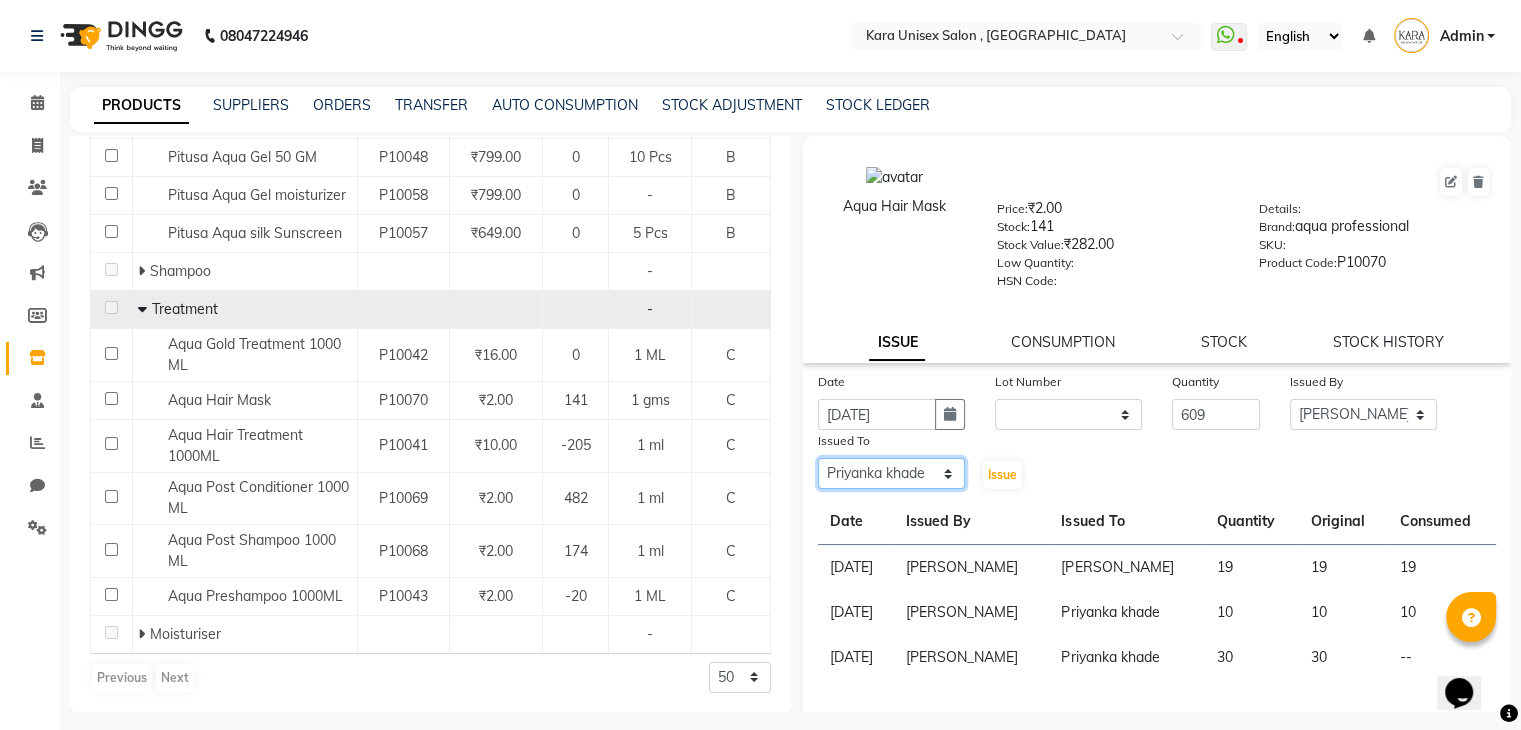 click on "Select Alka Atul [PERSON_NAME] Guru [PERSON_NAME] Kavita [PERSON_NAME] [PERSON_NAME] [PERSON_NAME] Priyanka [PERSON_NAME] [PERSON_NAME] [PERSON_NAME] [PERSON_NAME]  [PERSON_NAME] [PERSON_NAME]  Swati [PERSON_NAME]" 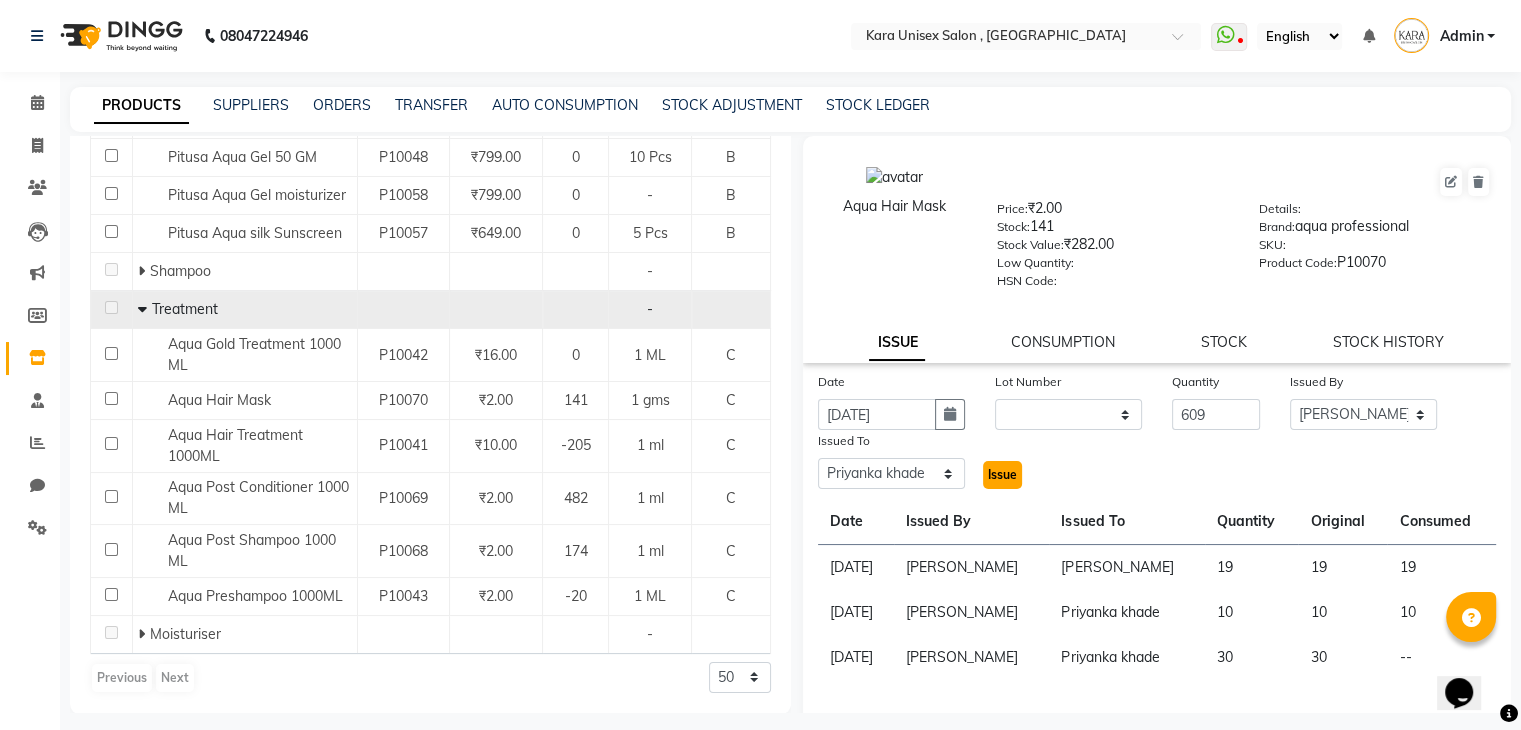 click on "Issue" 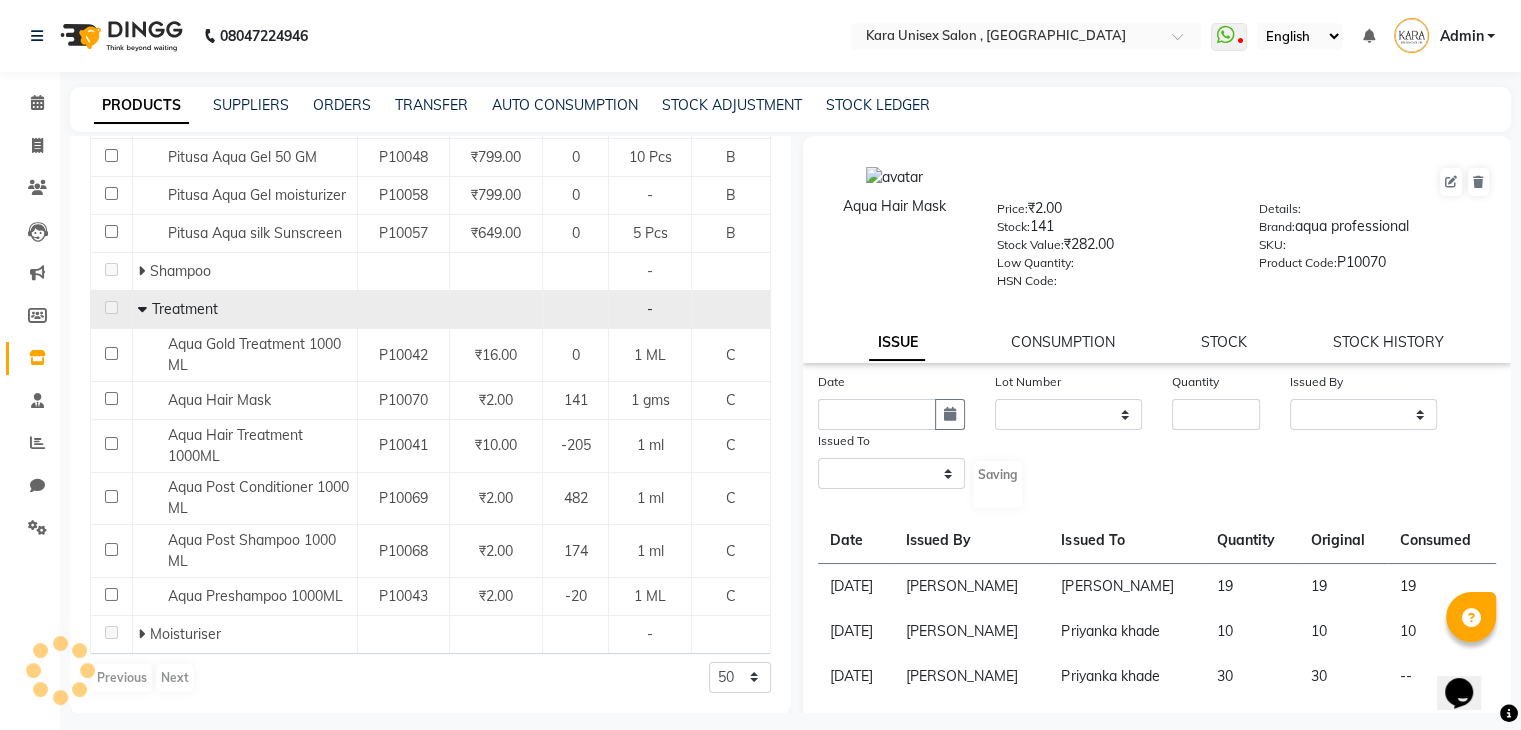 select 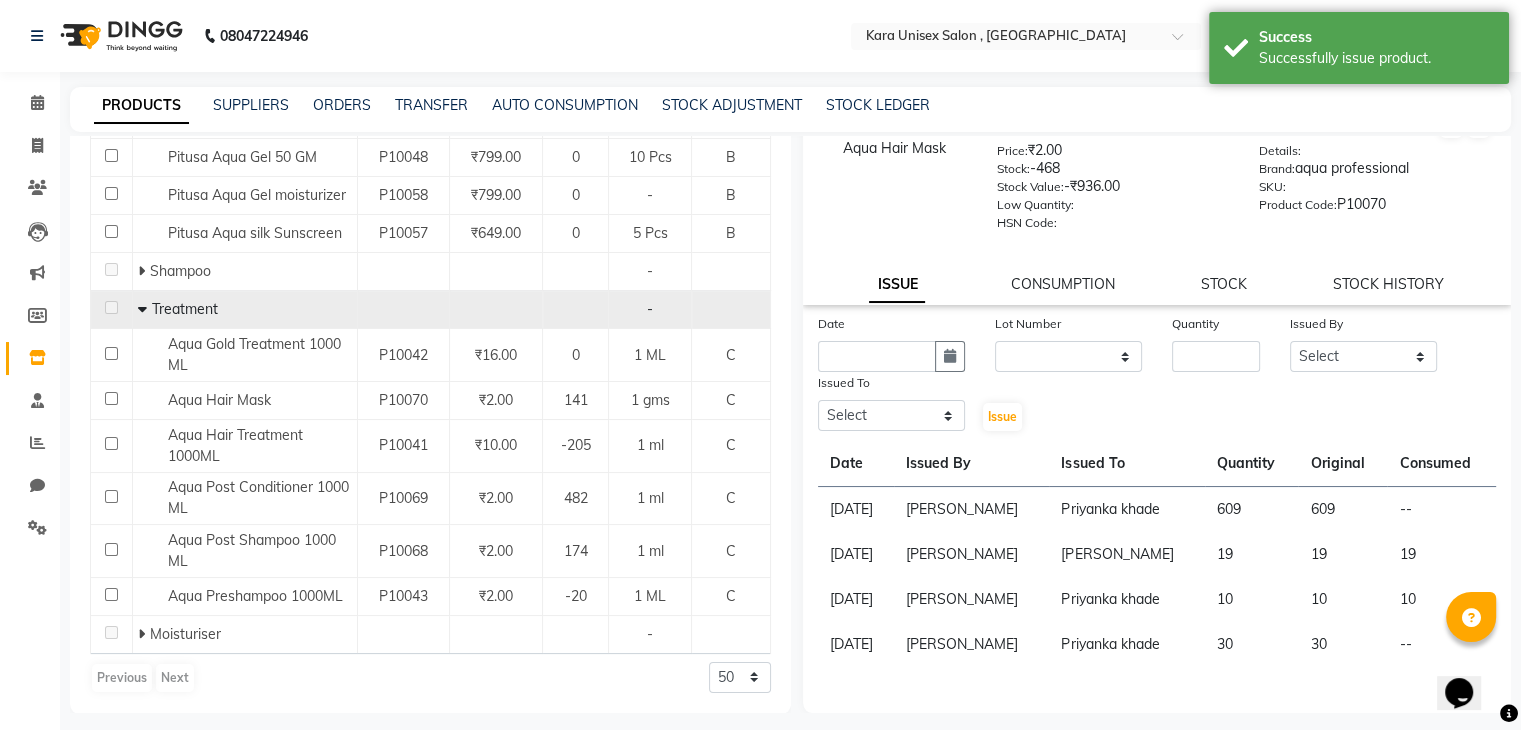 scroll, scrollTop: 64, scrollLeft: 0, axis: vertical 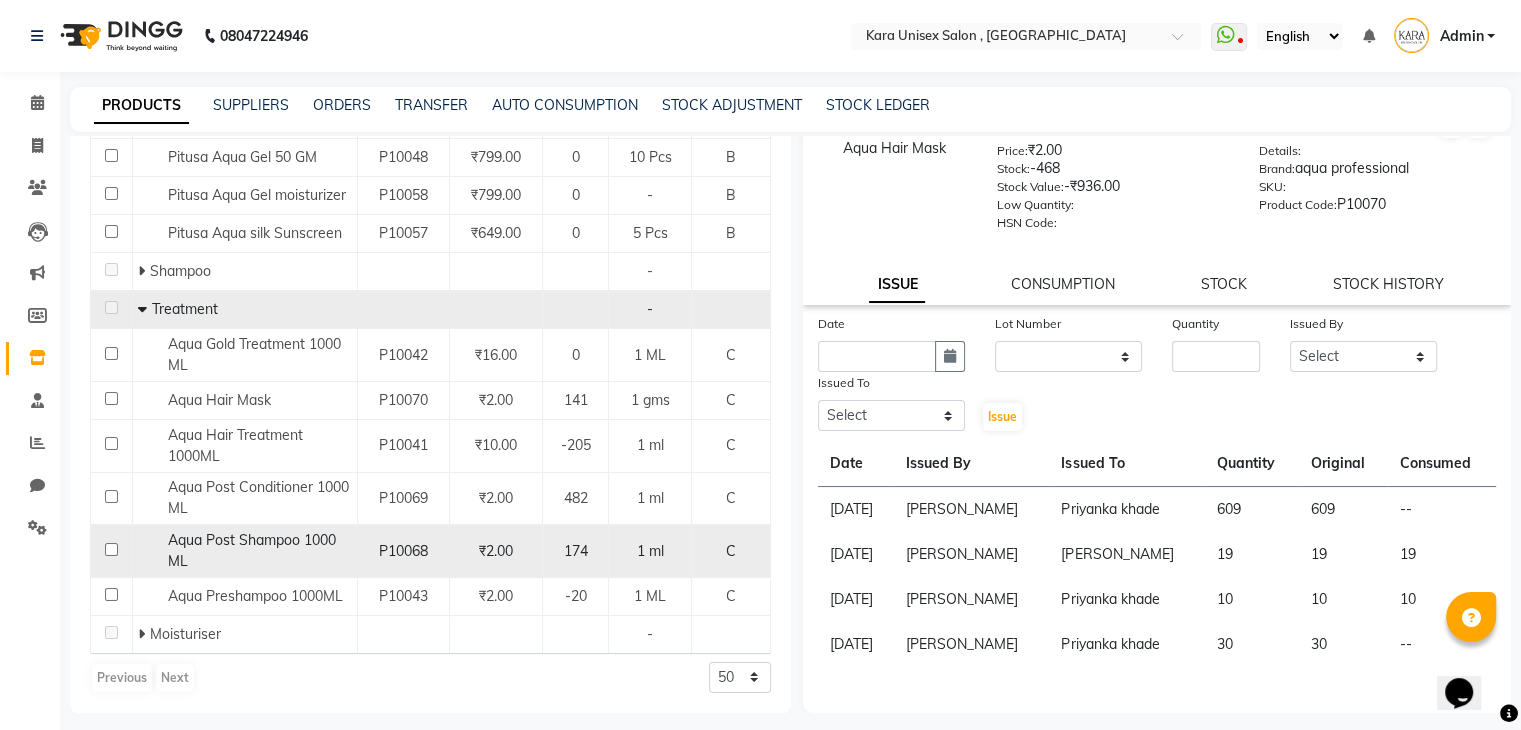 click on "Aqua Post Shampoo 1000 ML" 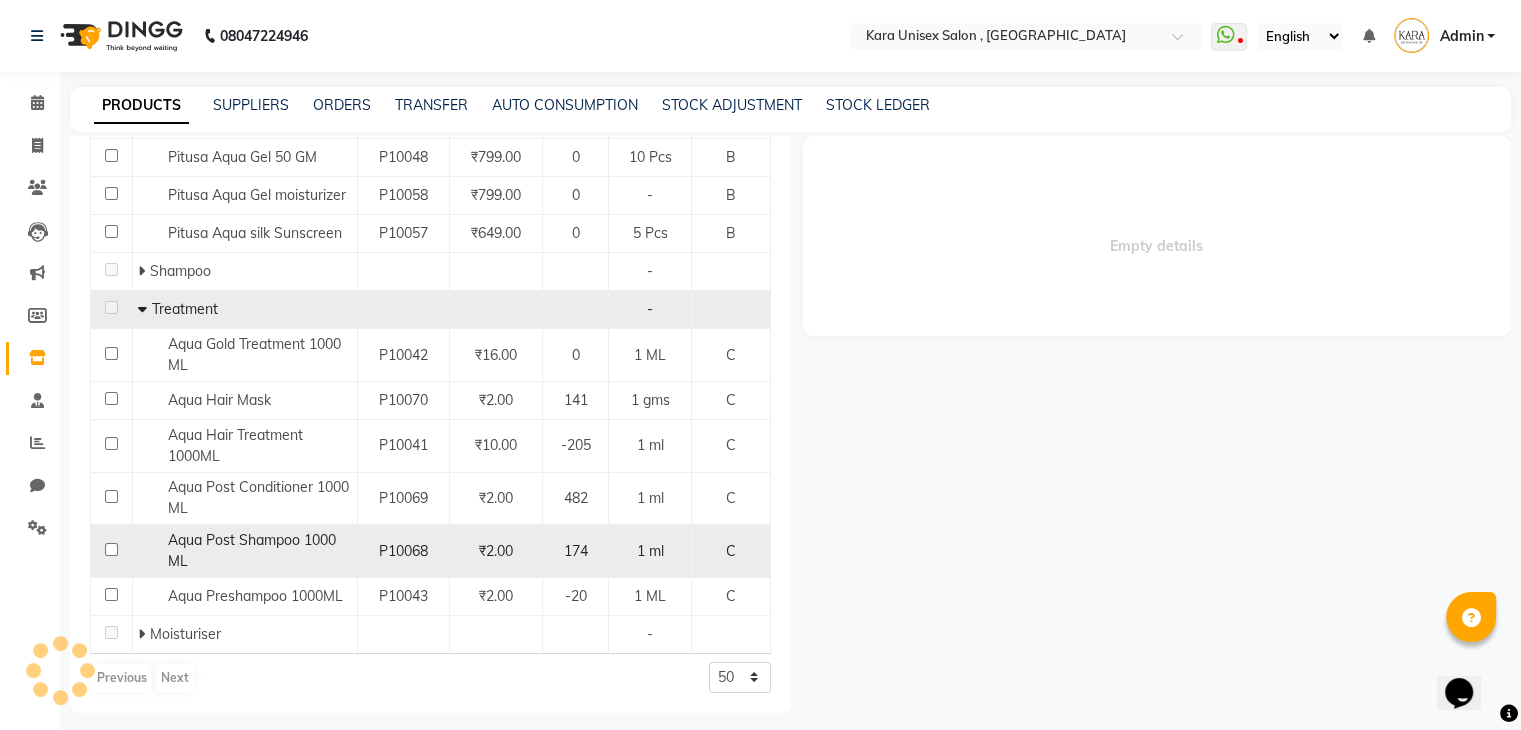 scroll, scrollTop: 0, scrollLeft: 0, axis: both 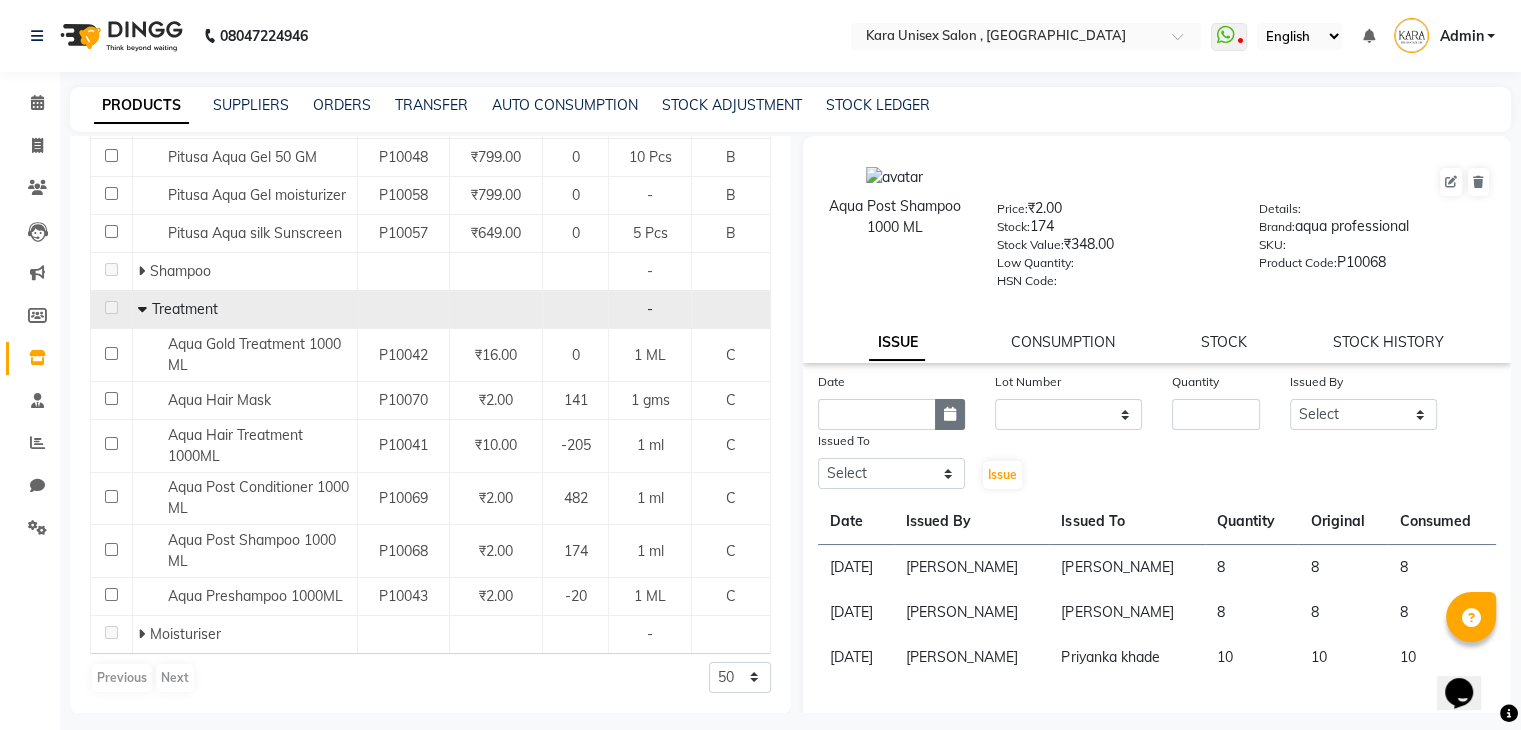click 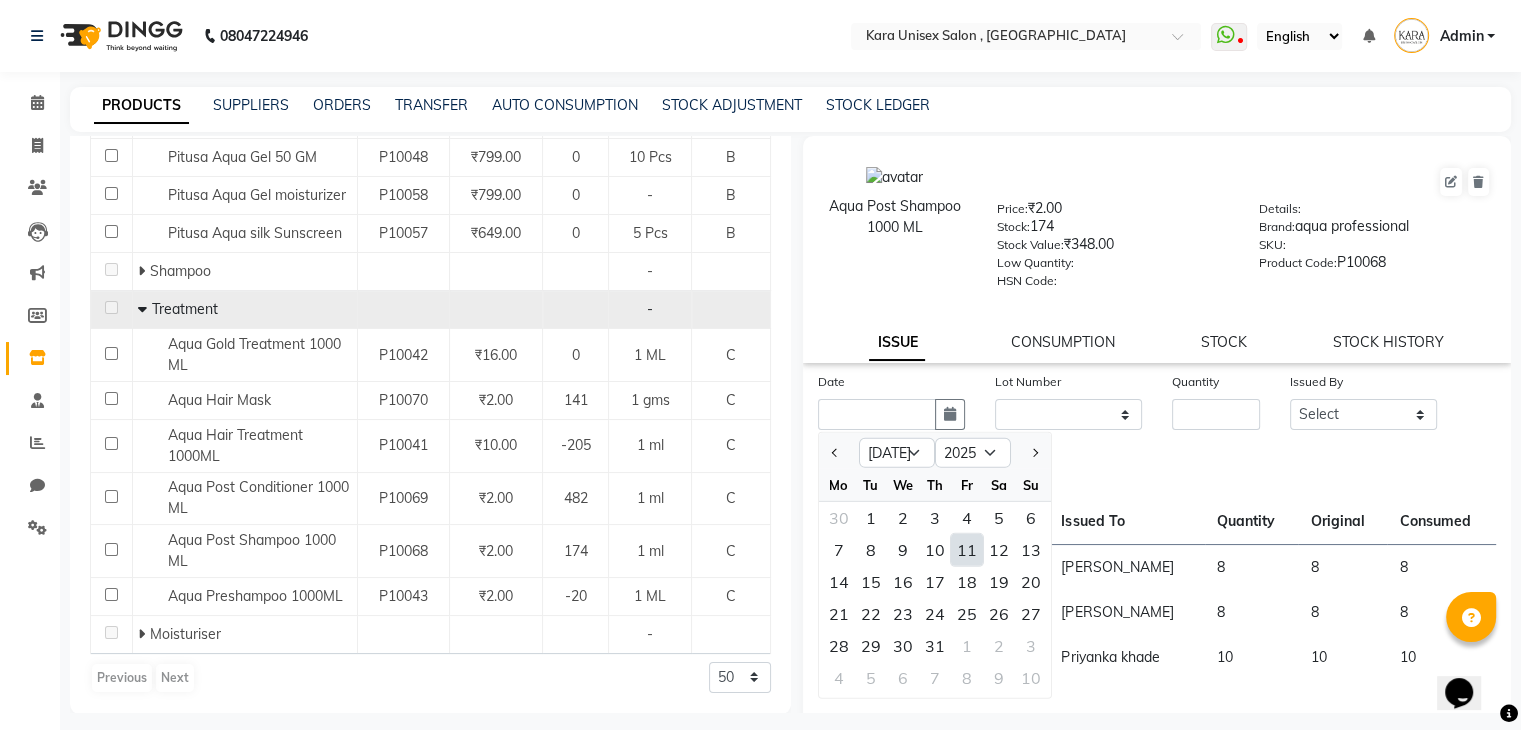 click on "11" 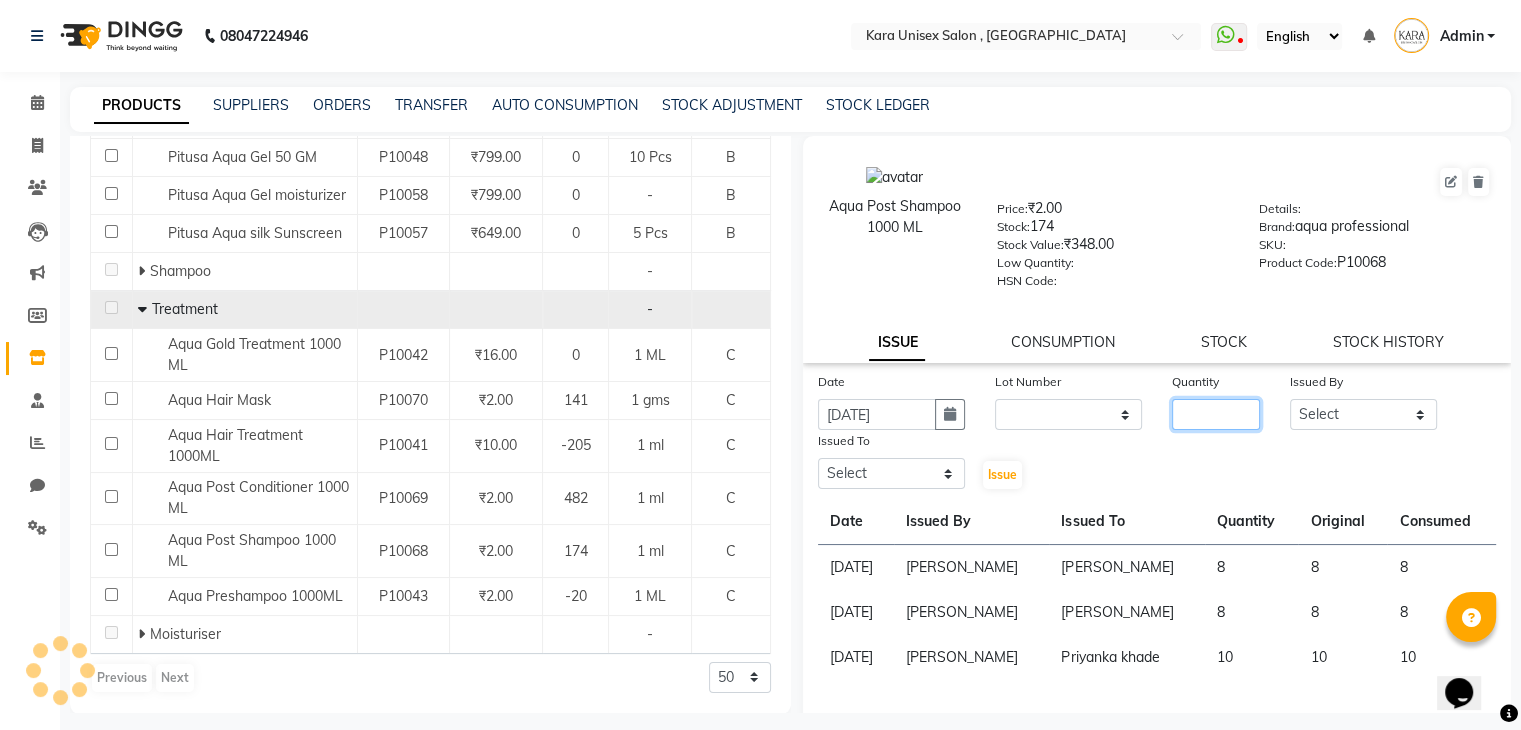 click 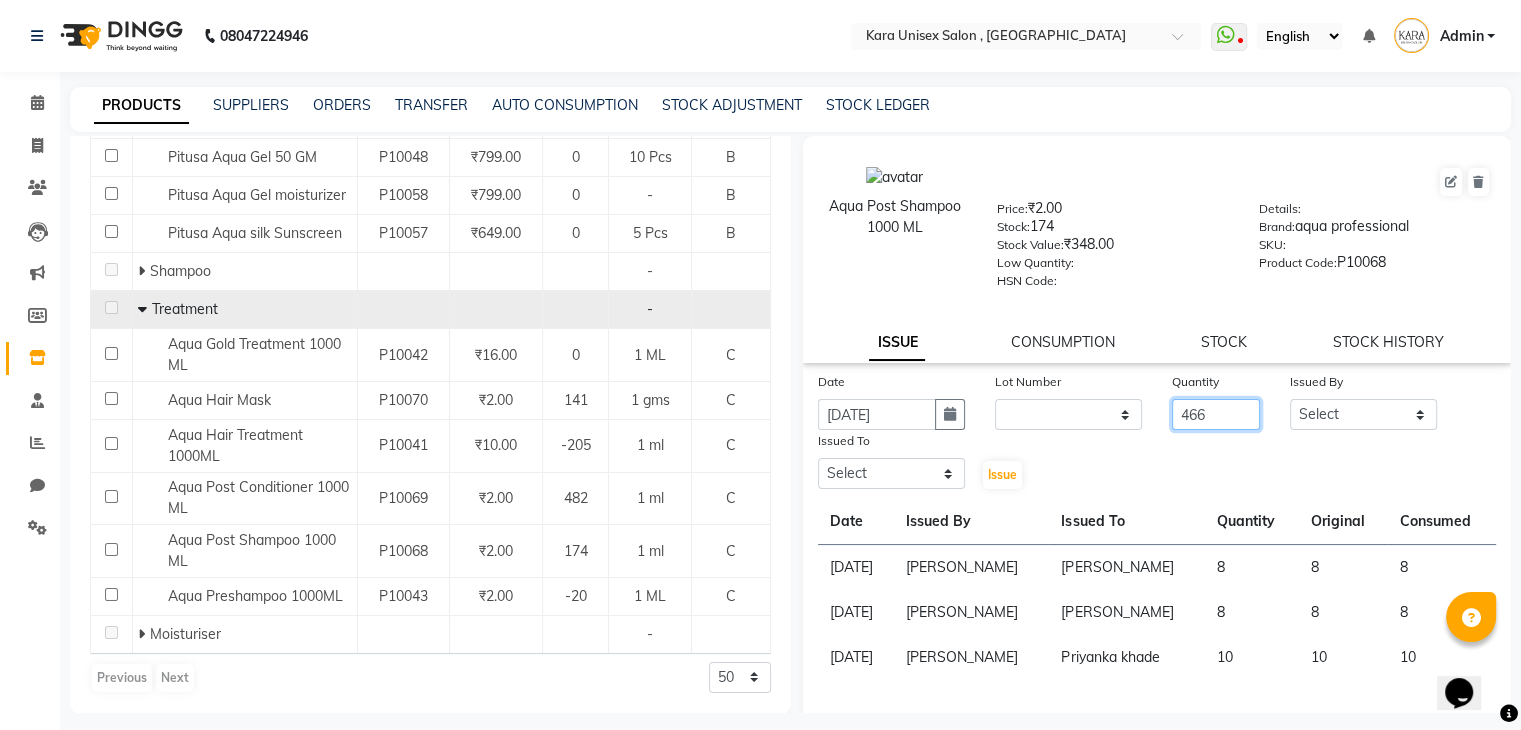 type on "466" 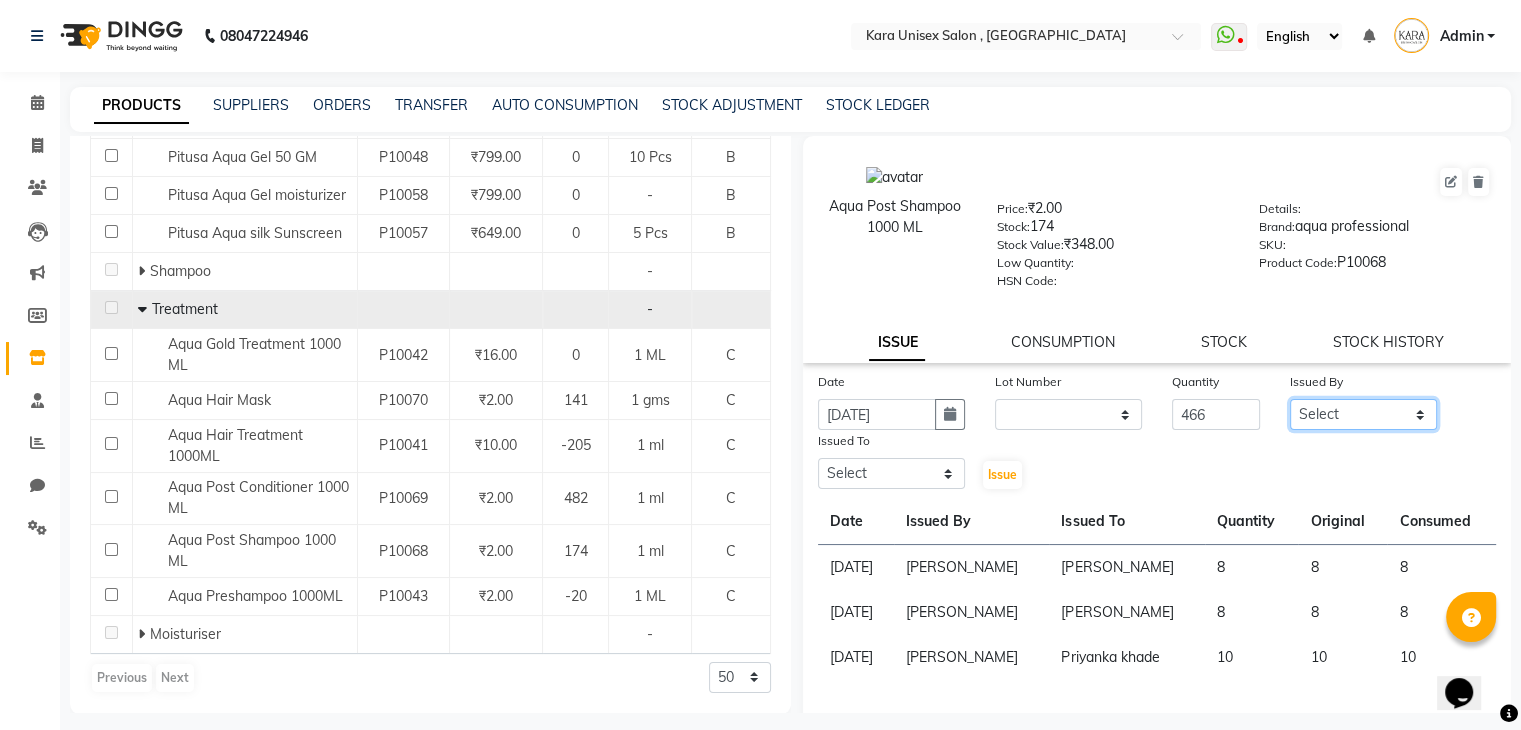 click on "Select Alka Atul [PERSON_NAME] Guru [PERSON_NAME] Kavita [PERSON_NAME] [PERSON_NAME] [PERSON_NAME] Priyanka [PERSON_NAME] [PERSON_NAME] [PERSON_NAME] [PERSON_NAME]  [PERSON_NAME] [PERSON_NAME]  Swati [PERSON_NAME]" 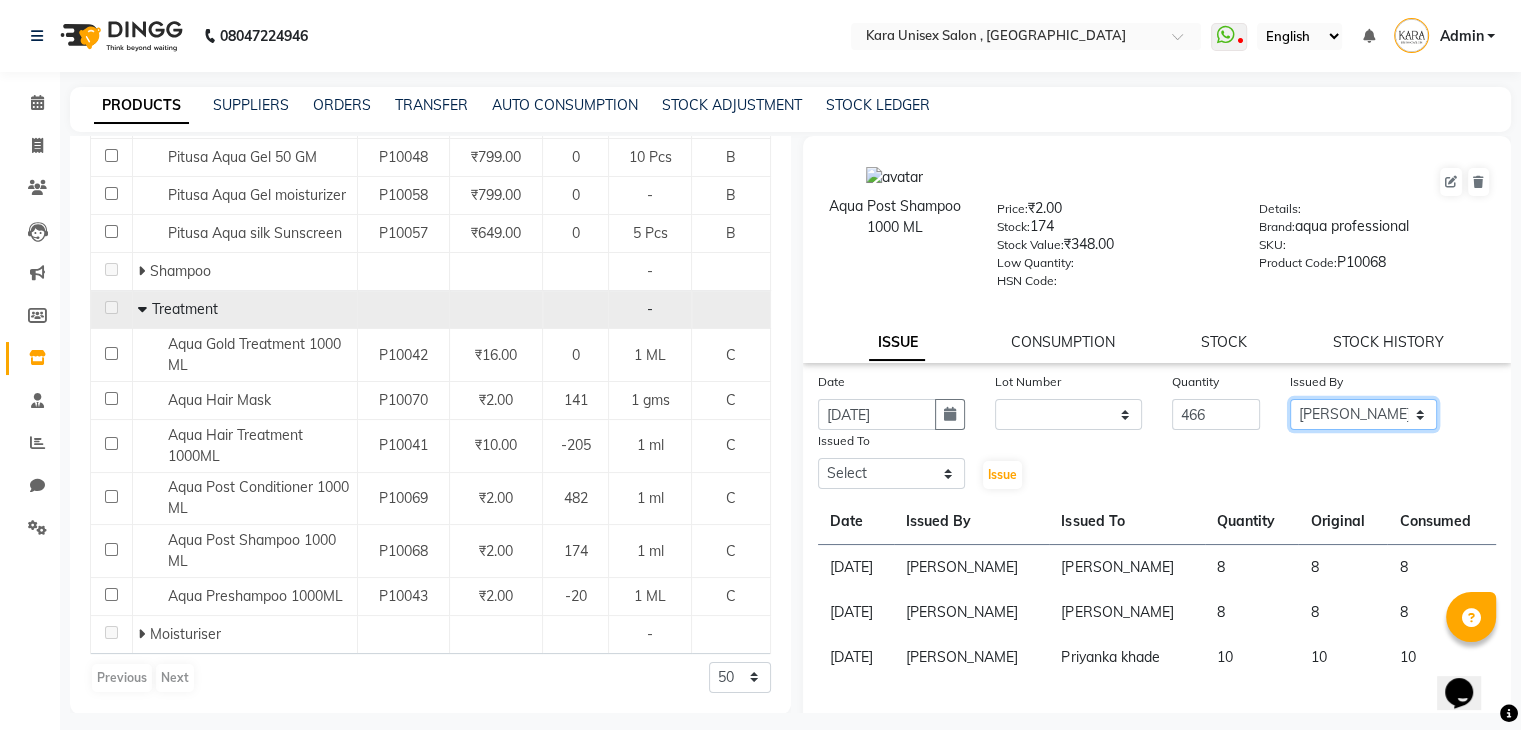 click on "Select Alka Atul [PERSON_NAME] Guru [PERSON_NAME] Kavita [PERSON_NAME] [PERSON_NAME] [PERSON_NAME] Priyanka [PERSON_NAME] [PERSON_NAME] [PERSON_NAME] [PERSON_NAME]  [PERSON_NAME] [PERSON_NAME]  Swati [PERSON_NAME]" 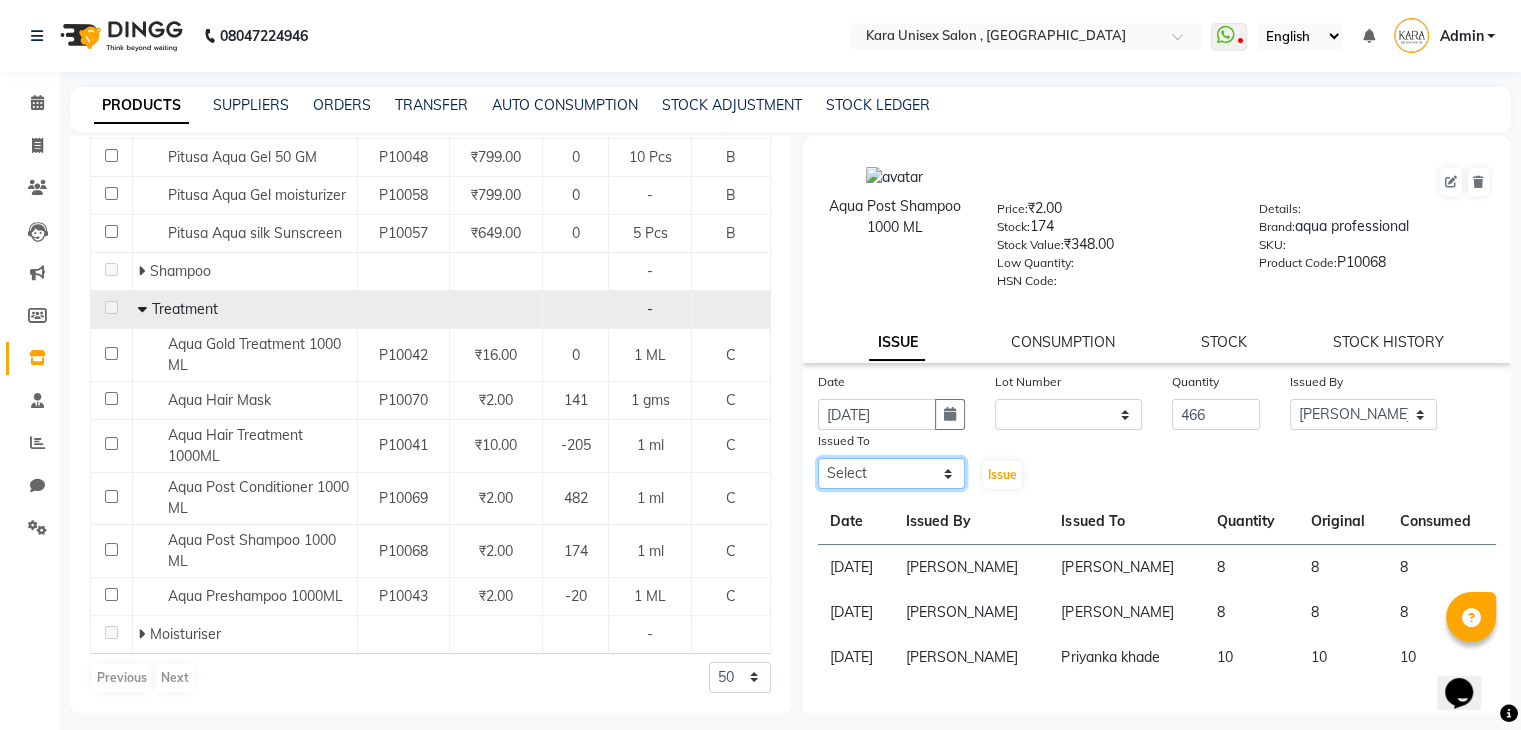 click on "Select Alka Atul [PERSON_NAME] Guru [PERSON_NAME] Kavita [PERSON_NAME] [PERSON_NAME] [PERSON_NAME] Priyanka [PERSON_NAME] [PERSON_NAME] [PERSON_NAME] [PERSON_NAME]  [PERSON_NAME] [PERSON_NAME]  Swati [PERSON_NAME]" 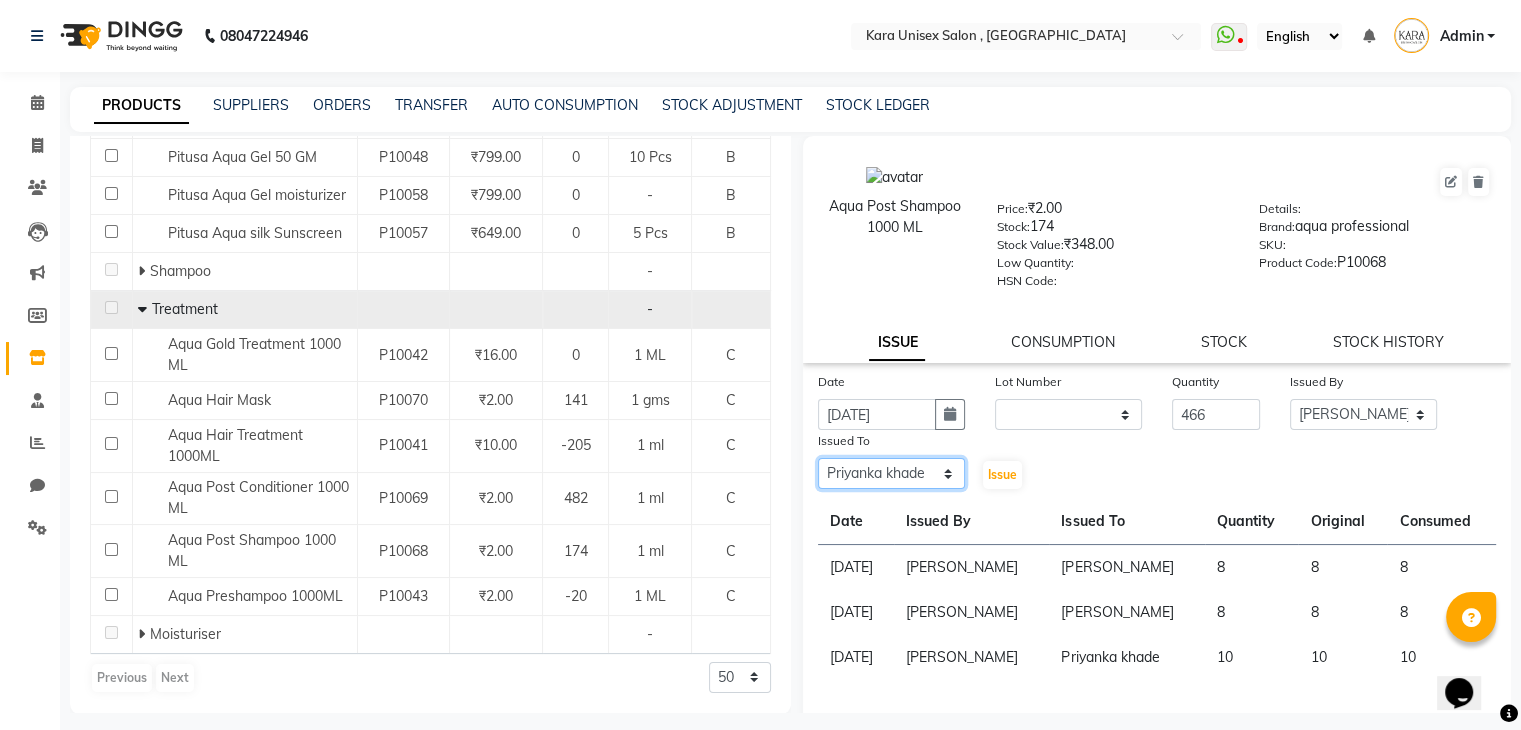 click on "Select Alka Atul [PERSON_NAME] Guru [PERSON_NAME] Kavita [PERSON_NAME] [PERSON_NAME] [PERSON_NAME] Priyanka [PERSON_NAME] [PERSON_NAME] [PERSON_NAME] [PERSON_NAME]  [PERSON_NAME] [PERSON_NAME]  Swati [PERSON_NAME]" 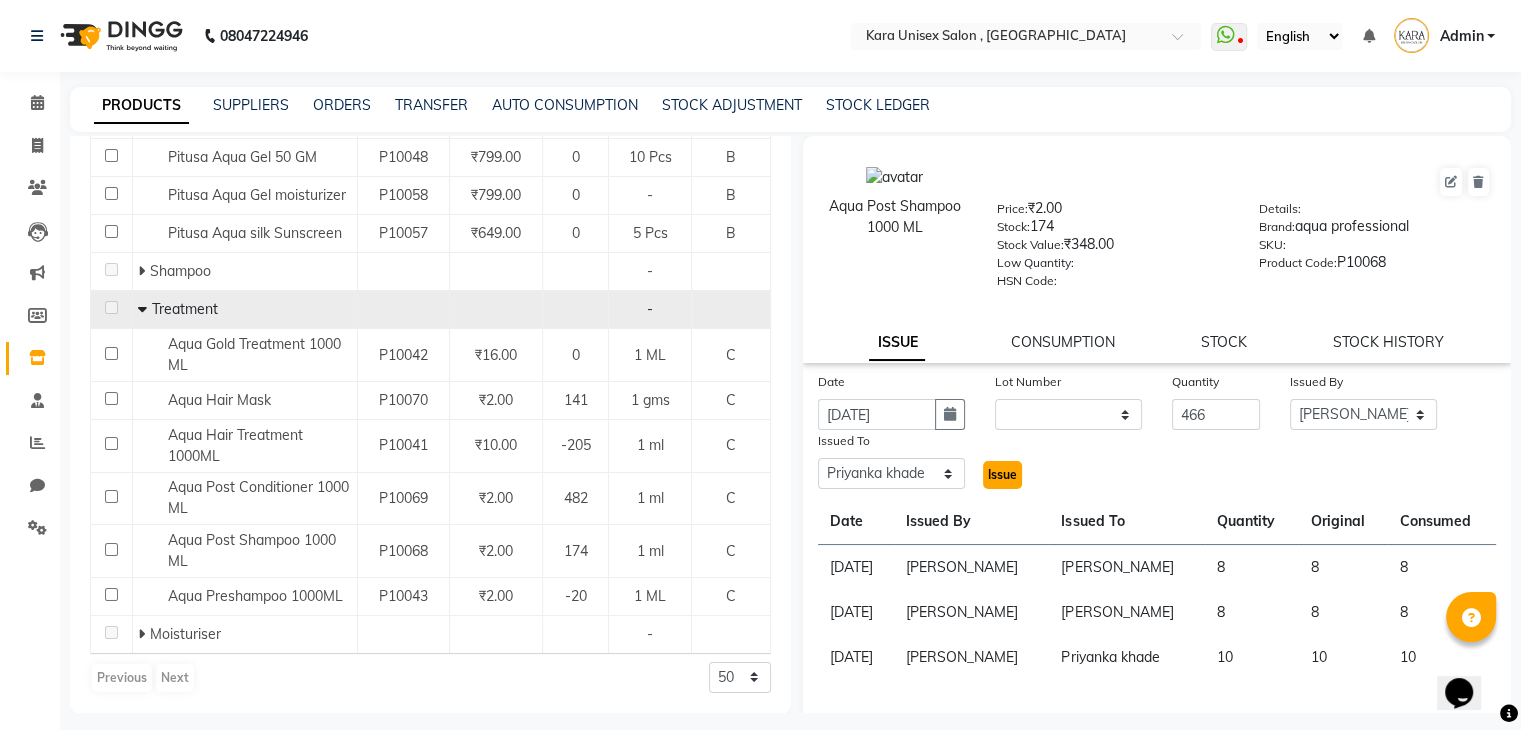 click on "Issue" 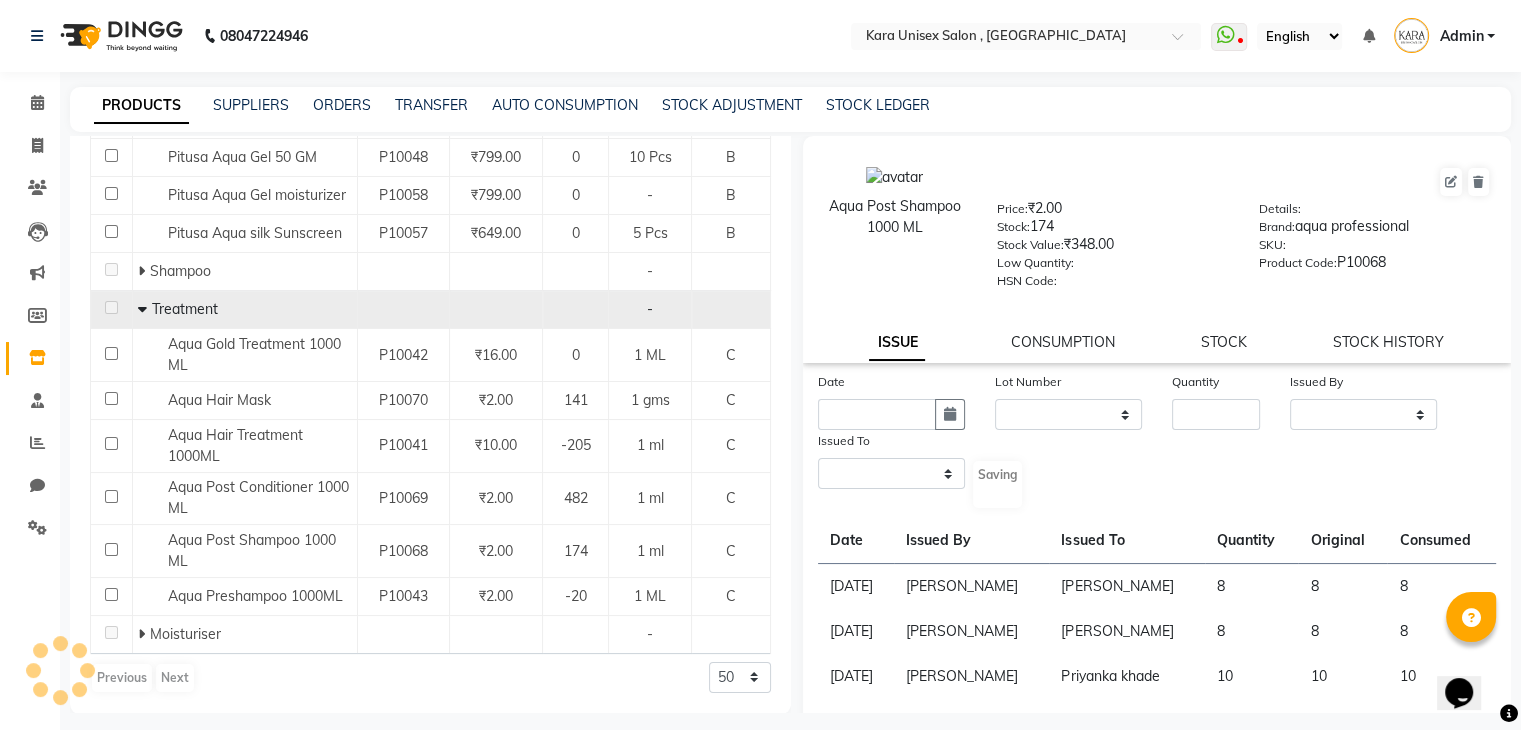 select 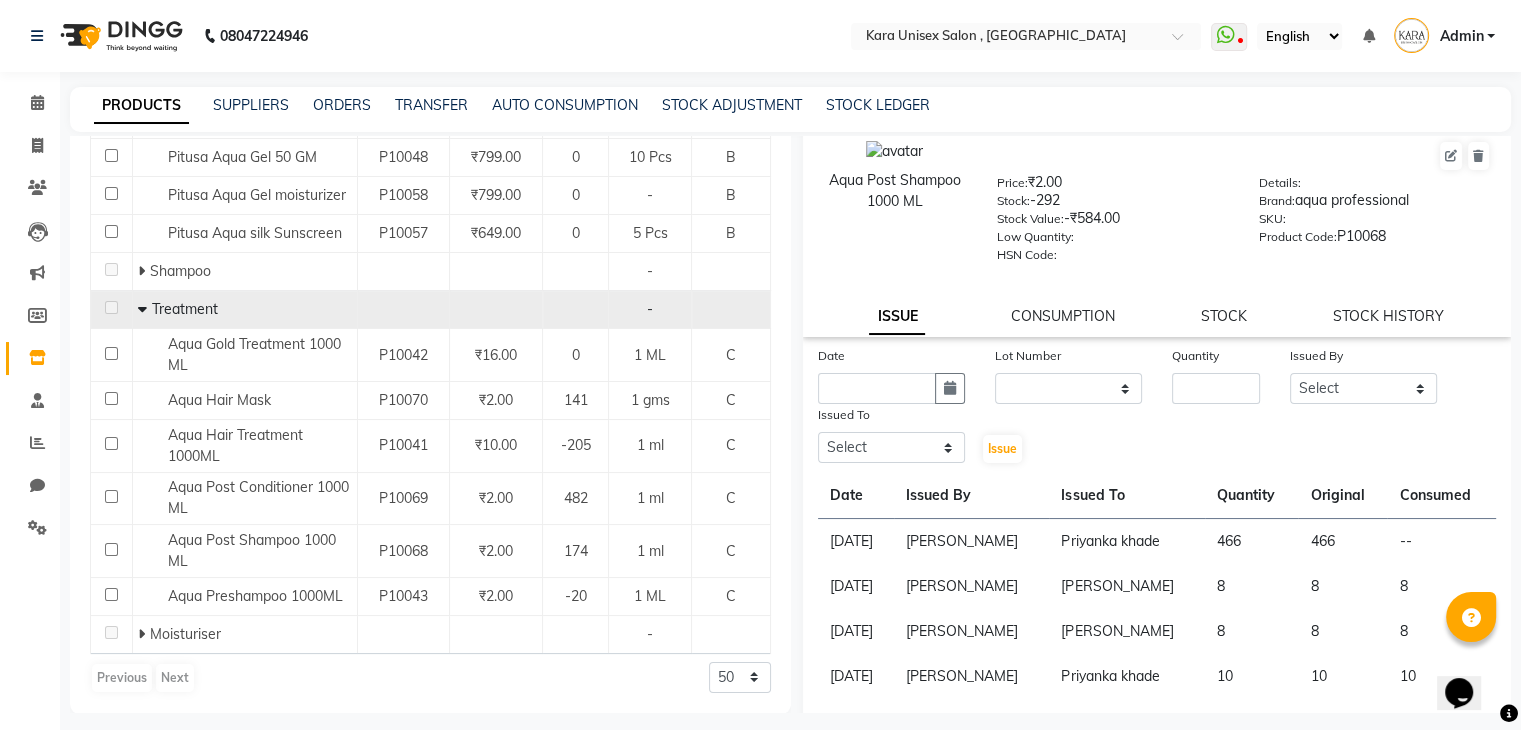 scroll, scrollTop: 64, scrollLeft: 0, axis: vertical 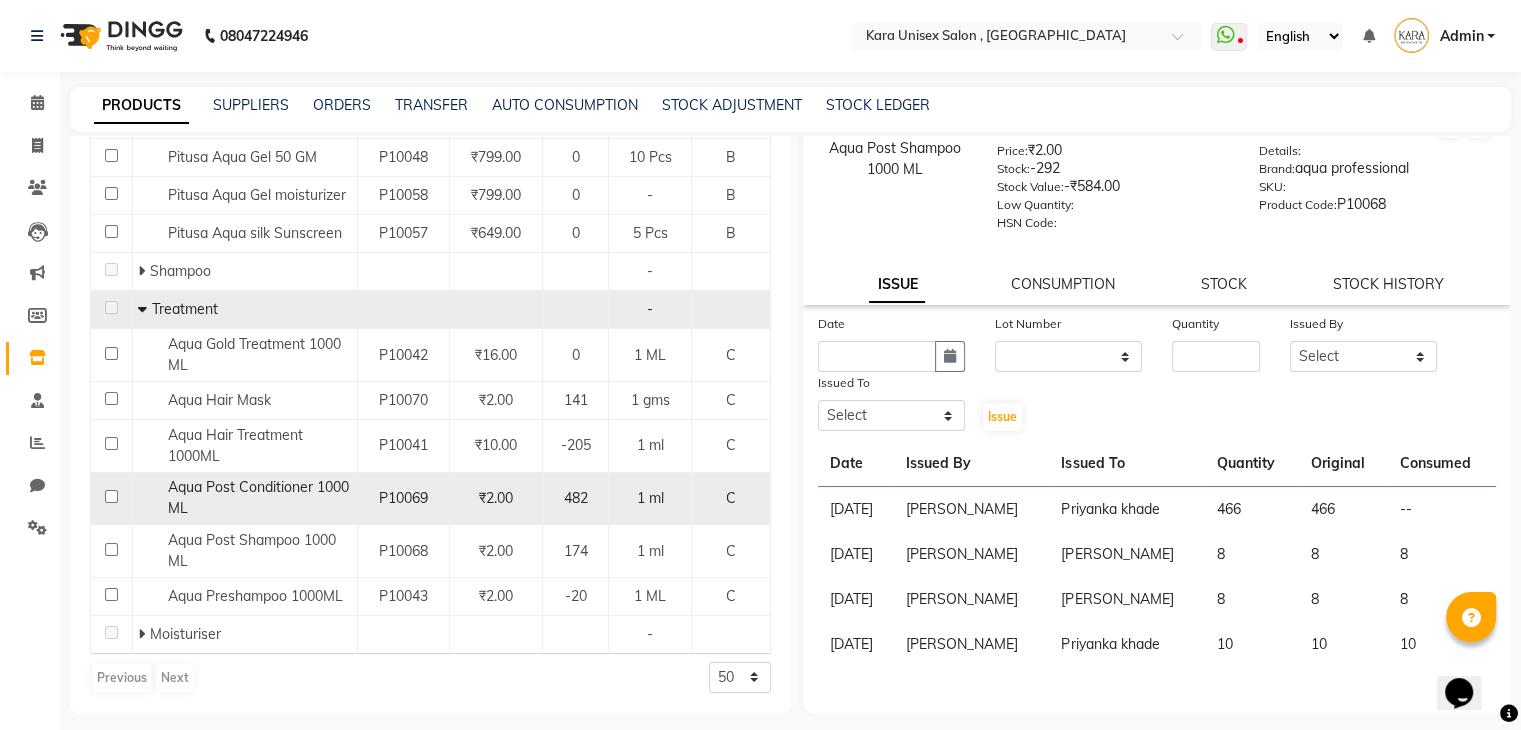 click on "Aqua Post Conditioner 1000 ML" 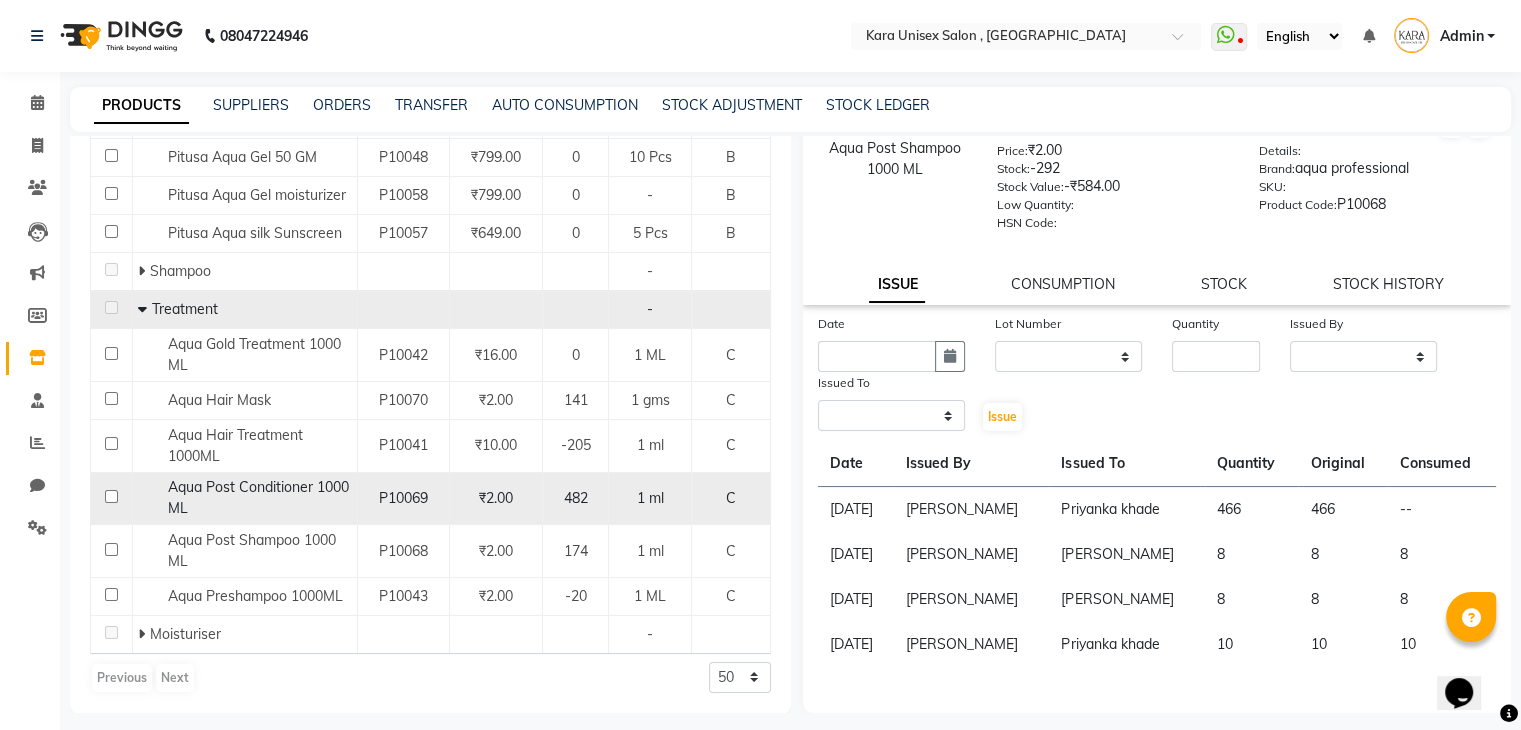 scroll, scrollTop: 0, scrollLeft: 0, axis: both 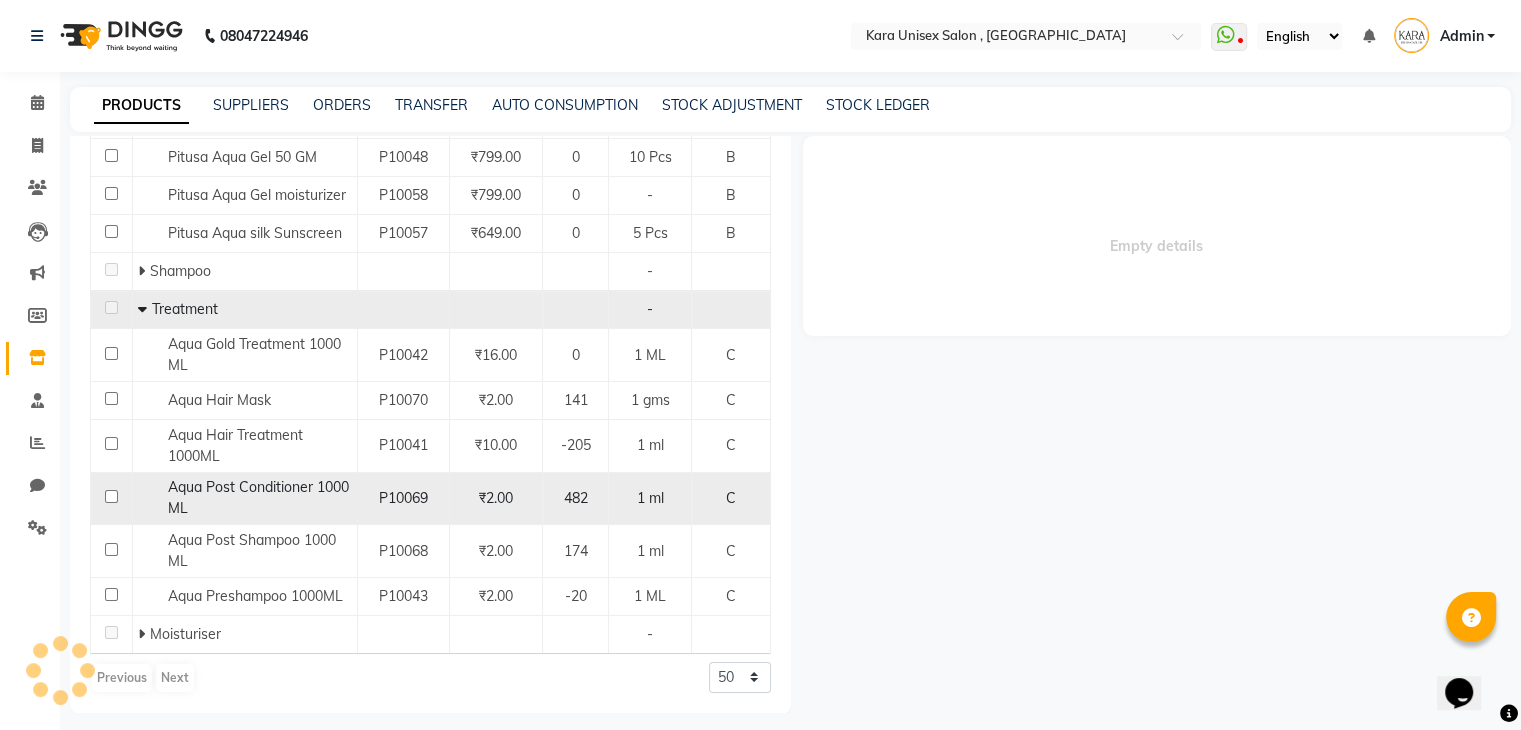 select 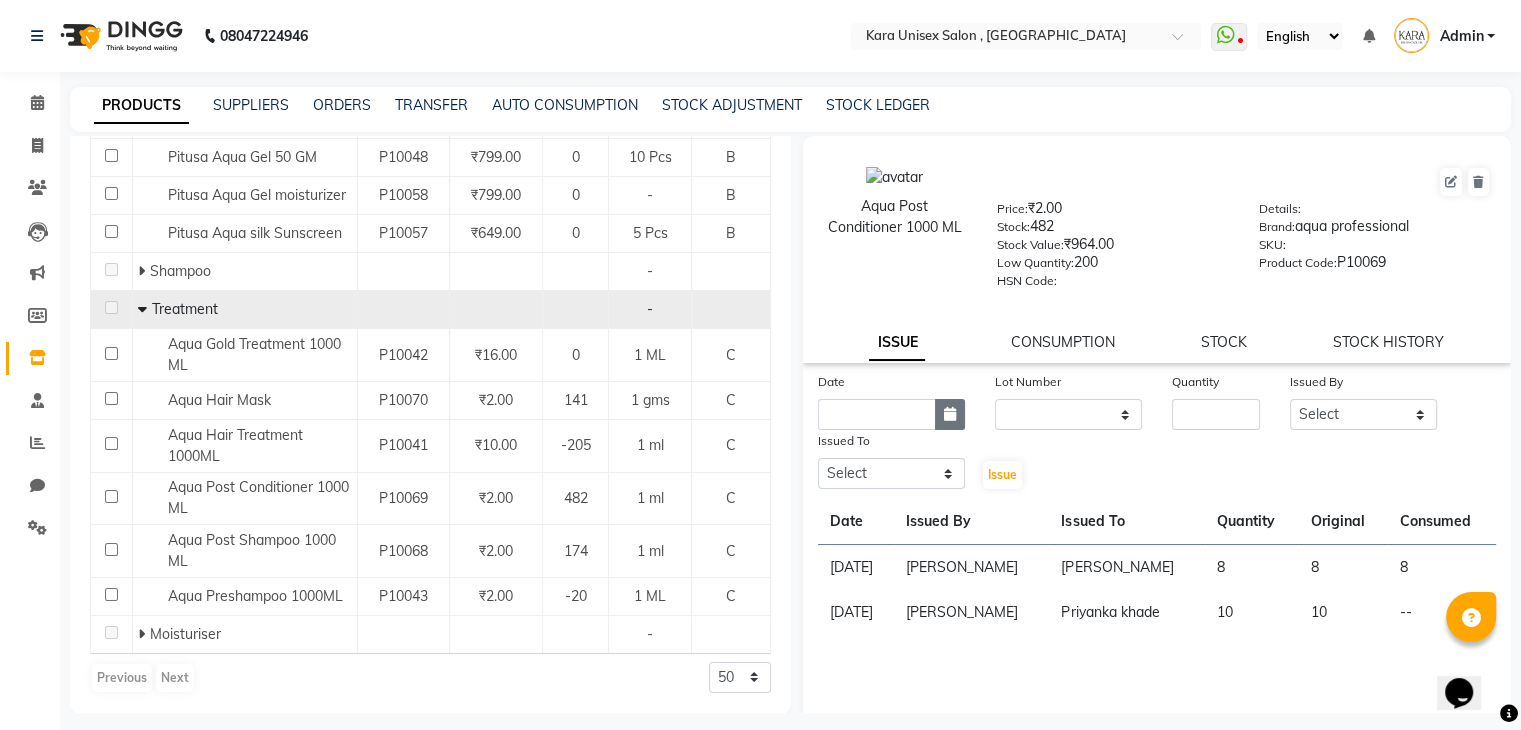 click 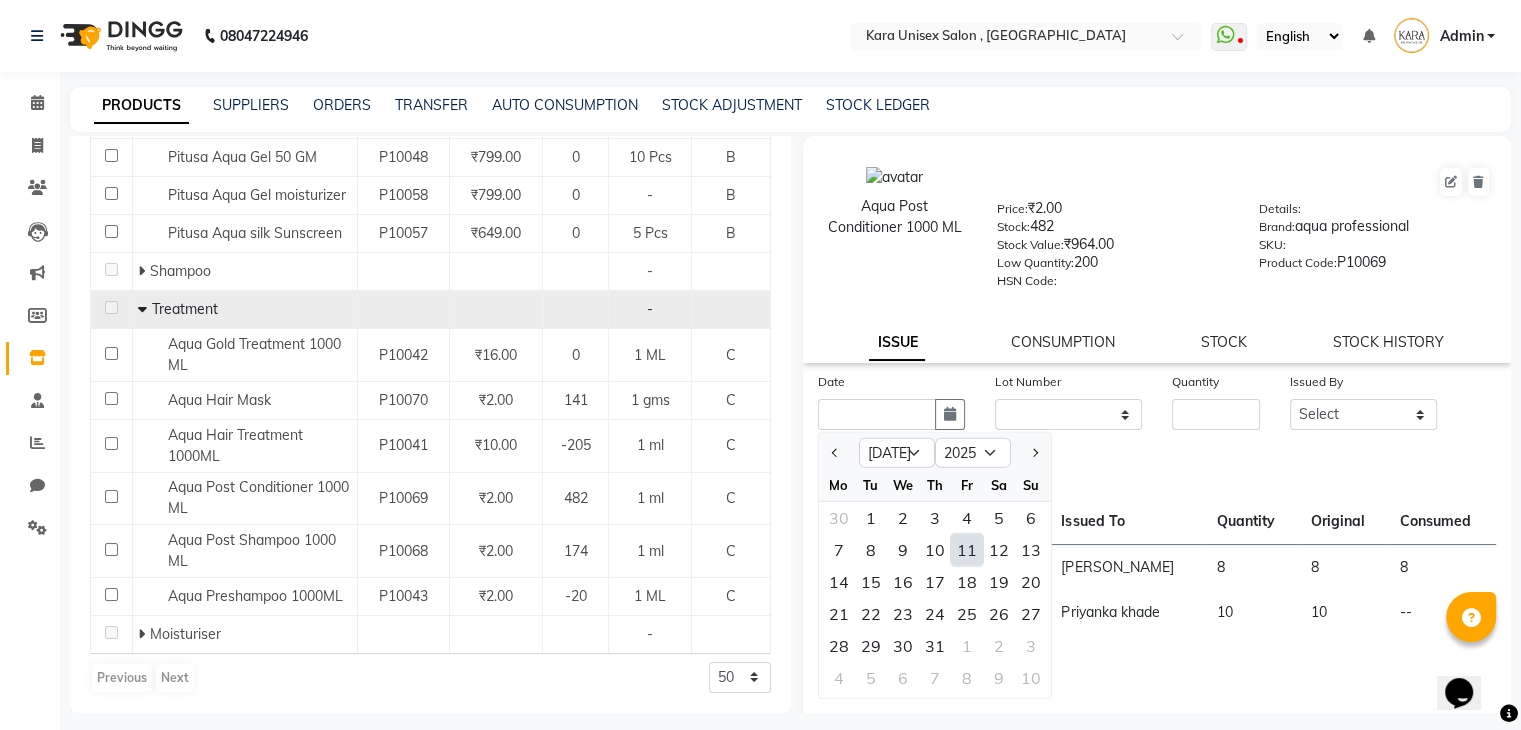 click on "11" 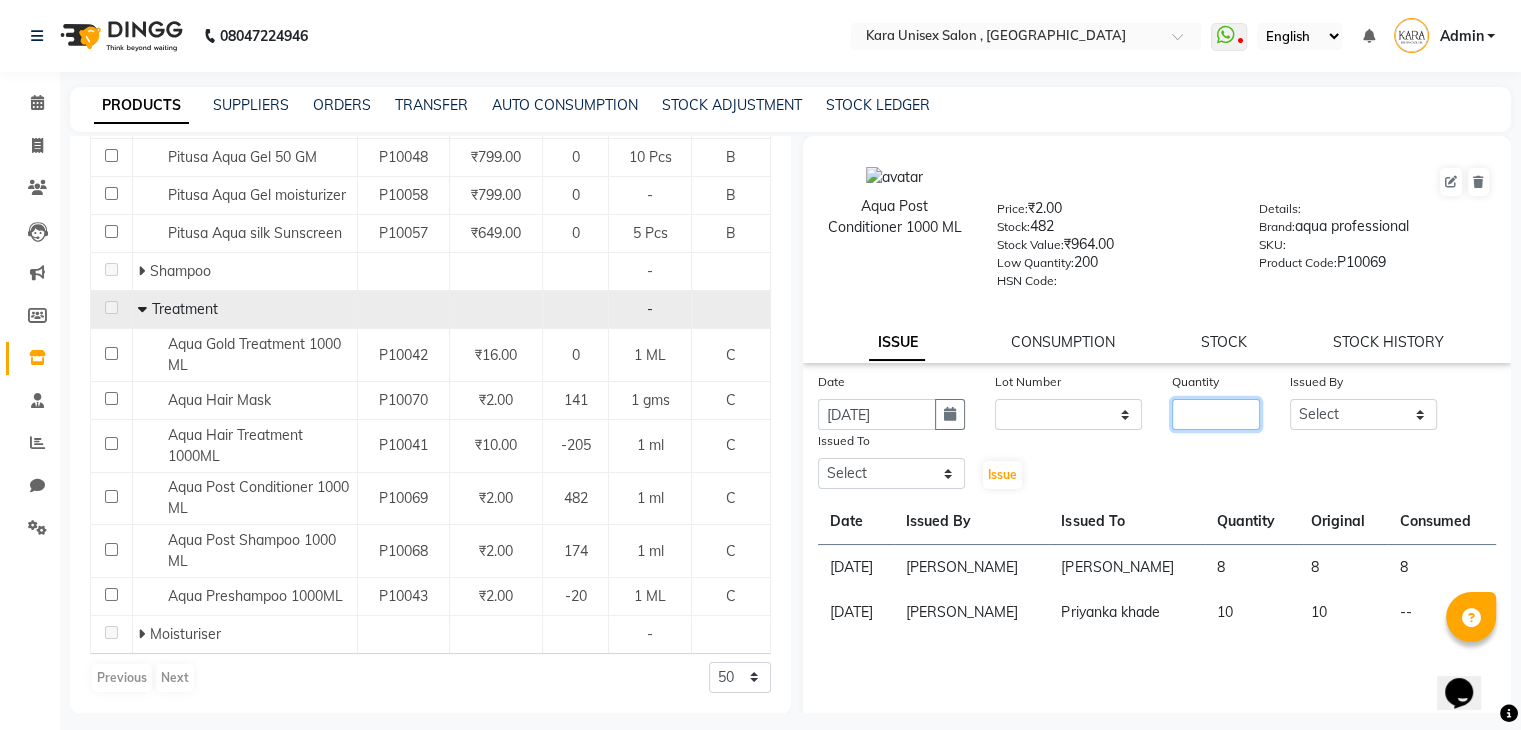 click 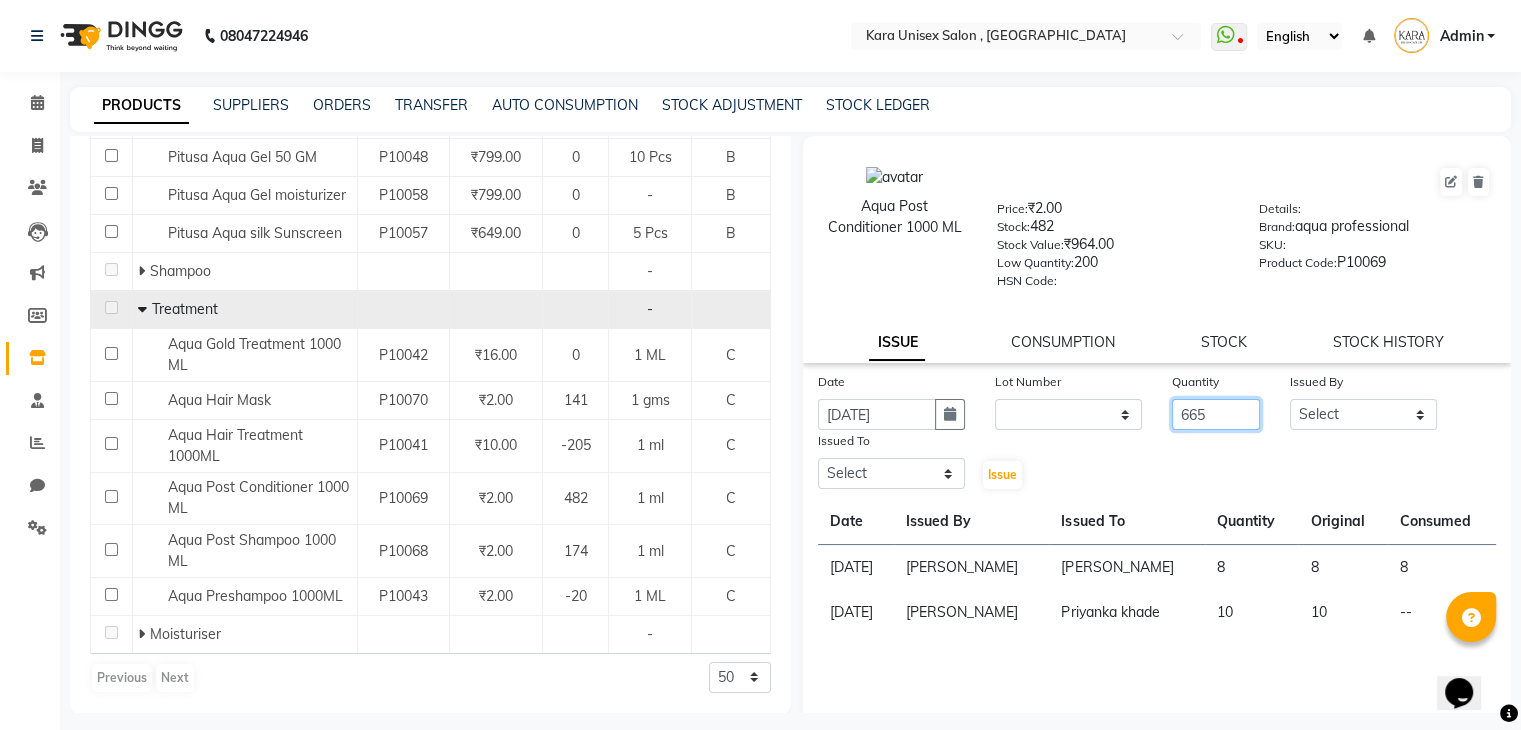 type on "665" 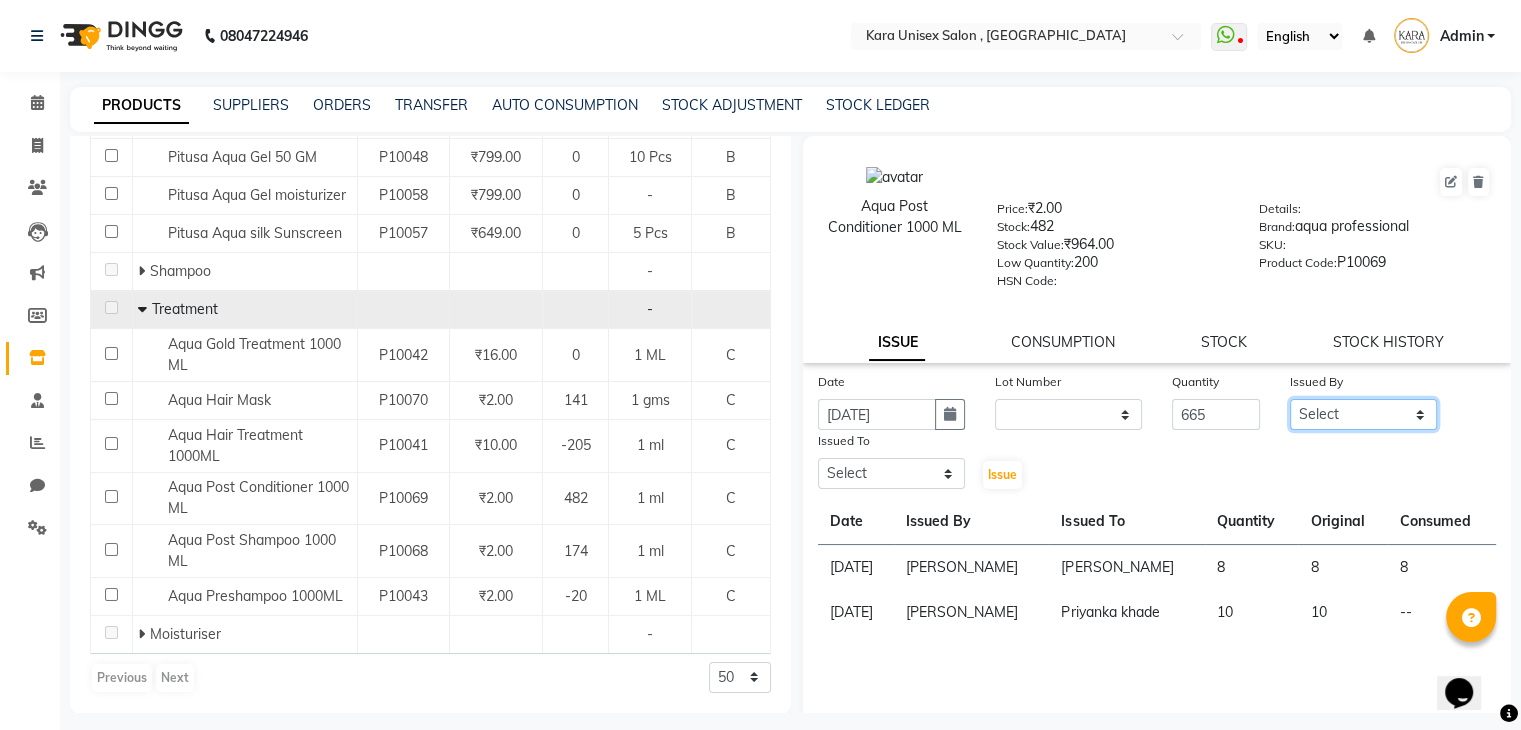 click on "Select Alka Atul [PERSON_NAME] Guru [PERSON_NAME] Kavita [PERSON_NAME] [PERSON_NAME] [PERSON_NAME] Priyanka [PERSON_NAME] [PERSON_NAME] [PERSON_NAME] [PERSON_NAME]  [PERSON_NAME] [PERSON_NAME]  Swati [PERSON_NAME]" 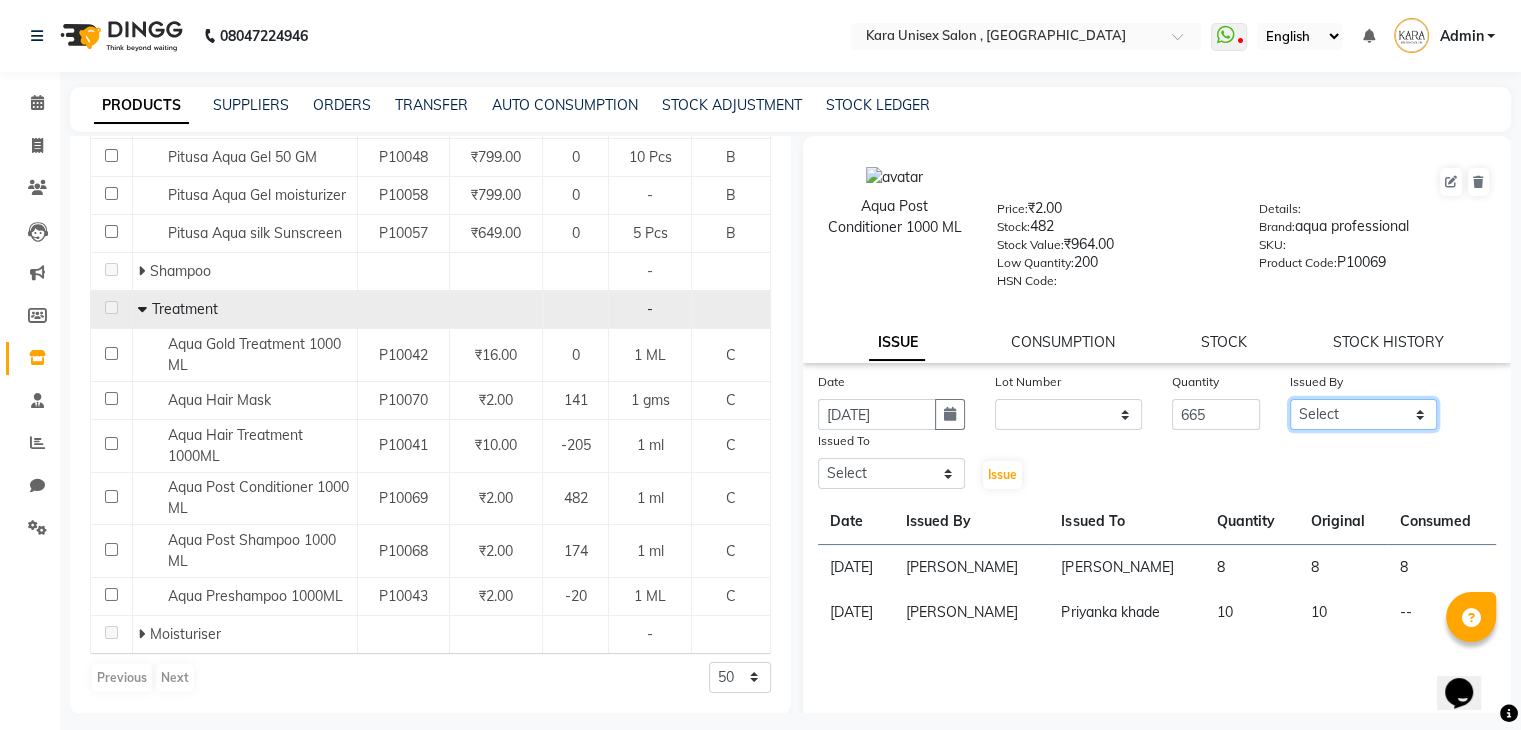 select on "84509" 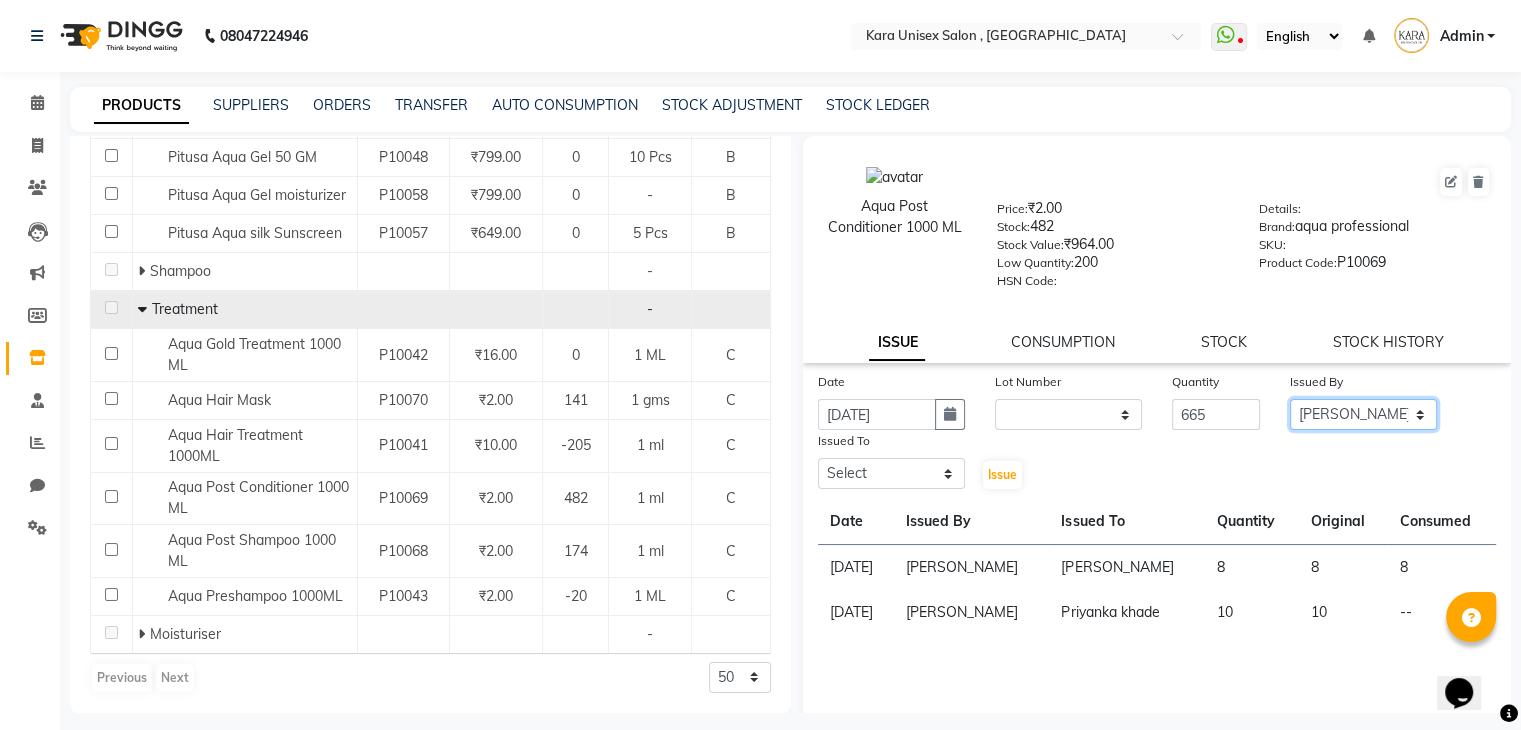 click on "Select Alka Atul [PERSON_NAME] Guru [PERSON_NAME] Kavita [PERSON_NAME] [PERSON_NAME] [PERSON_NAME] Priyanka [PERSON_NAME] [PERSON_NAME] [PERSON_NAME] [PERSON_NAME]  [PERSON_NAME] [PERSON_NAME]  Swati [PERSON_NAME]" 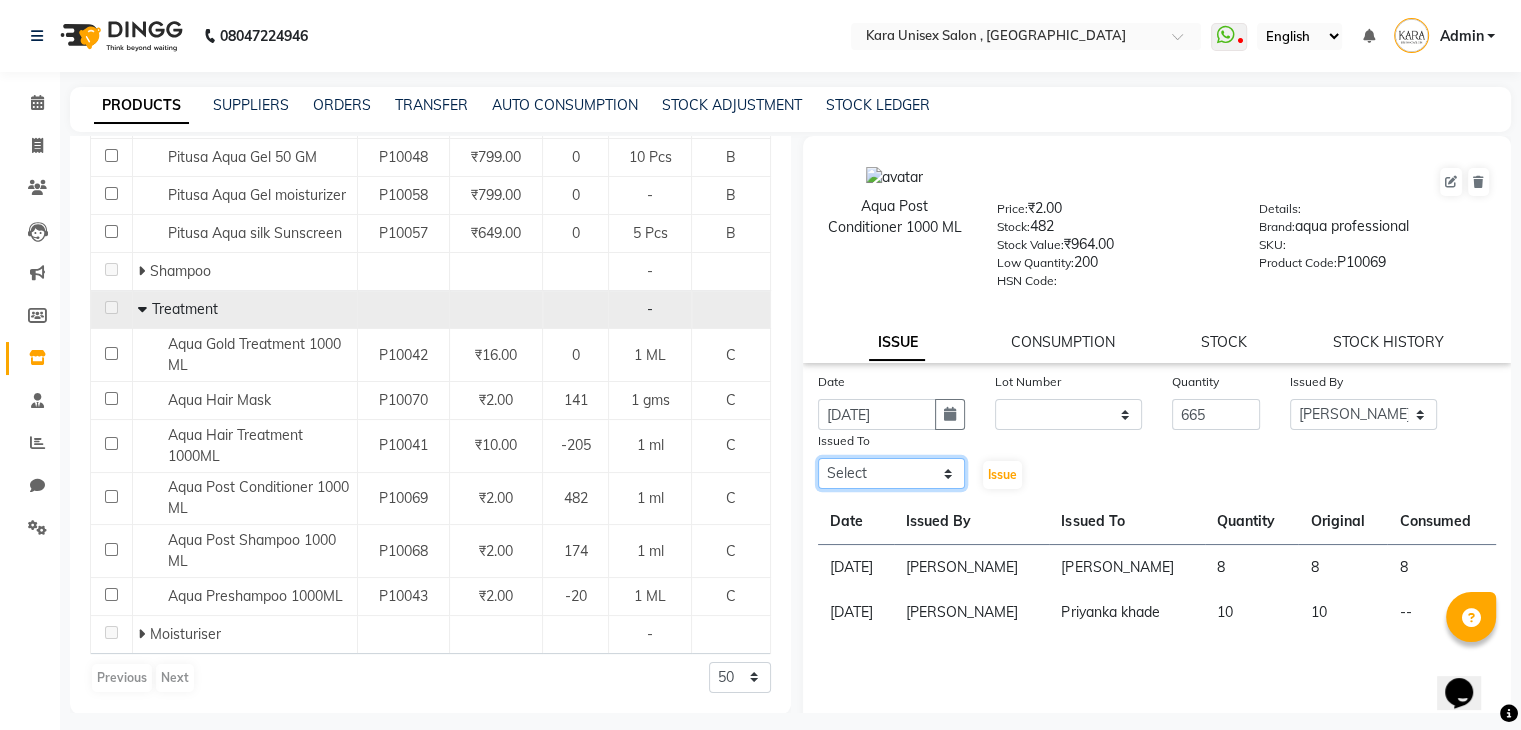 click on "Select Alka Atul [PERSON_NAME] Guru [PERSON_NAME] Kavita [PERSON_NAME] [PERSON_NAME] [PERSON_NAME] Priyanka [PERSON_NAME] [PERSON_NAME] [PERSON_NAME] [PERSON_NAME]  [PERSON_NAME] [PERSON_NAME]  Swati [PERSON_NAME]" 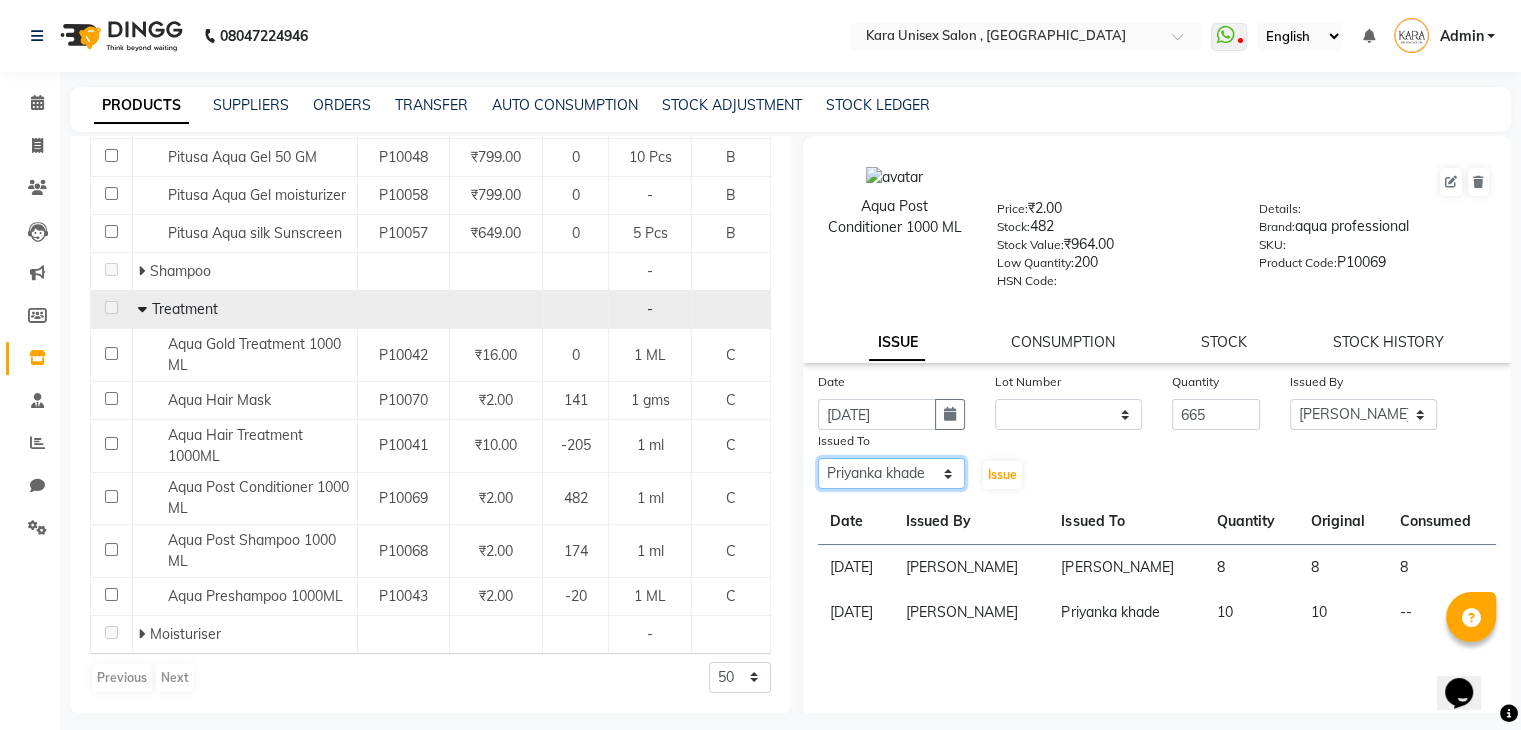 click on "Select Alka Atul [PERSON_NAME] Guru [PERSON_NAME] Kavita [PERSON_NAME] [PERSON_NAME] [PERSON_NAME] Priyanka [PERSON_NAME] [PERSON_NAME] [PERSON_NAME] [PERSON_NAME]  [PERSON_NAME] [PERSON_NAME]  Swati [PERSON_NAME]" 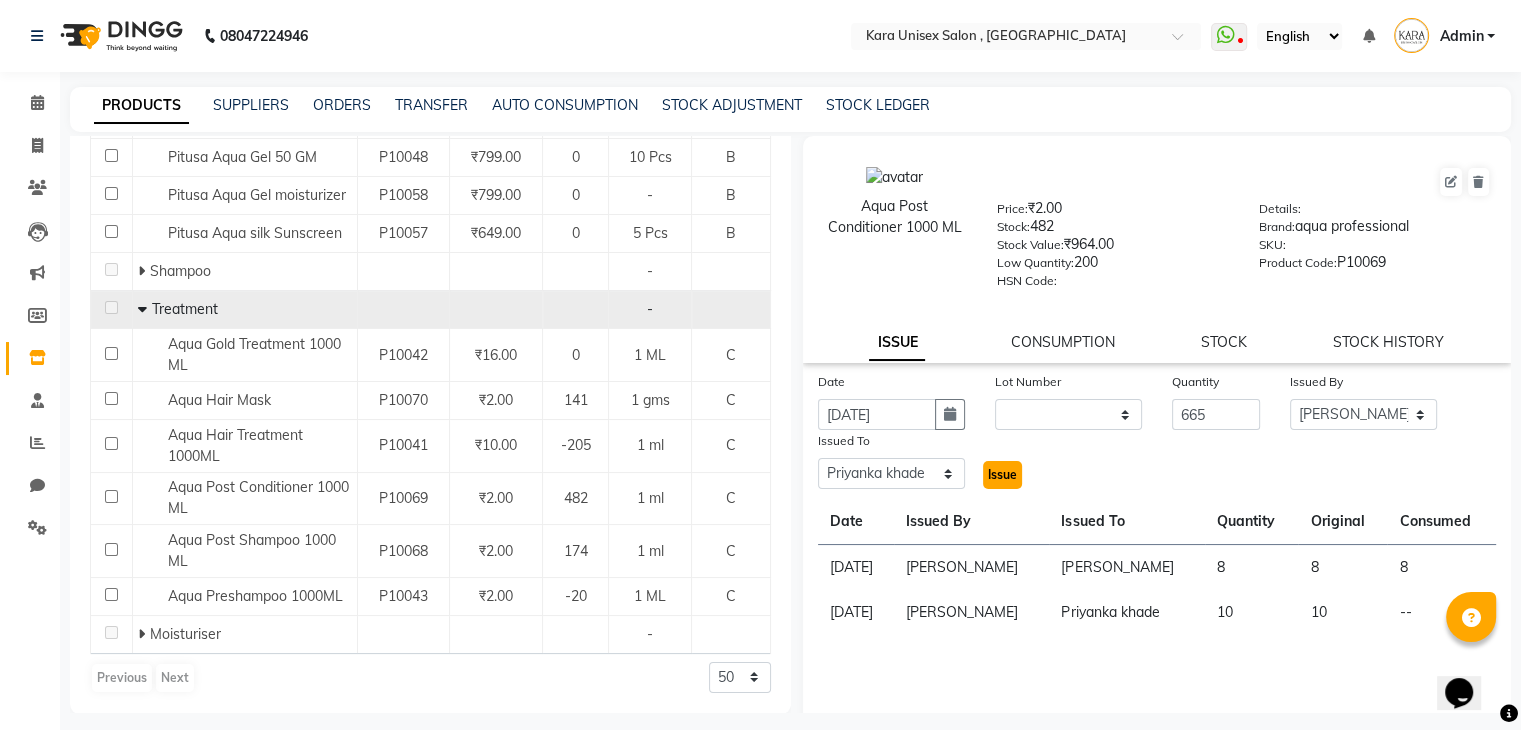 click on "Issue" 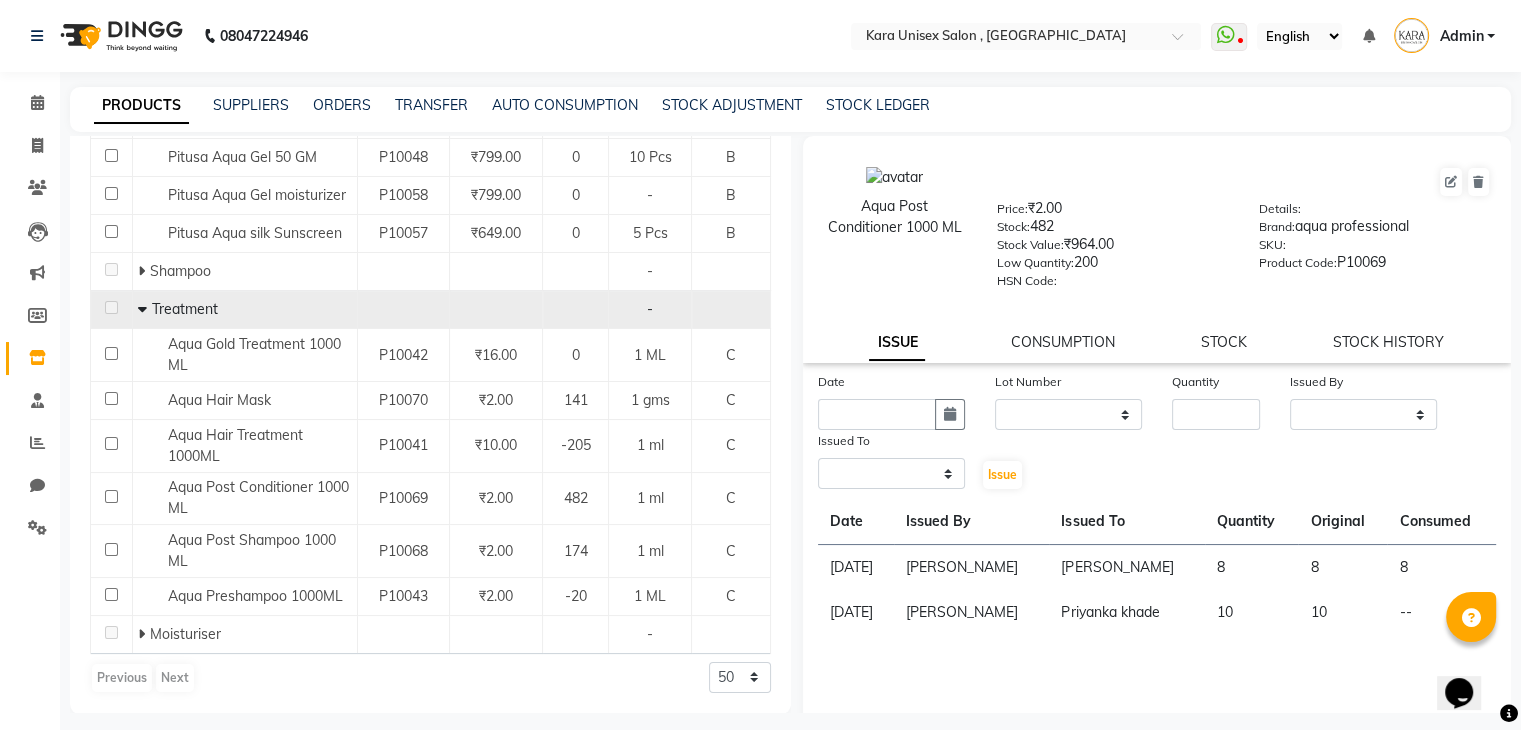 select 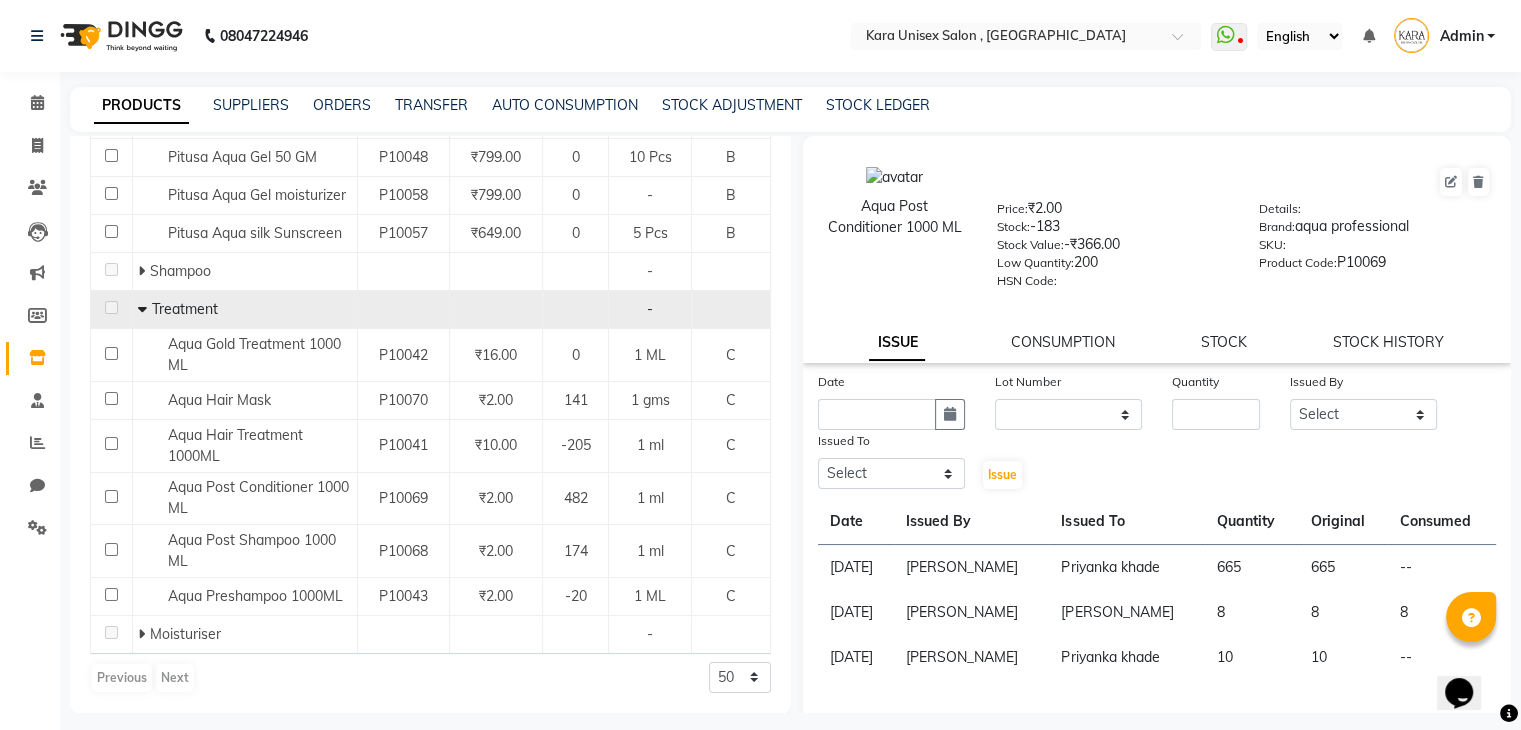 scroll, scrollTop: 13, scrollLeft: 0, axis: vertical 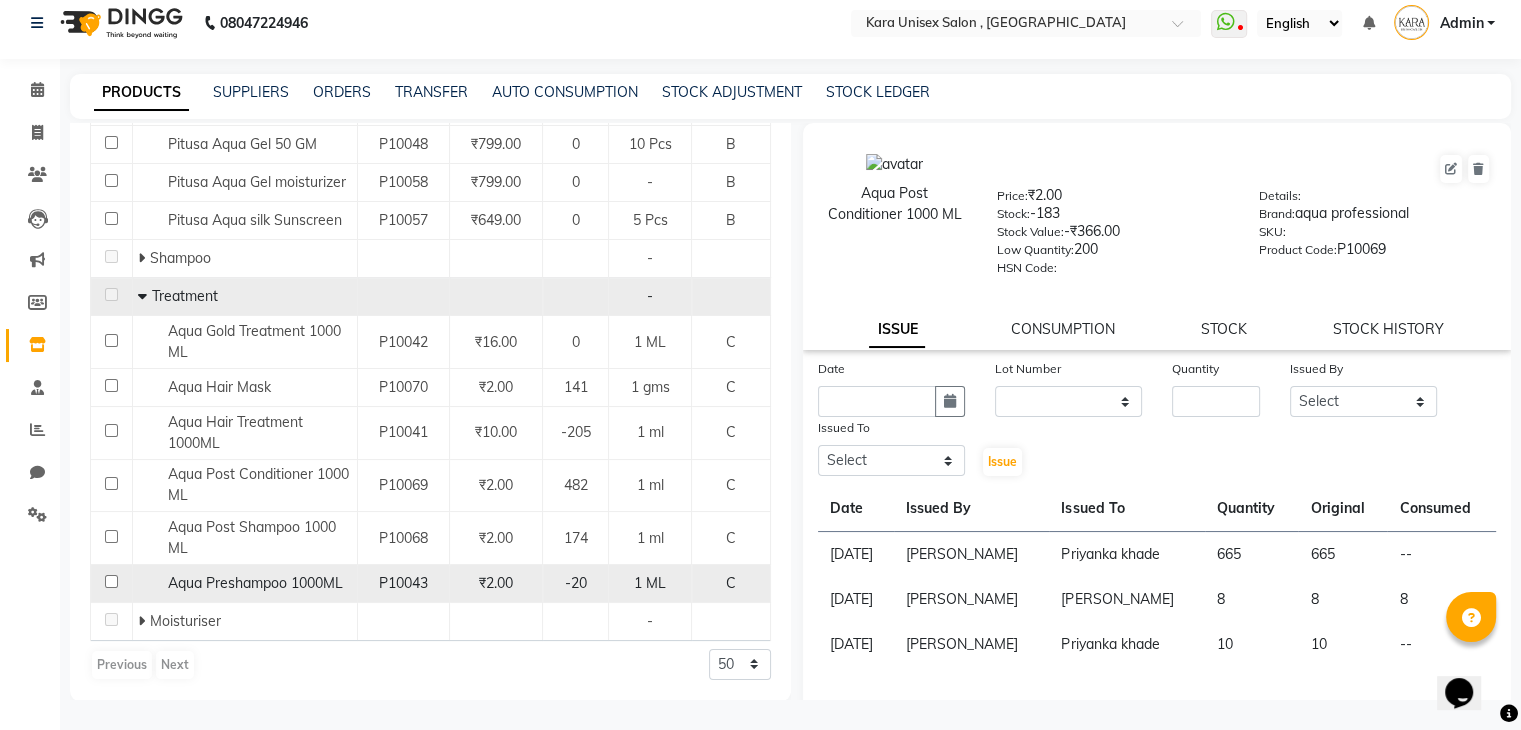 click on "Aqua Preshampoo 1000ML" 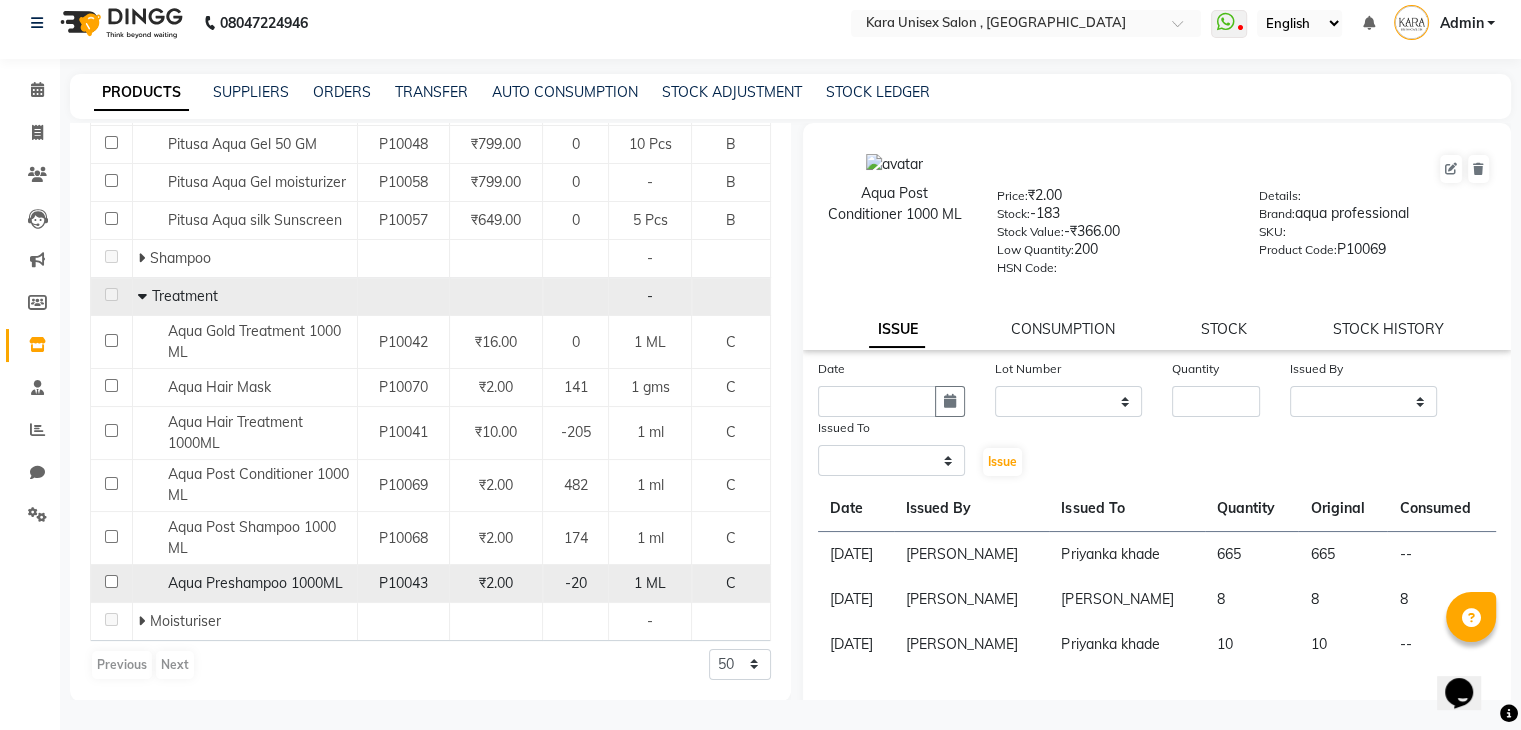 select 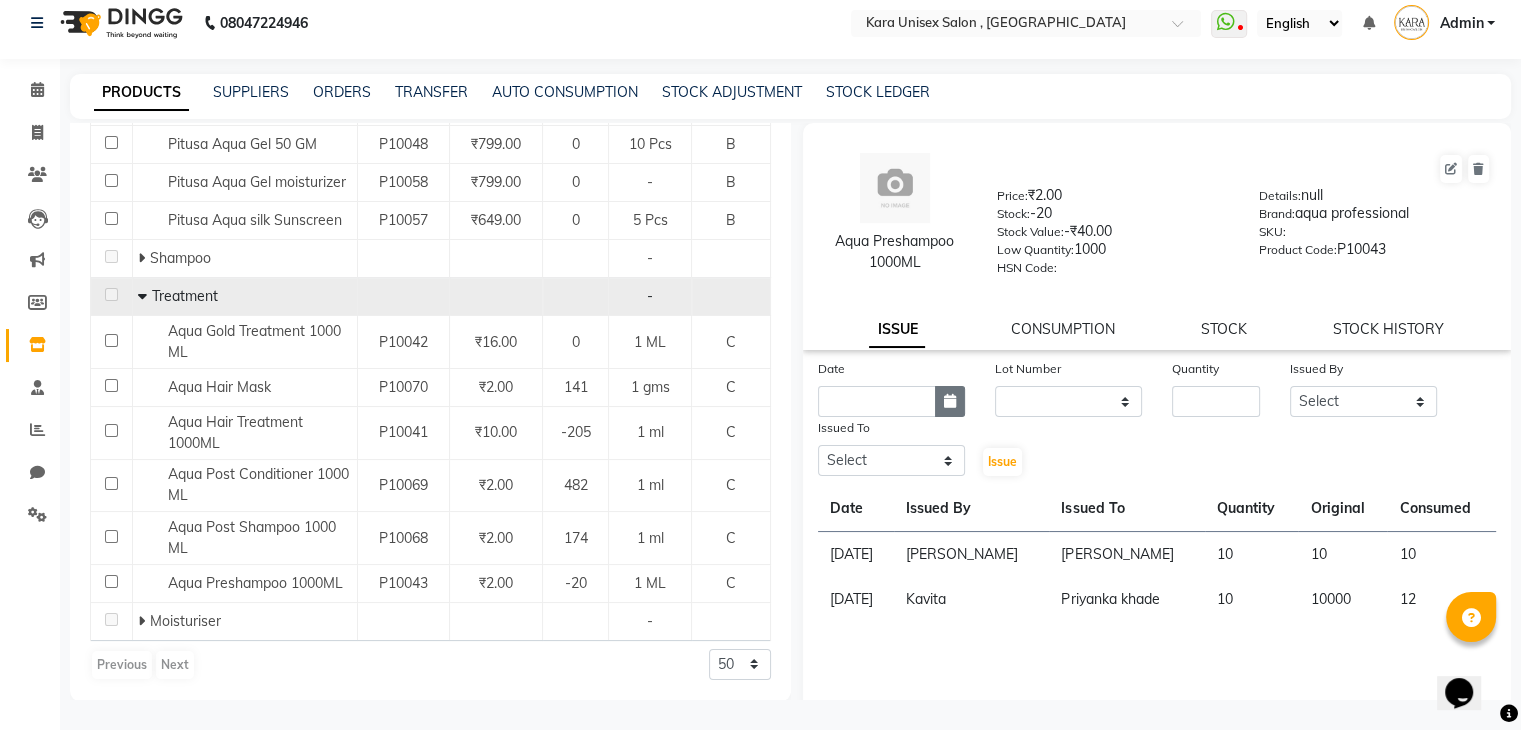 click 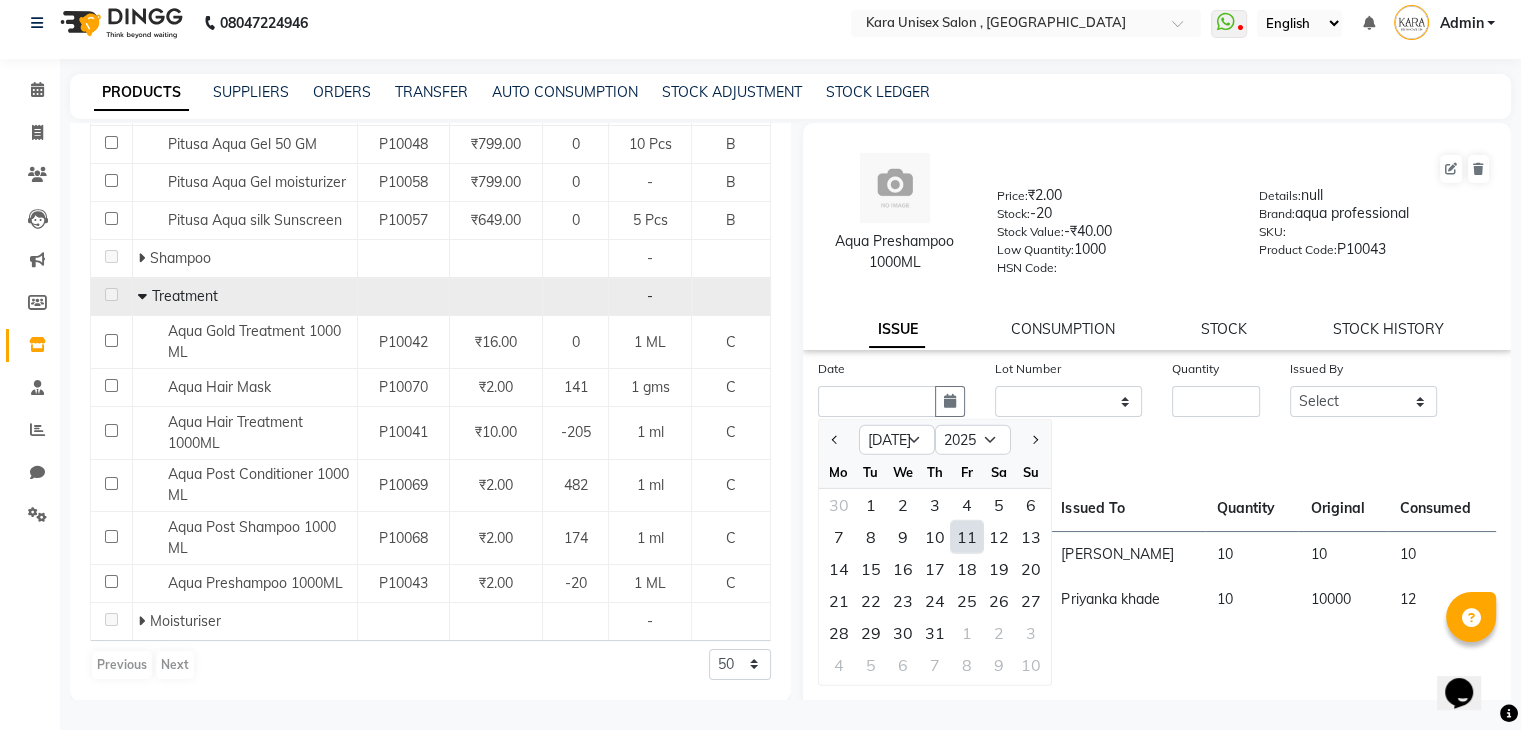 click on "11" 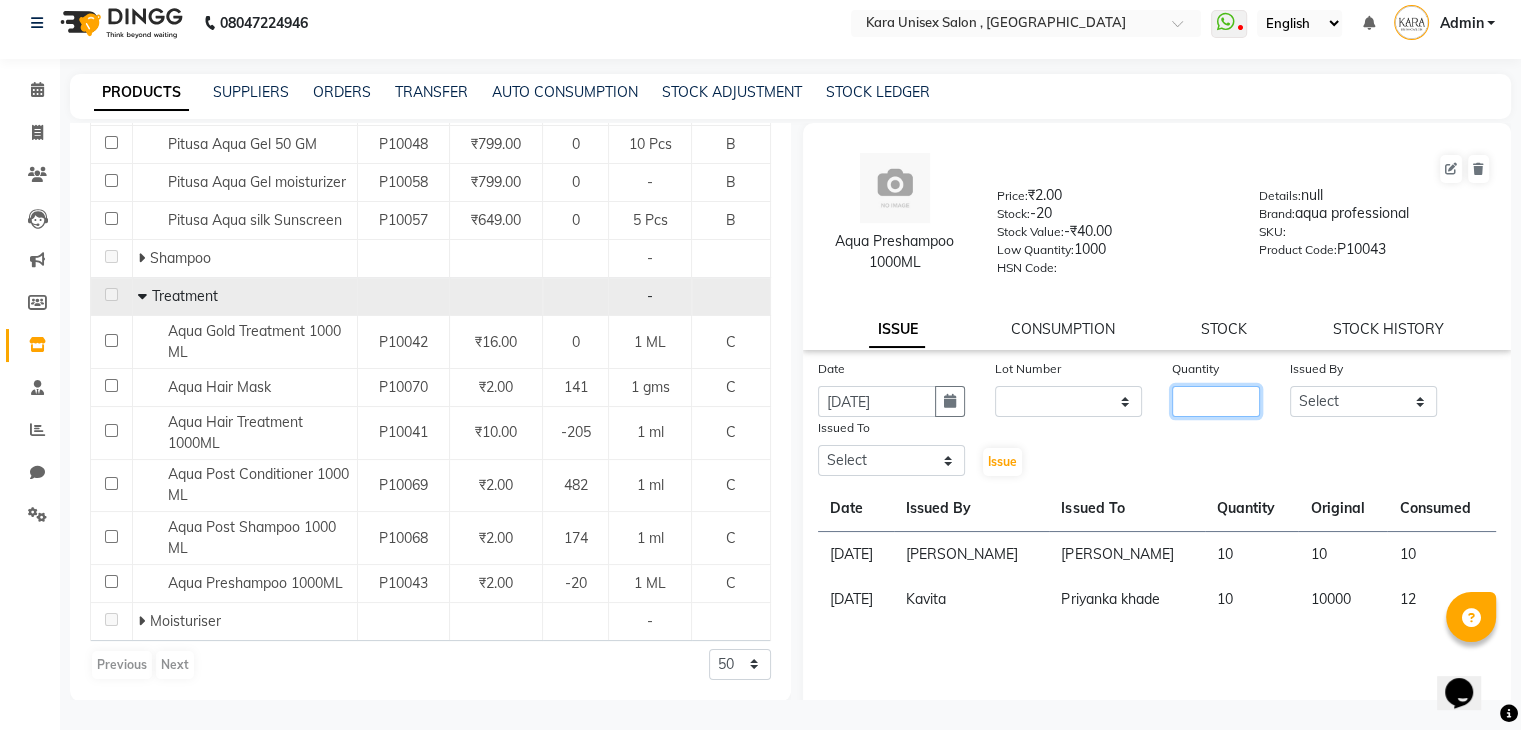 click 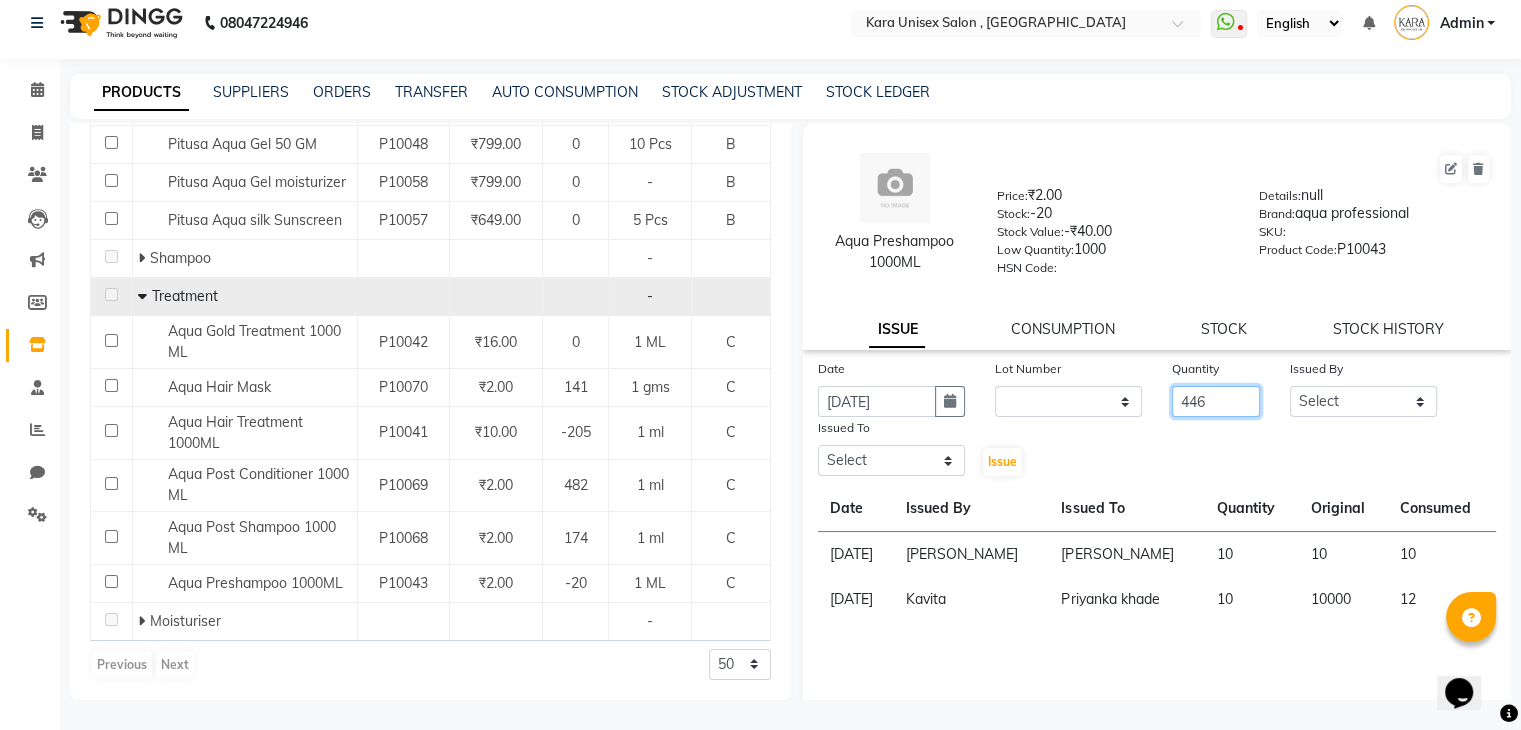 type on "446" 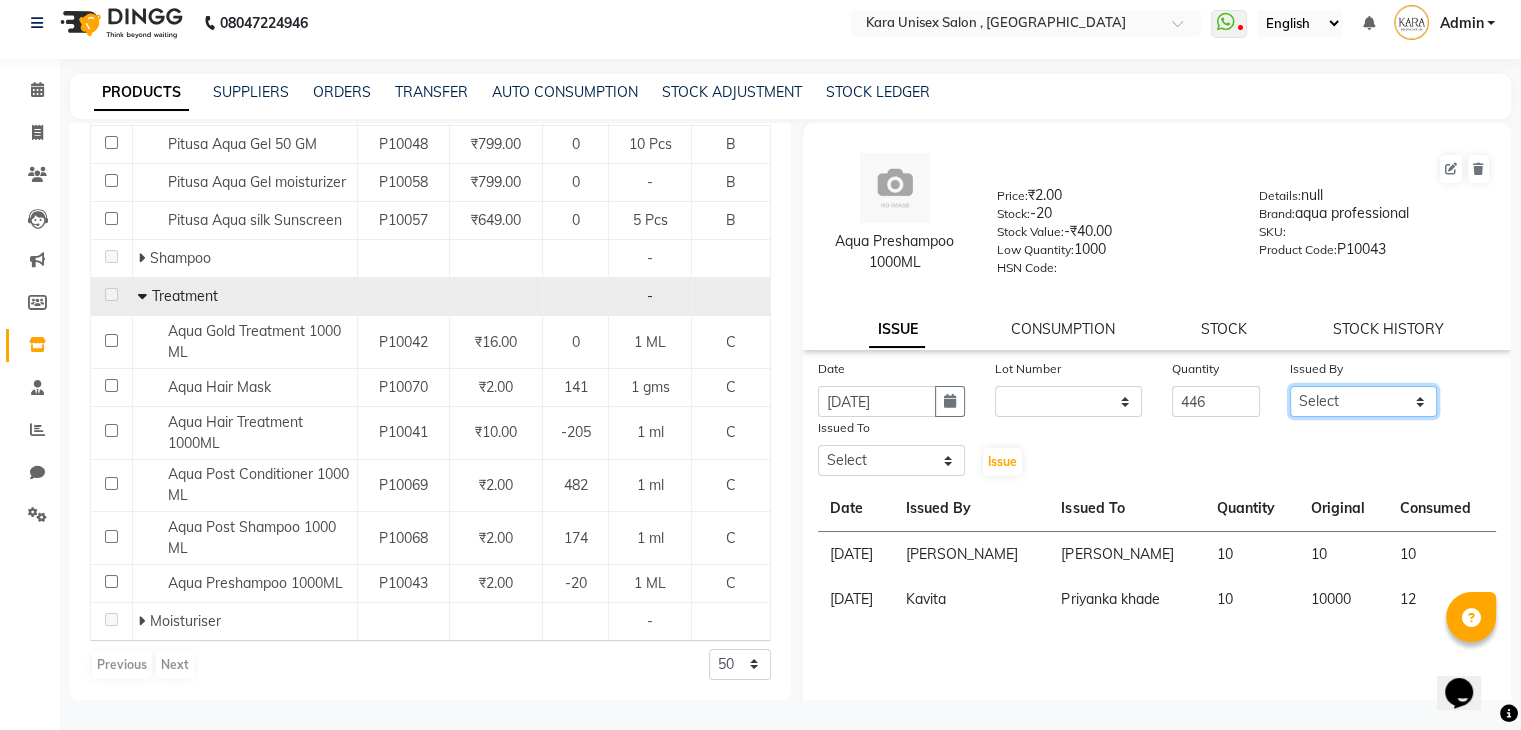 click on "Select Alka Atul [PERSON_NAME] Guru [PERSON_NAME] Kavita [PERSON_NAME] [PERSON_NAME] [PERSON_NAME] Priyanka [PERSON_NAME] [PERSON_NAME] [PERSON_NAME] [PERSON_NAME]  [PERSON_NAME] [PERSON_NAME]  Swati [PERSON_NAME]" 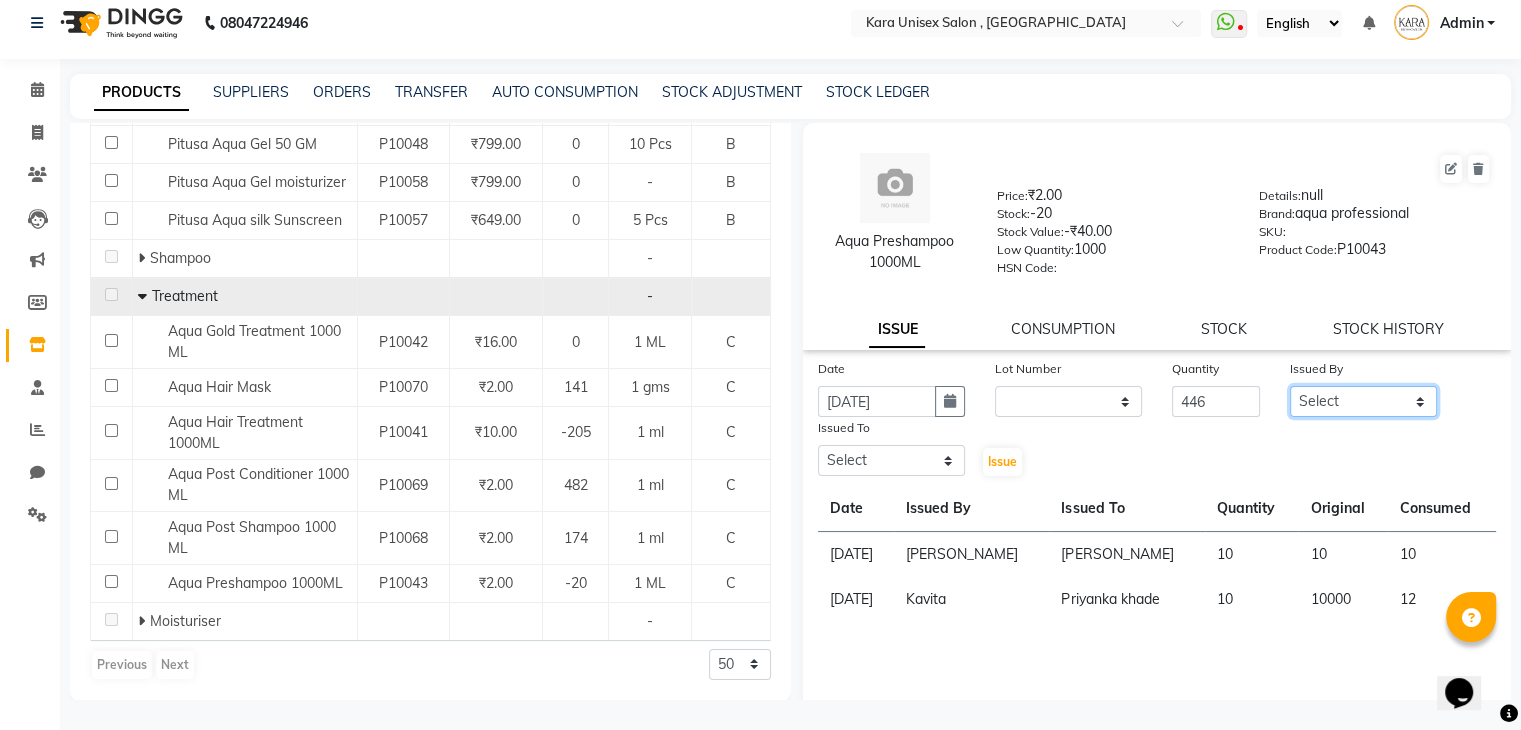select on "84509" 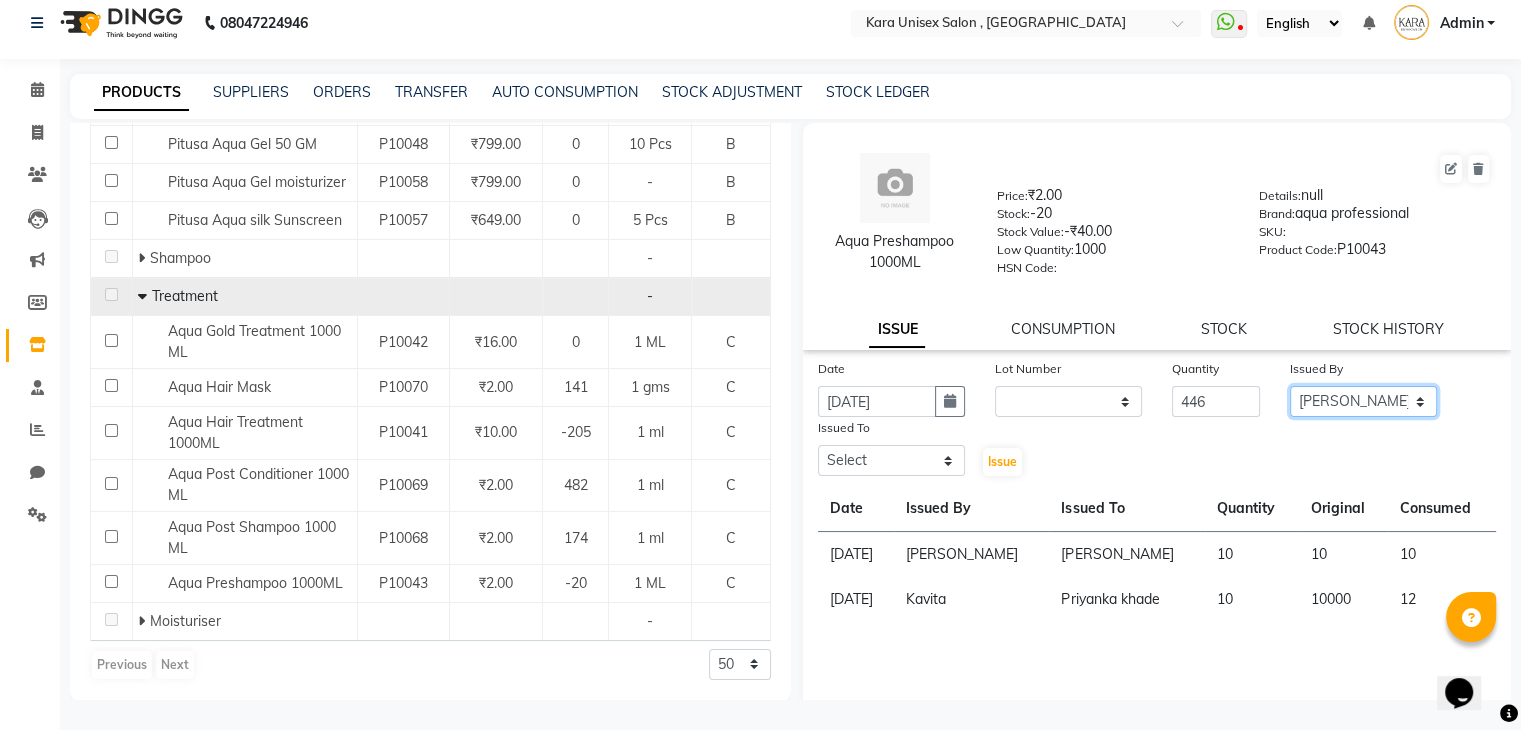 click on "Select Alka Atul [PERSON_NAME] Guru [PERSON_NAME] Kavita [PERSON_NAME] [PERSON_NAME] [PERSON_NAME] Priyanka [PERSON_NAME] [PERSON_NAME] [PERSON_NAME] [PERSON_NAME]  [PERSON_NAME] [PERSON_NAME]  Swati [PERSON_NAME]" 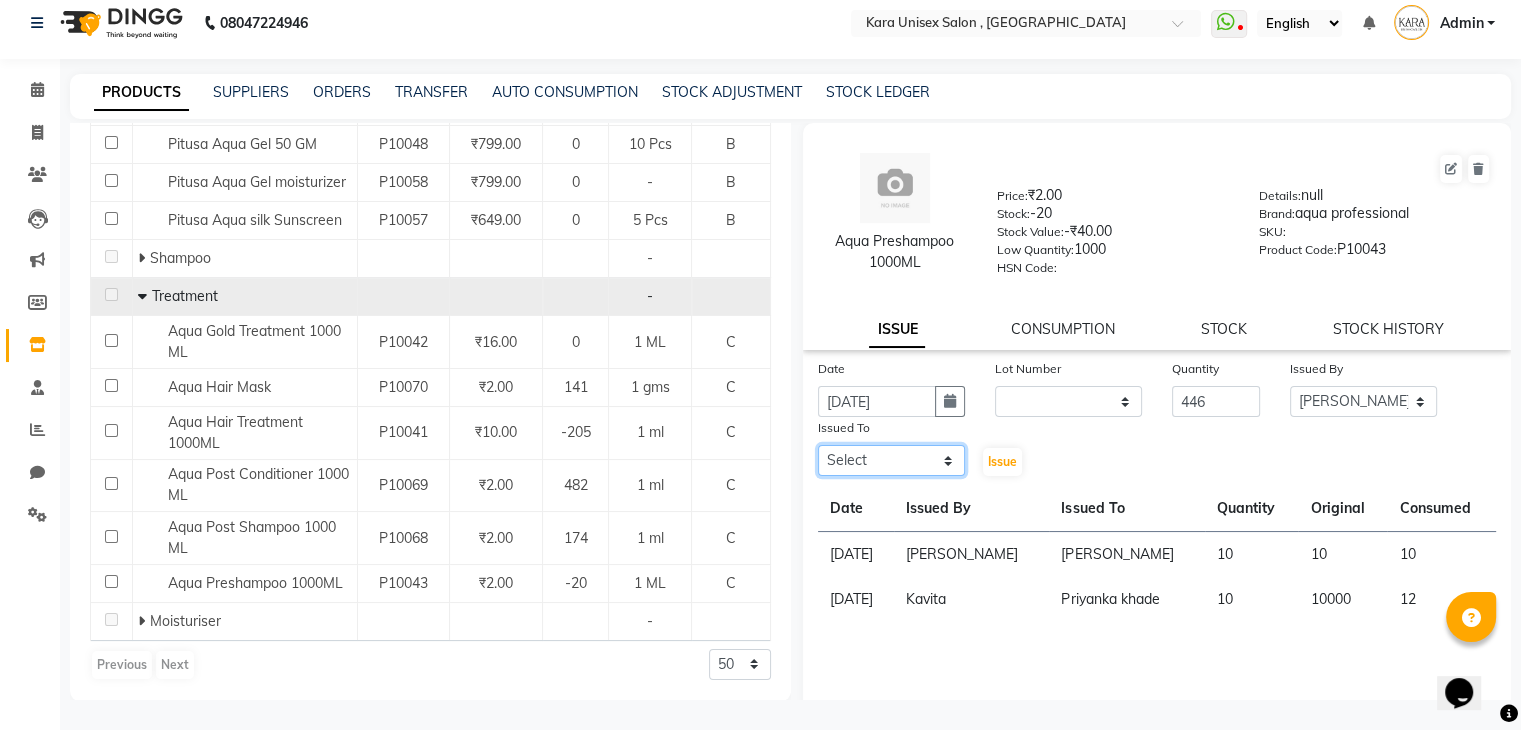 click on "Select Alka Atul [PERSON_NAME] Guru [PERSON_NAME] Kavita [PERSON_NAME] [PERSON_NAME] [PERSON_NAME] Priyanka [PERSON_NAME] [PERSON_NAME] [PERSON_NAME] [PERSON_NAME]  [PERSON_NAME] [PERSON_NAME]  Swati [PERSON_NAME]" 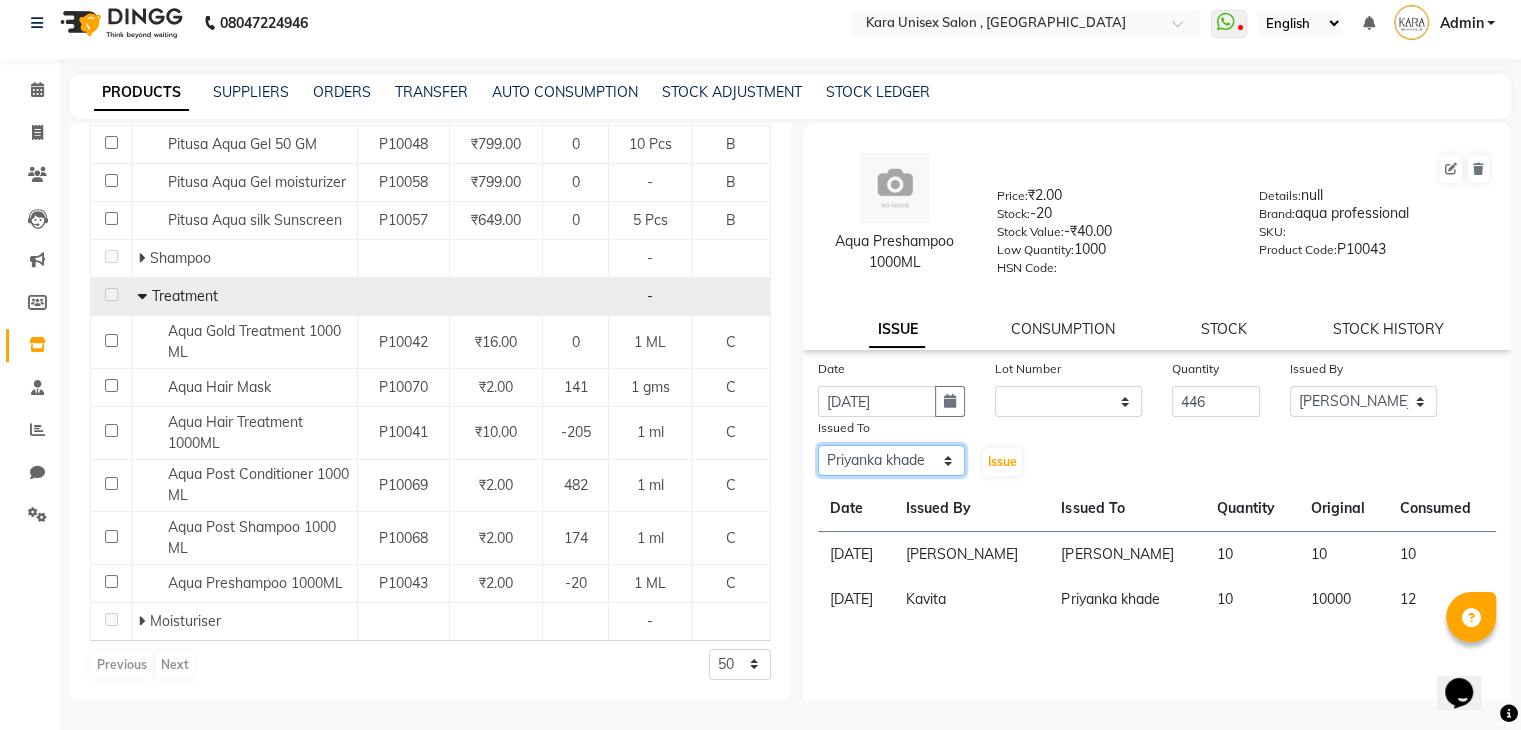 click on "Select Alka Atul [PERSON_NAME] Guru [PERSON_NAME] Kavita [PERSON_NAME] [PERSON_NAME] [PERSON_NAME] Priyanka [PERSON_NAME] [PERSON_NAME] [PERSON_NAME] [PERSON_NAME]  [PERSON_NAME] [PERSON_NAME]  Swati [PERSON_NAME]" 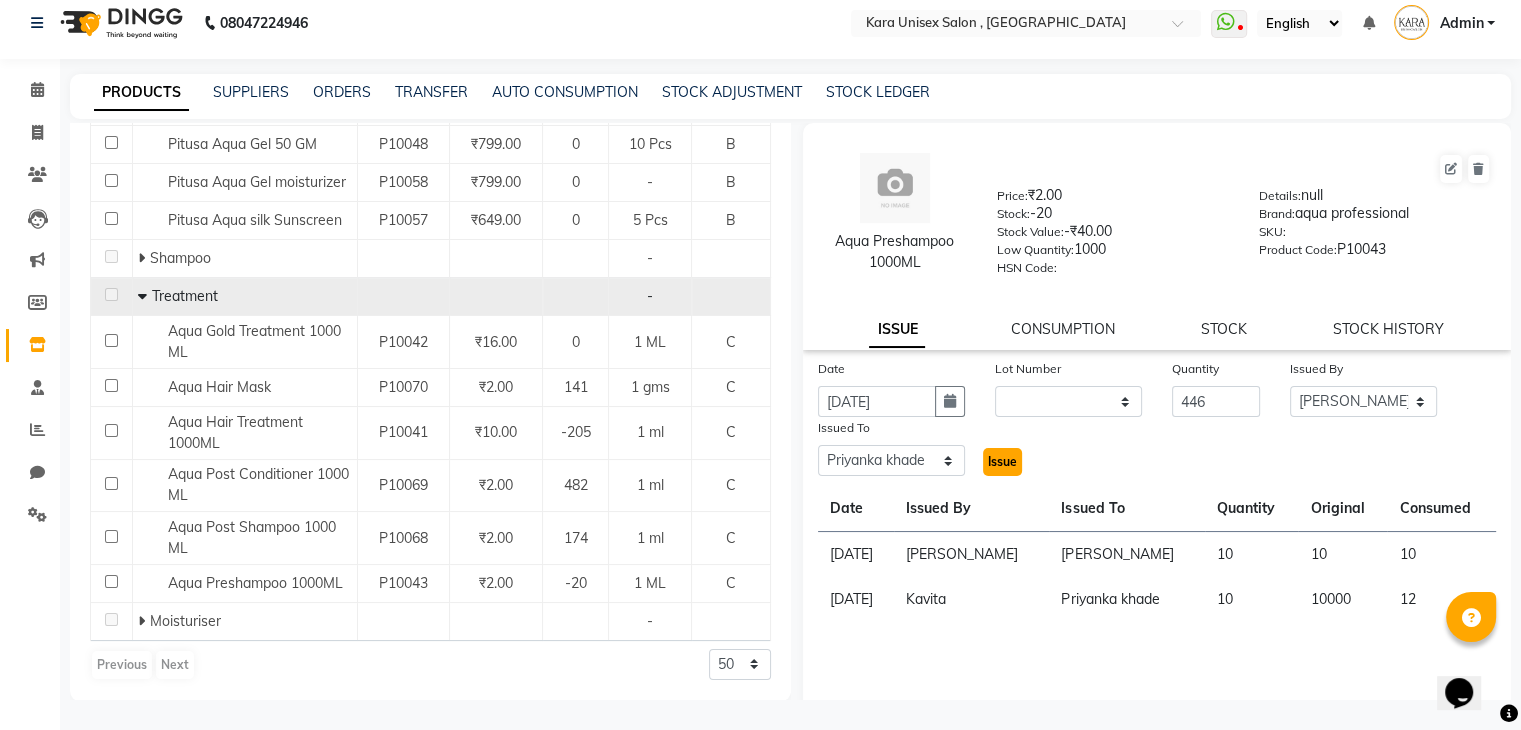 click on "Issue" 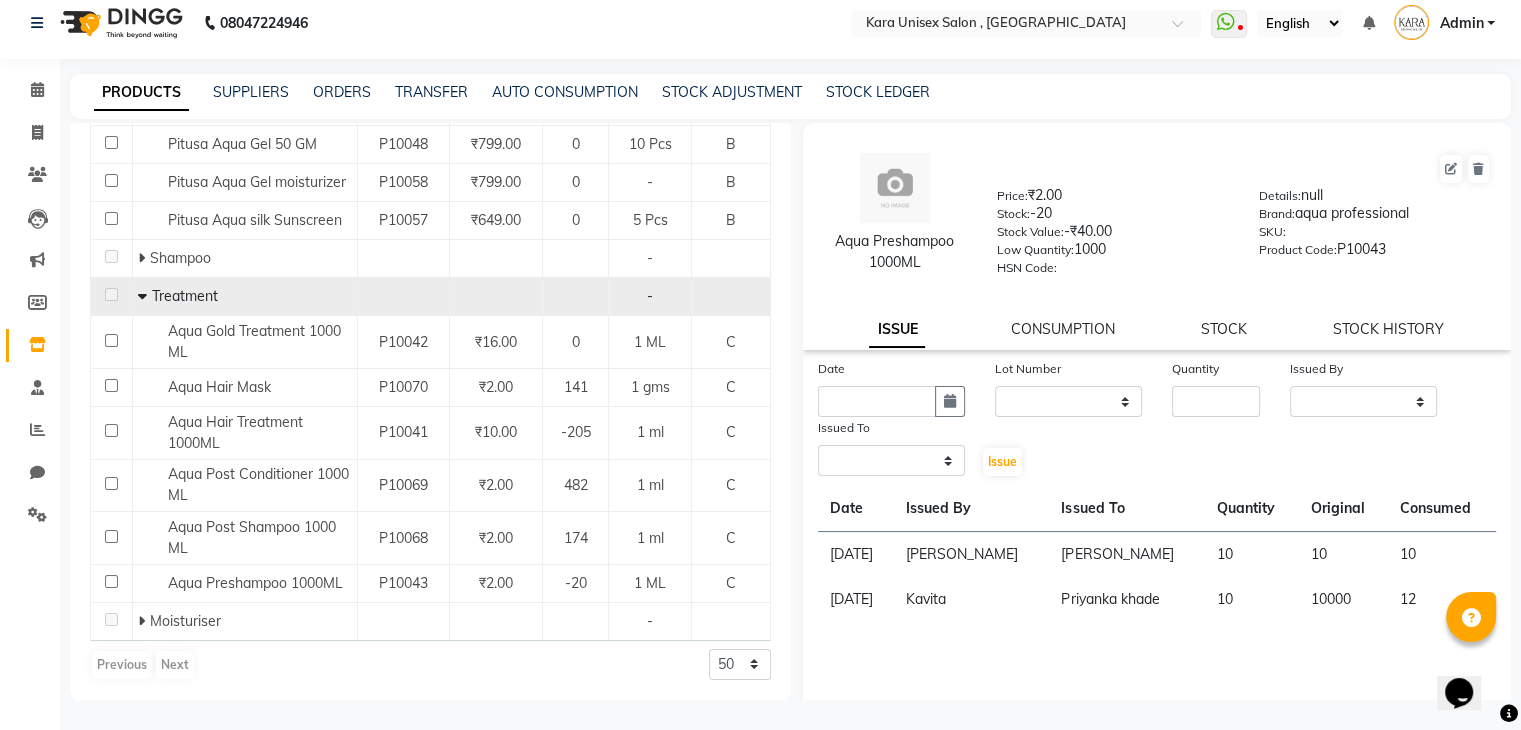 select 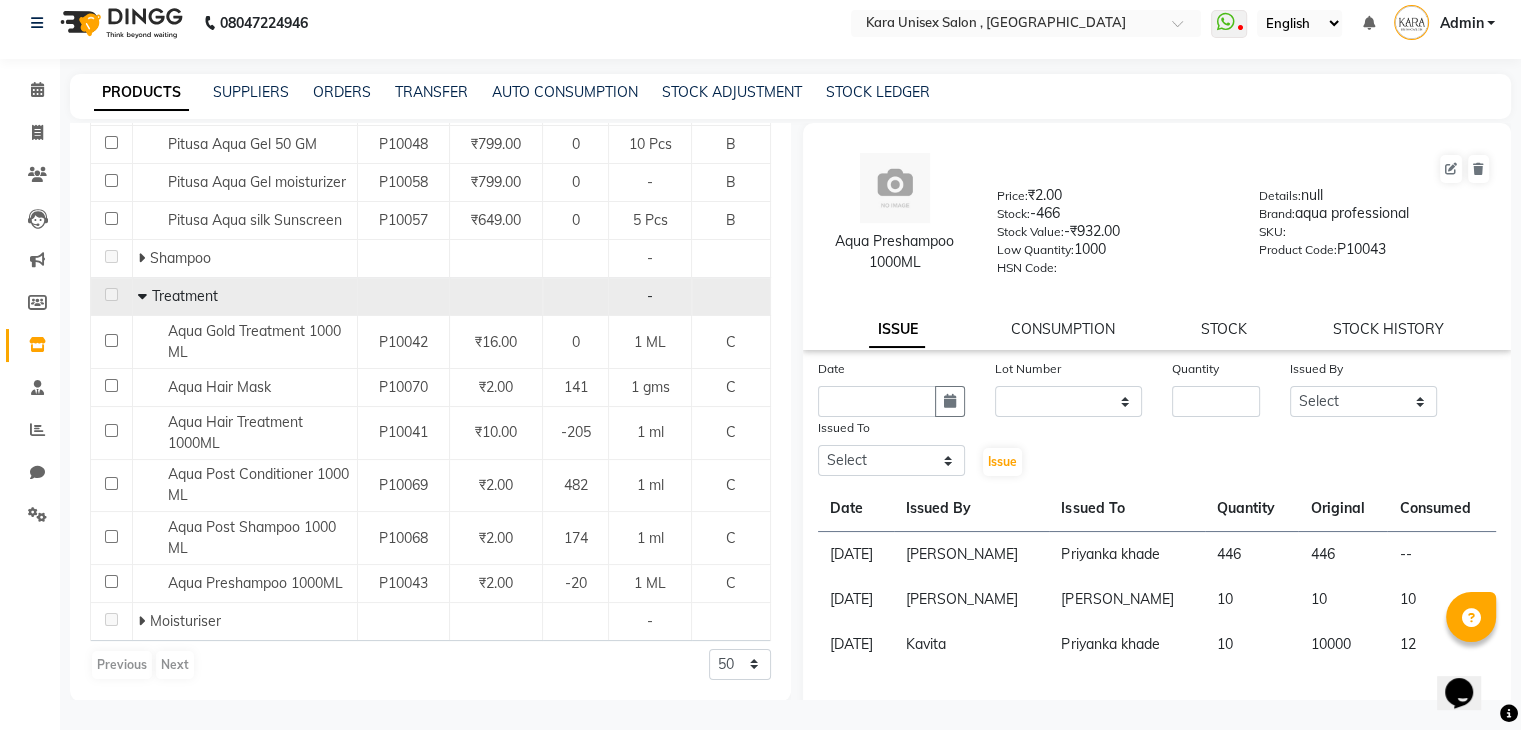 click on "PRODUCTS SUPPLIERS ORDERS TRANSFER AUTO CONSUMPTION STOCK ADJUSTMENT STOCK LEDGER" 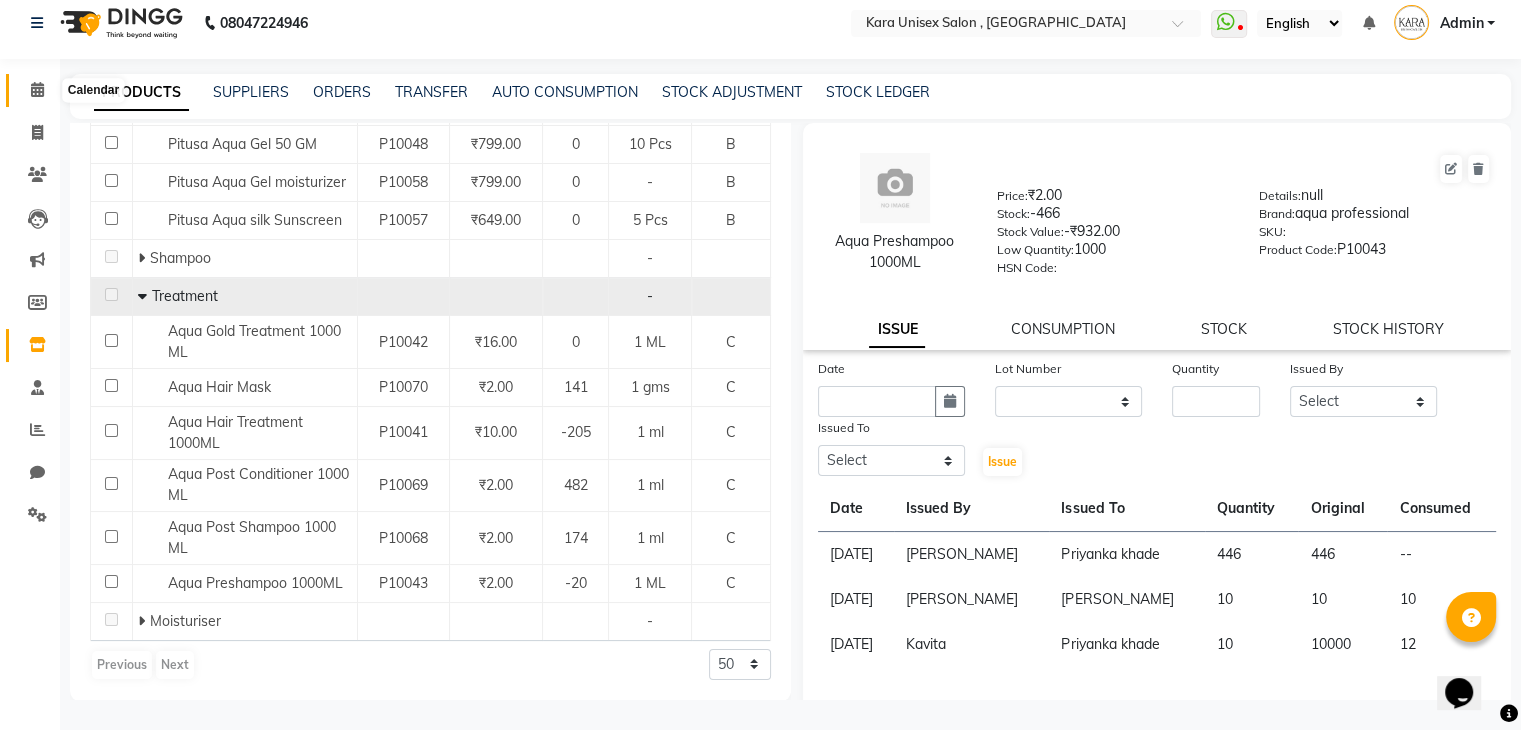 click 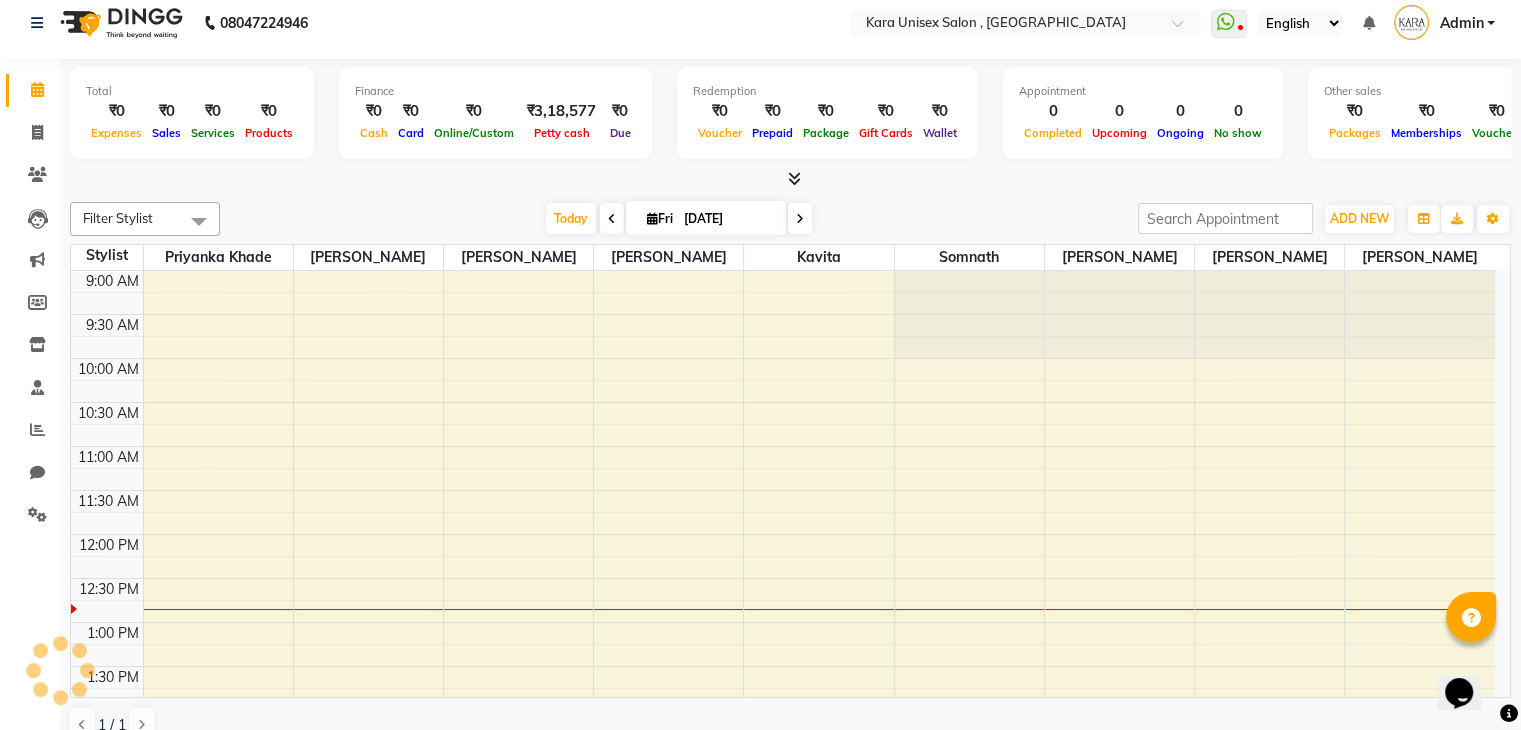scroll, scrollTop: 0, scrollLeft: 0, axis: both 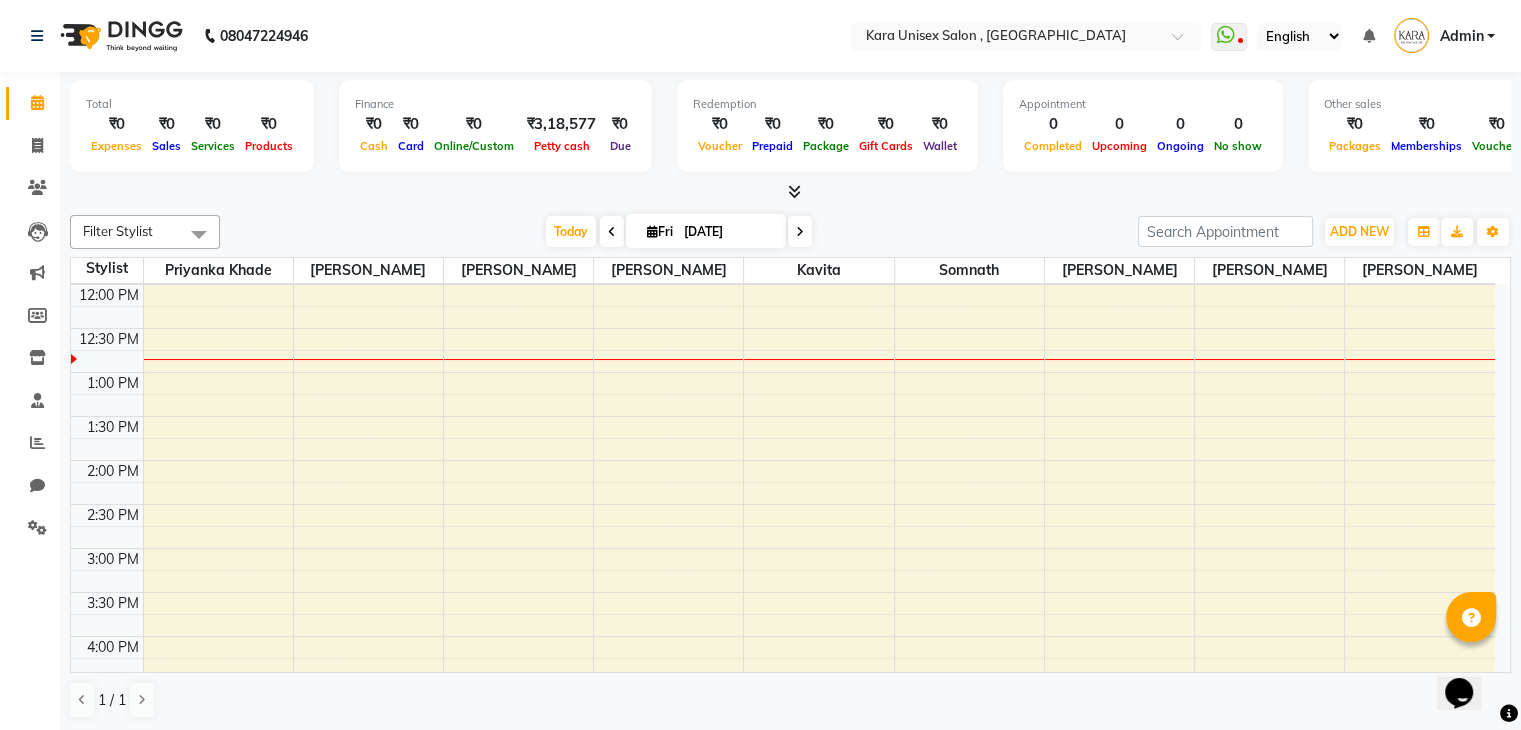 click at bounding box center (612, 232) 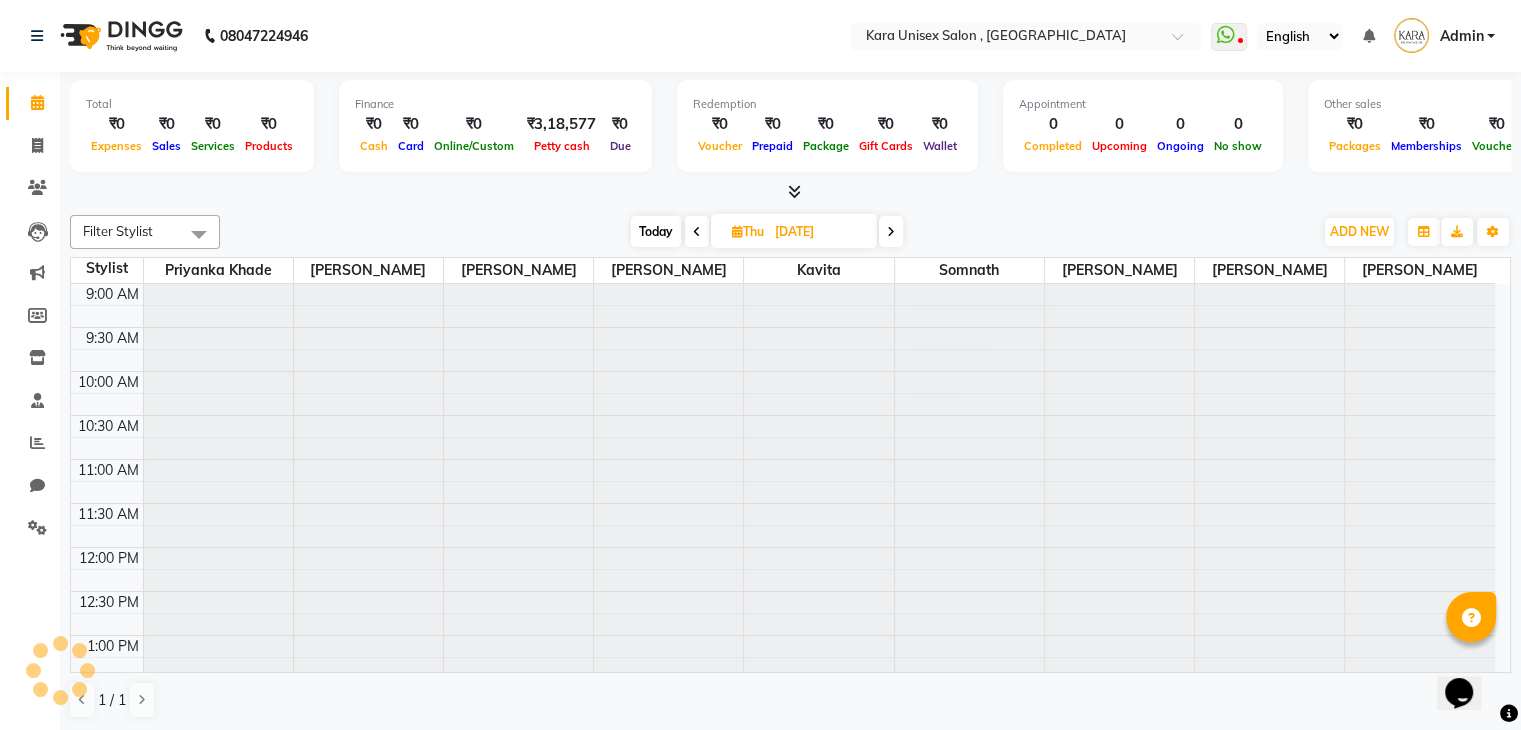 scroll, scrollTop: 263, scrollLeft: 0, axis: vertical 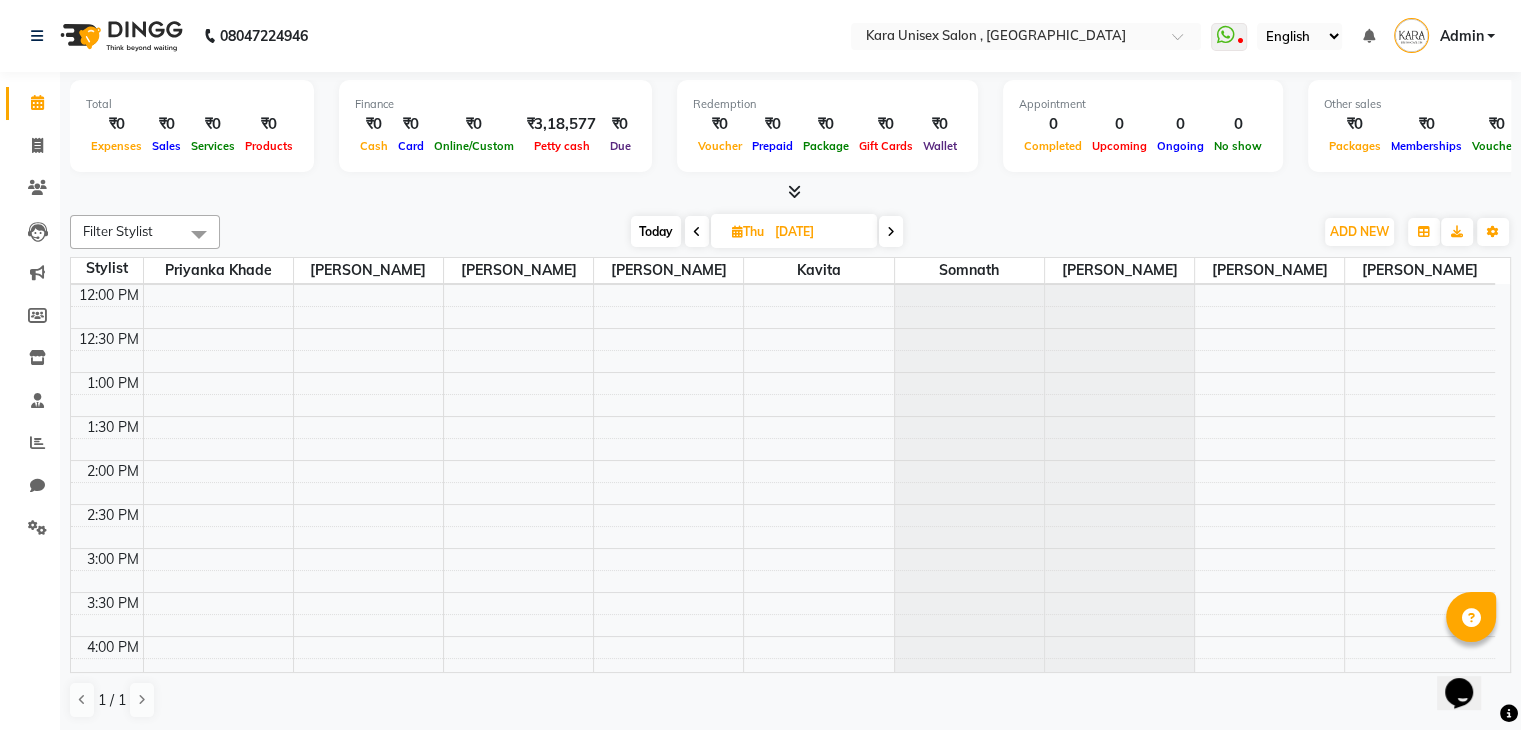 click on "[DATE]" at bounding box center [819, 232] 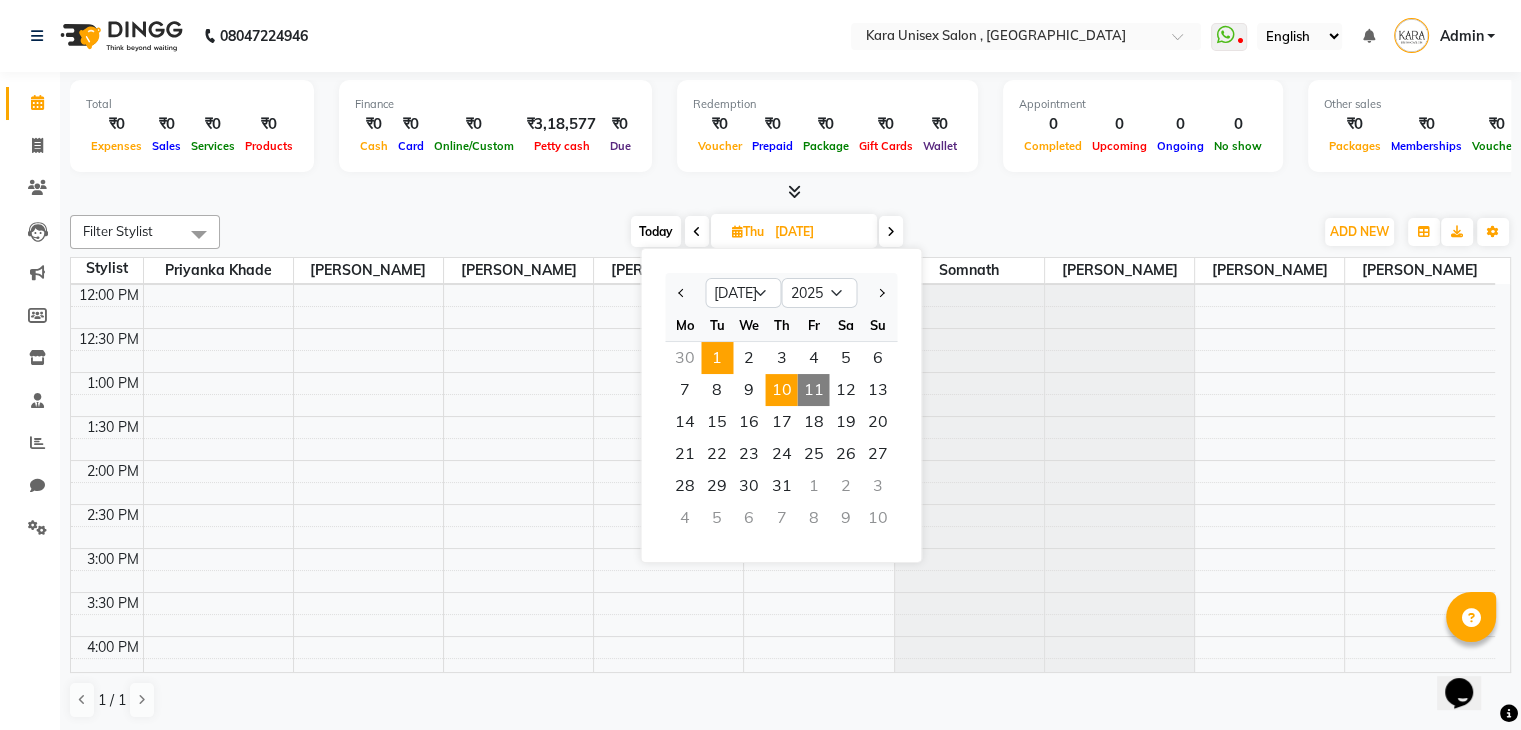 click on "1" at bounding box center (717, 358) 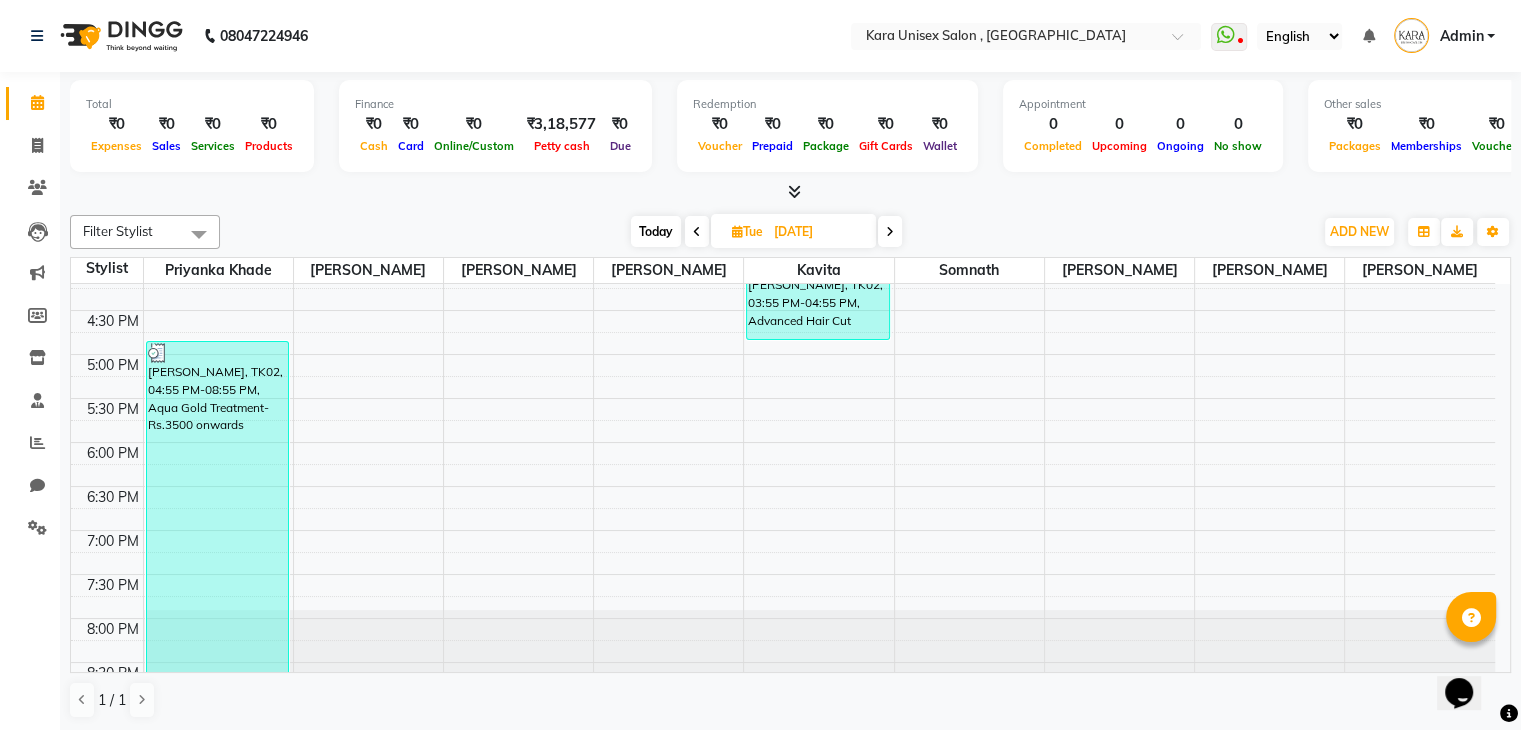 scroll, scrollTop: 664, scrollLeft: 0, axis: vertical 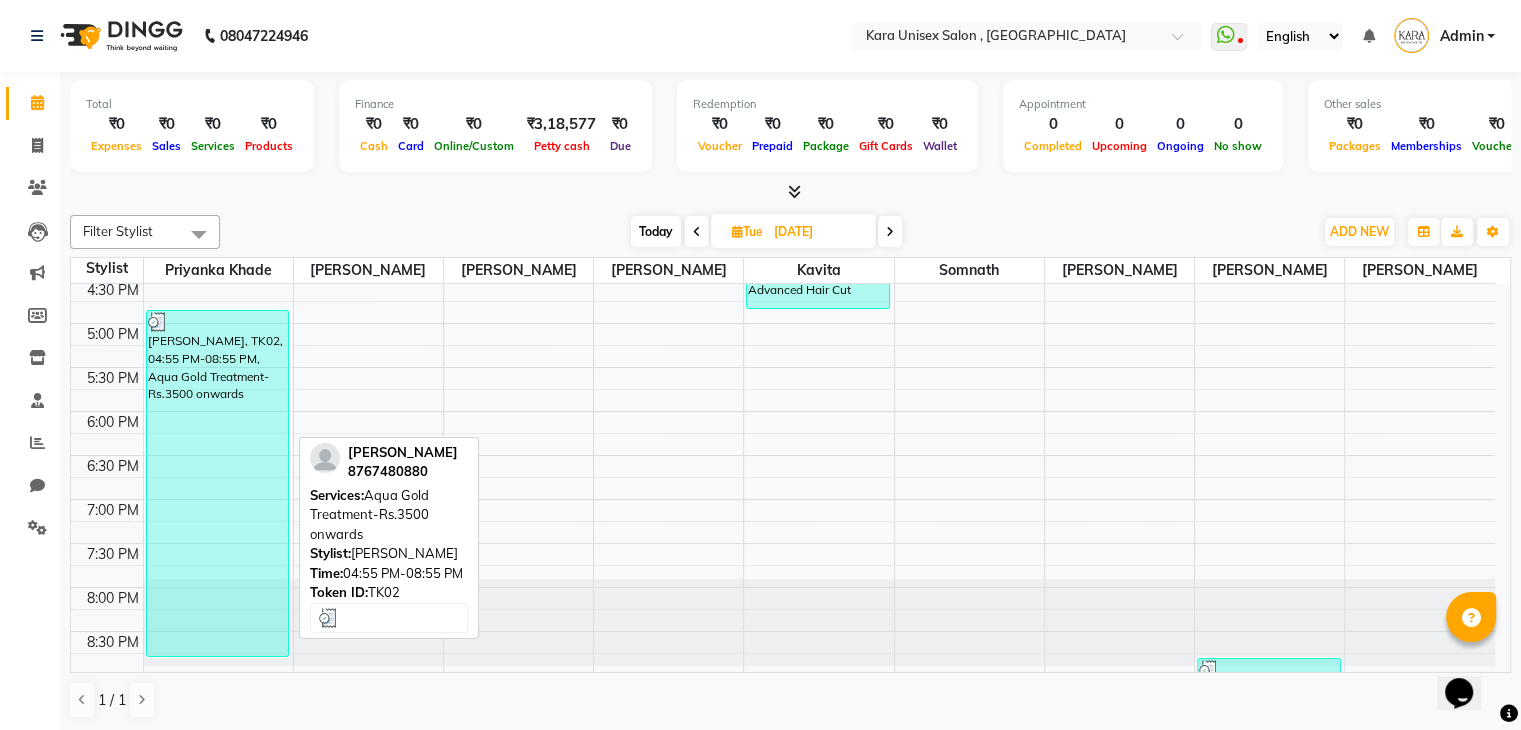 click on "[PERSON_NAME], TK02, 04:55 PM-08:55 PM, Aqua Gold Treatment-Rs.3500 onwards" at bounding box center [218, 483] 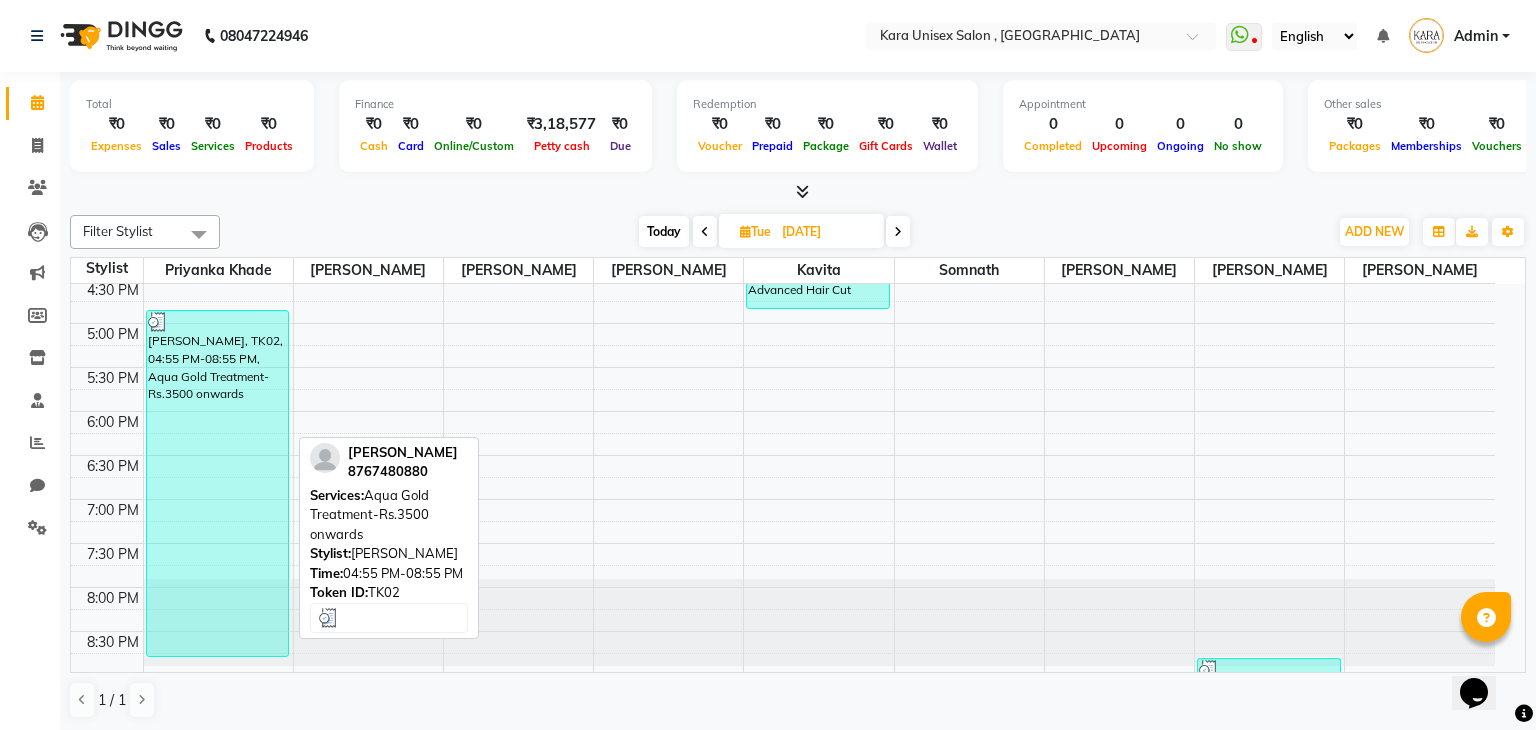 select on "3" 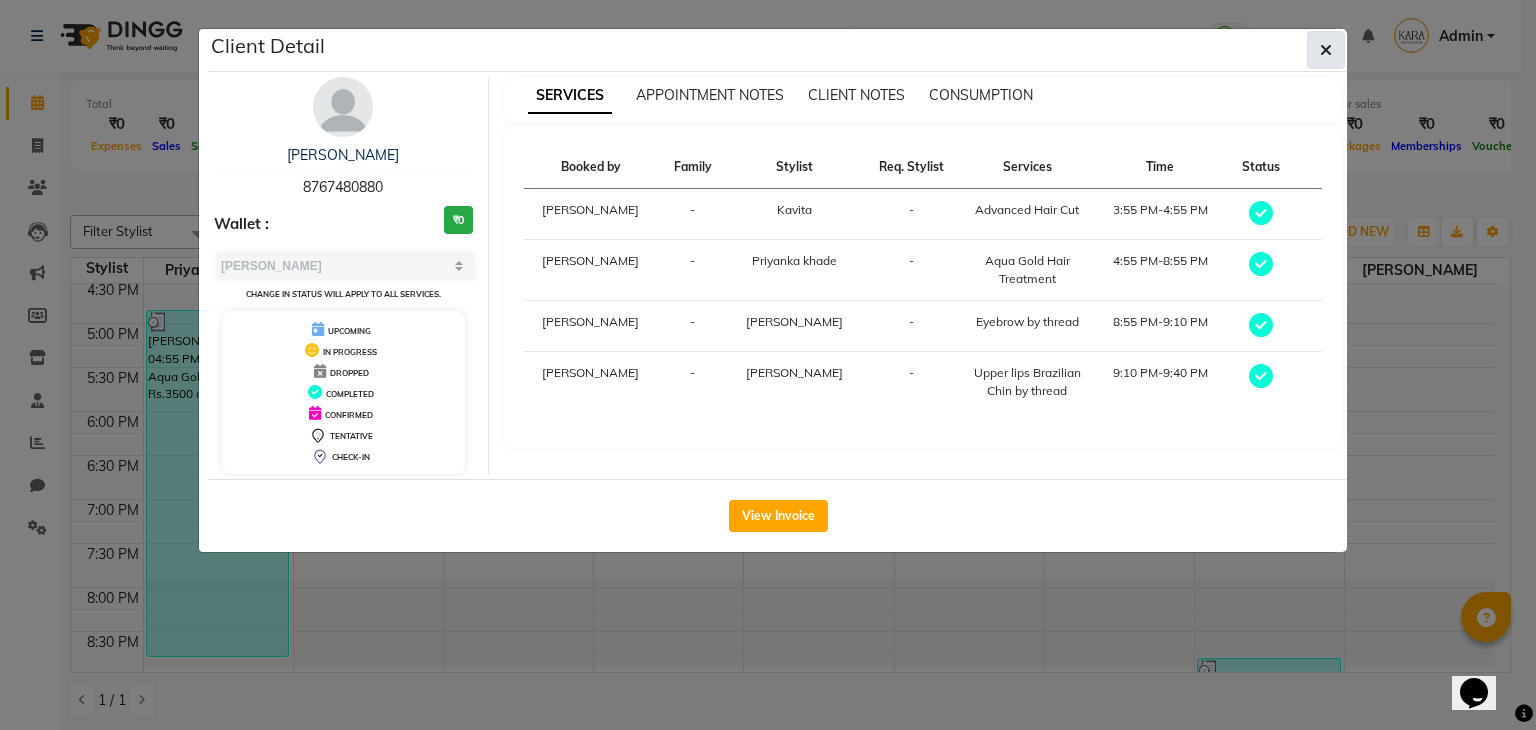 click 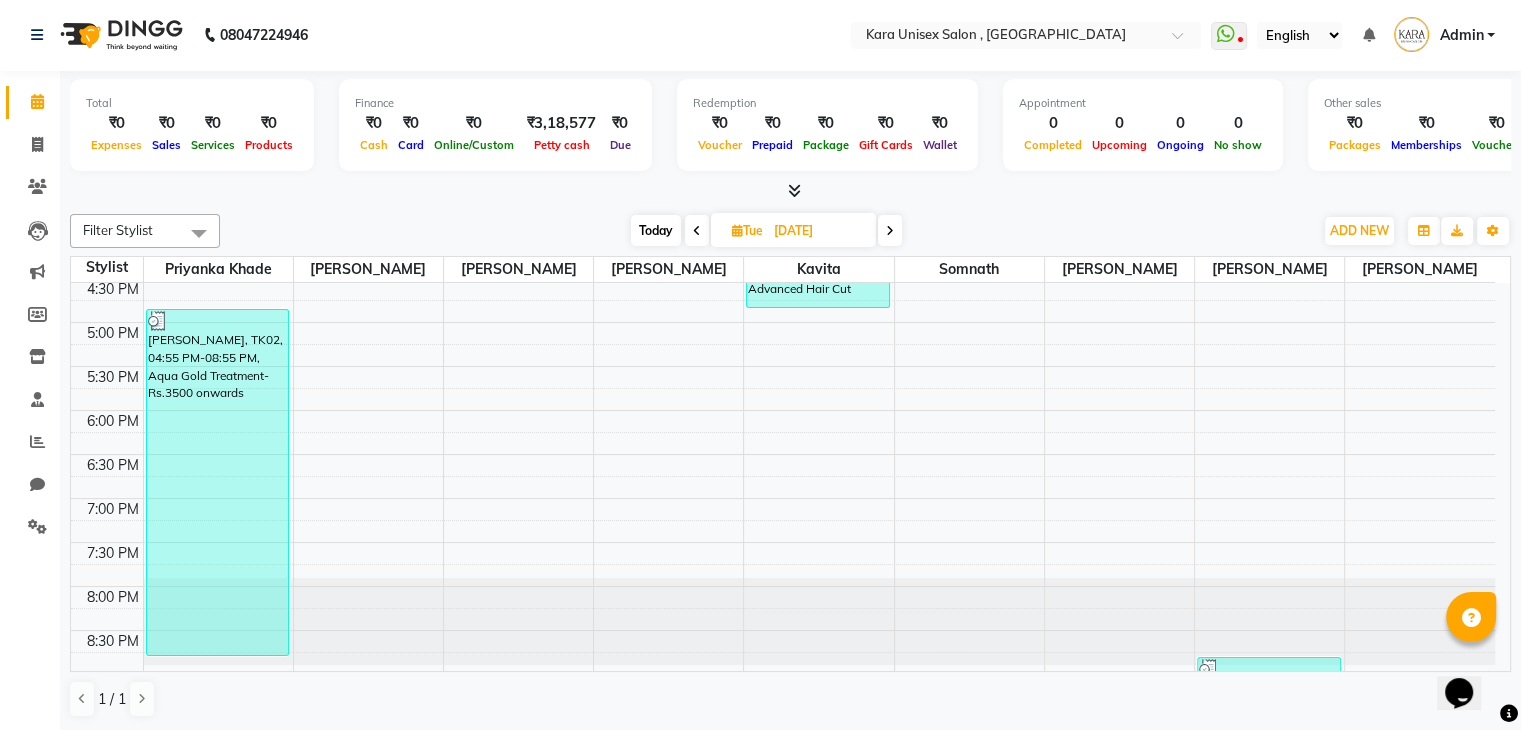 scroll, scrollTop: 0, scrollLeft: 0, axis: both 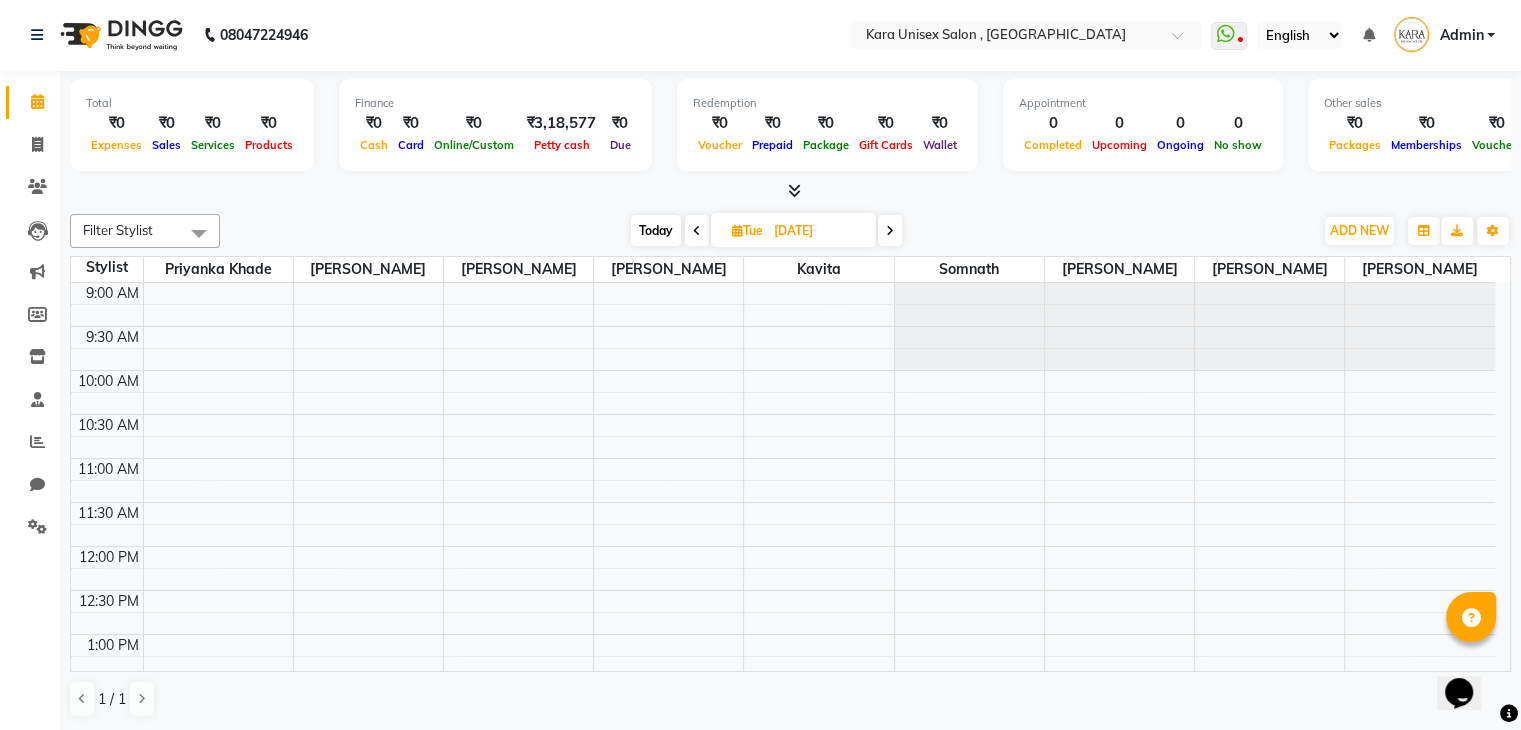 click at bounding box center (890, 230) 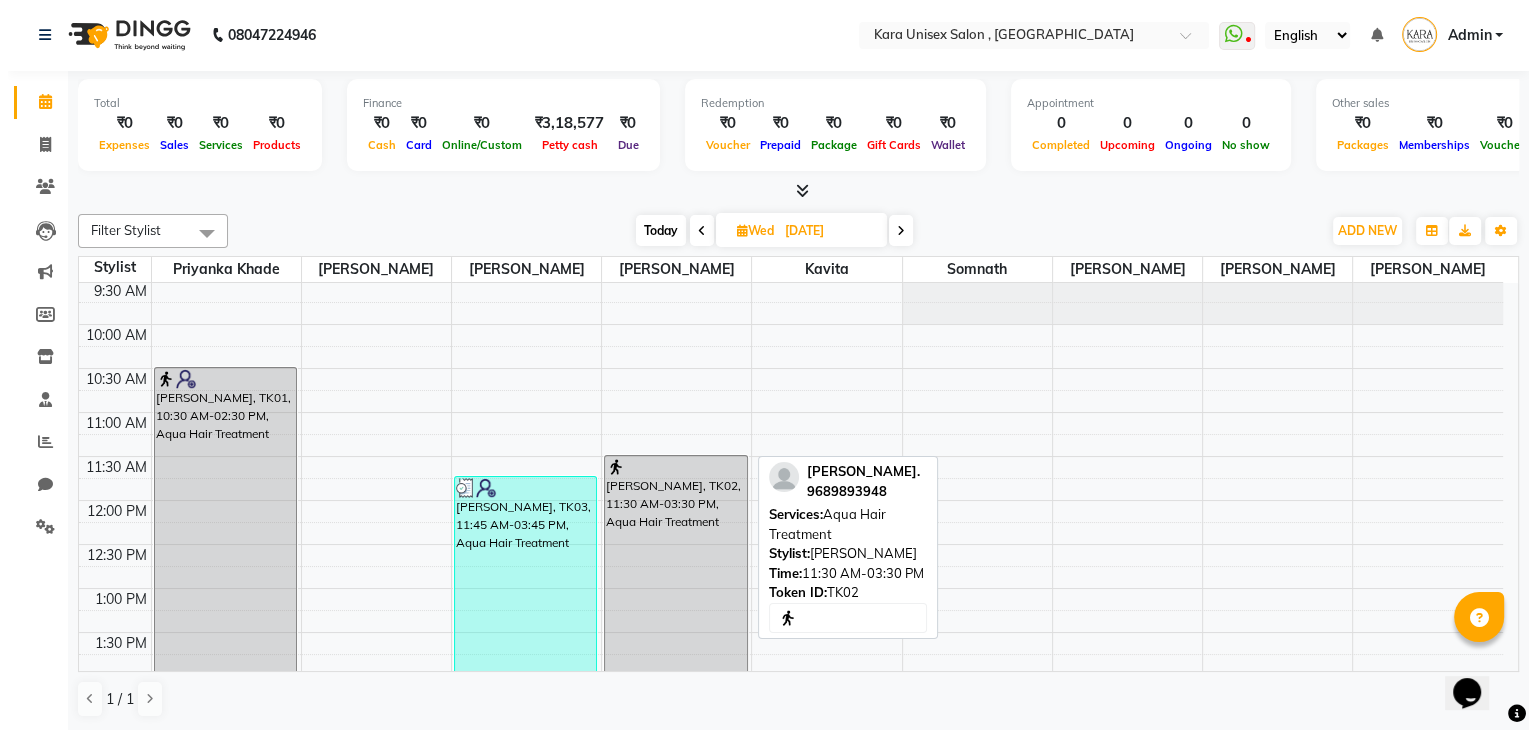 scroll, scrollTop: 0, scrollLeft: 0, axis: both 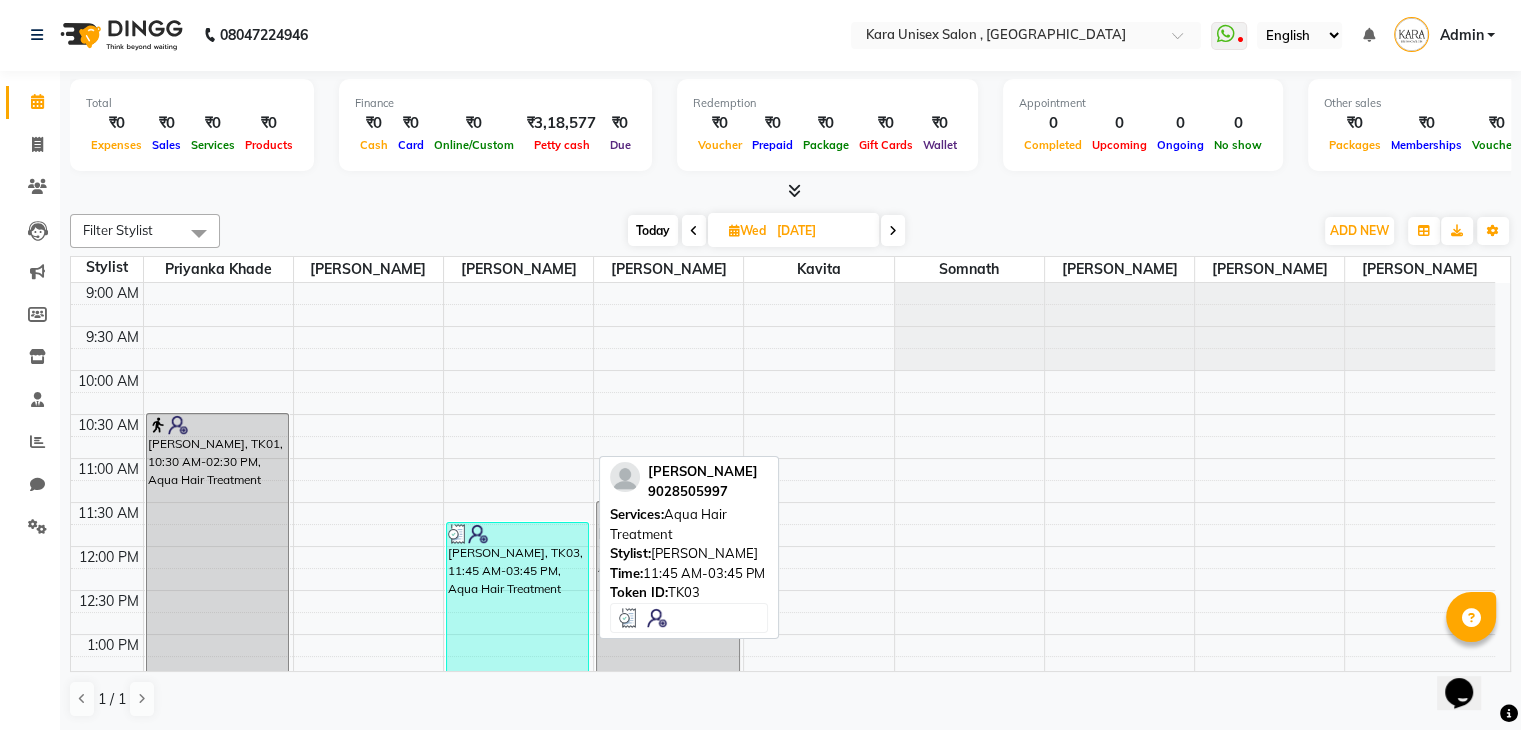 click on "[PERSON_NAME], TK03, 11:45 AM-03:45 PM, Aqua Hair Treatment" at bounding box center [518, 696] 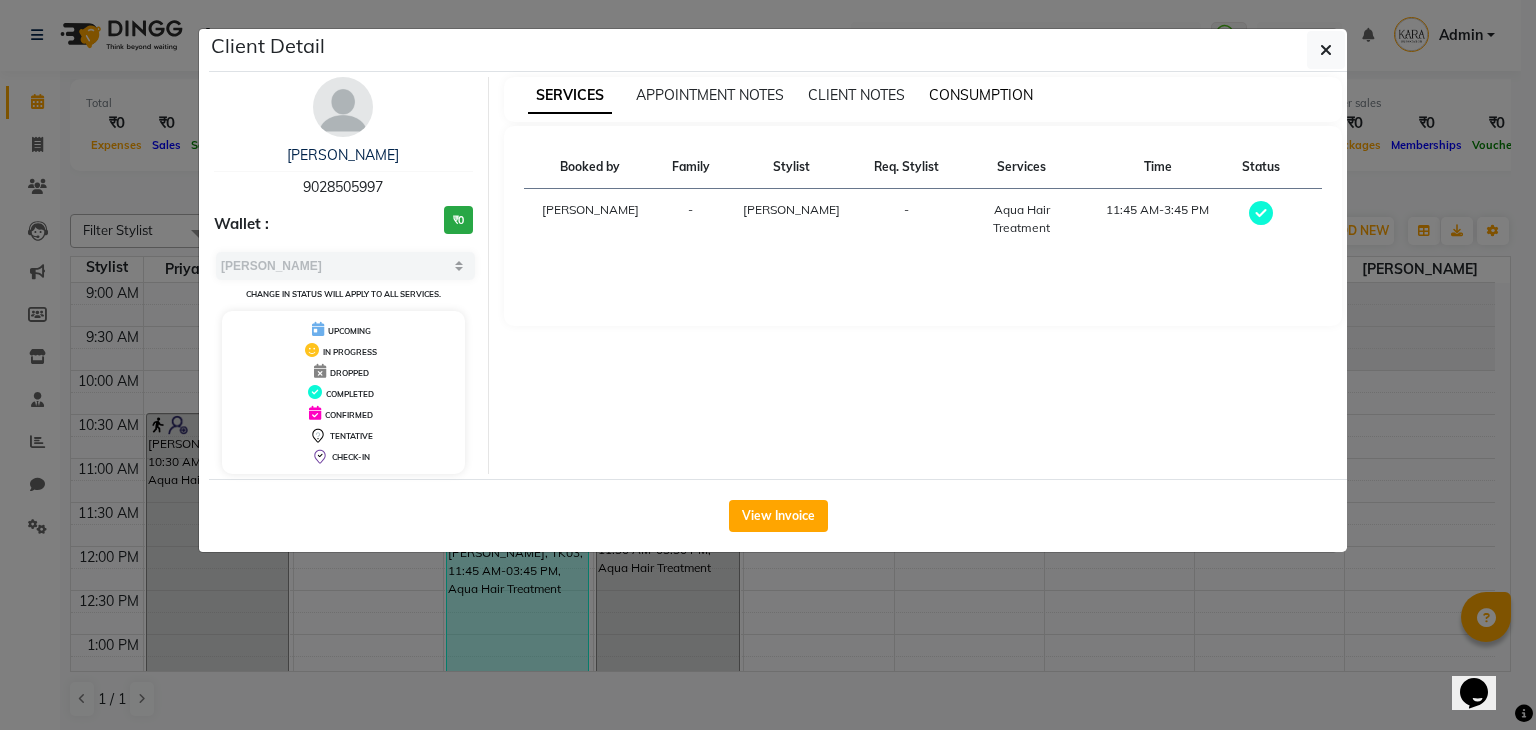 click on "CONSUMPTION" at bounding box center [981, 95] 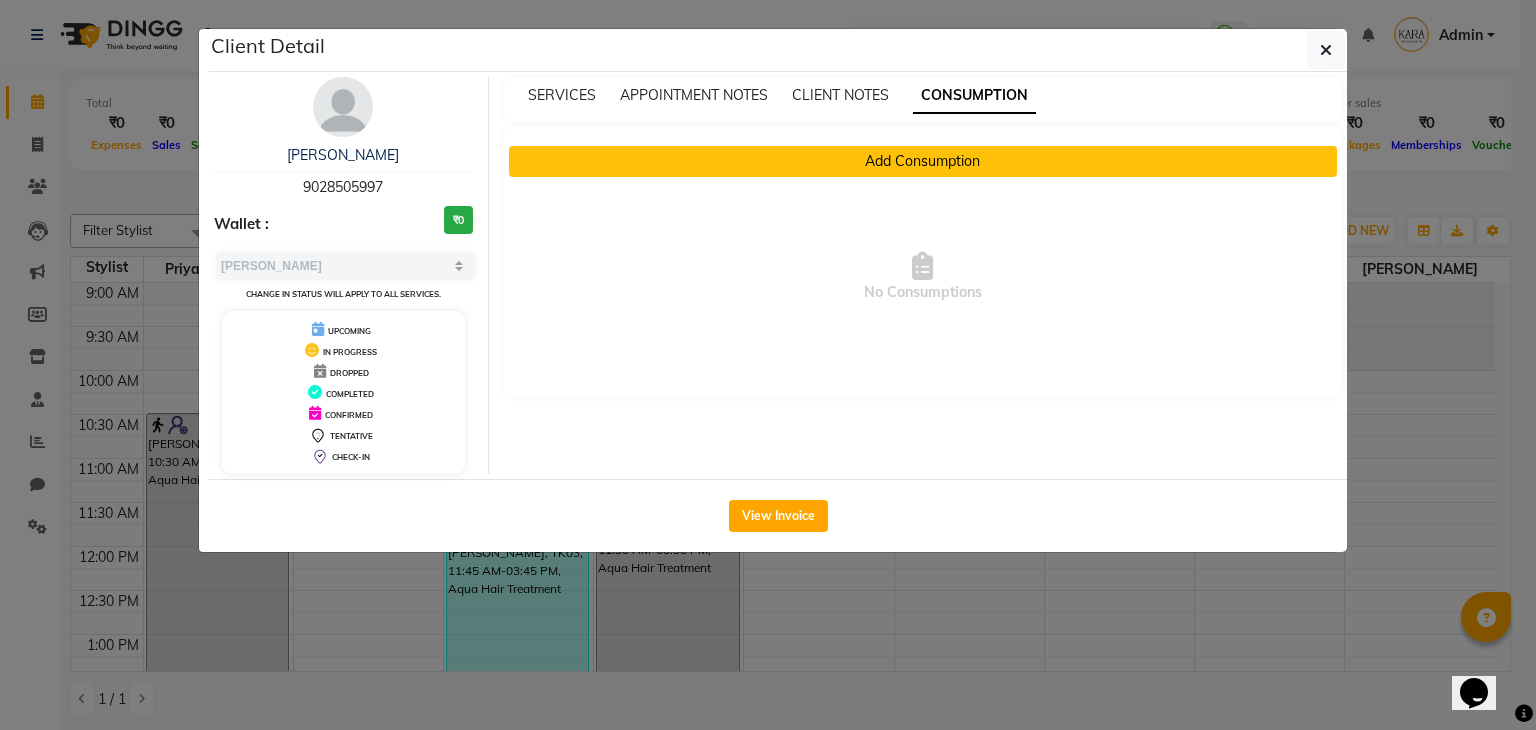 click on "Add Consumption" at bounding box center (923, 161) 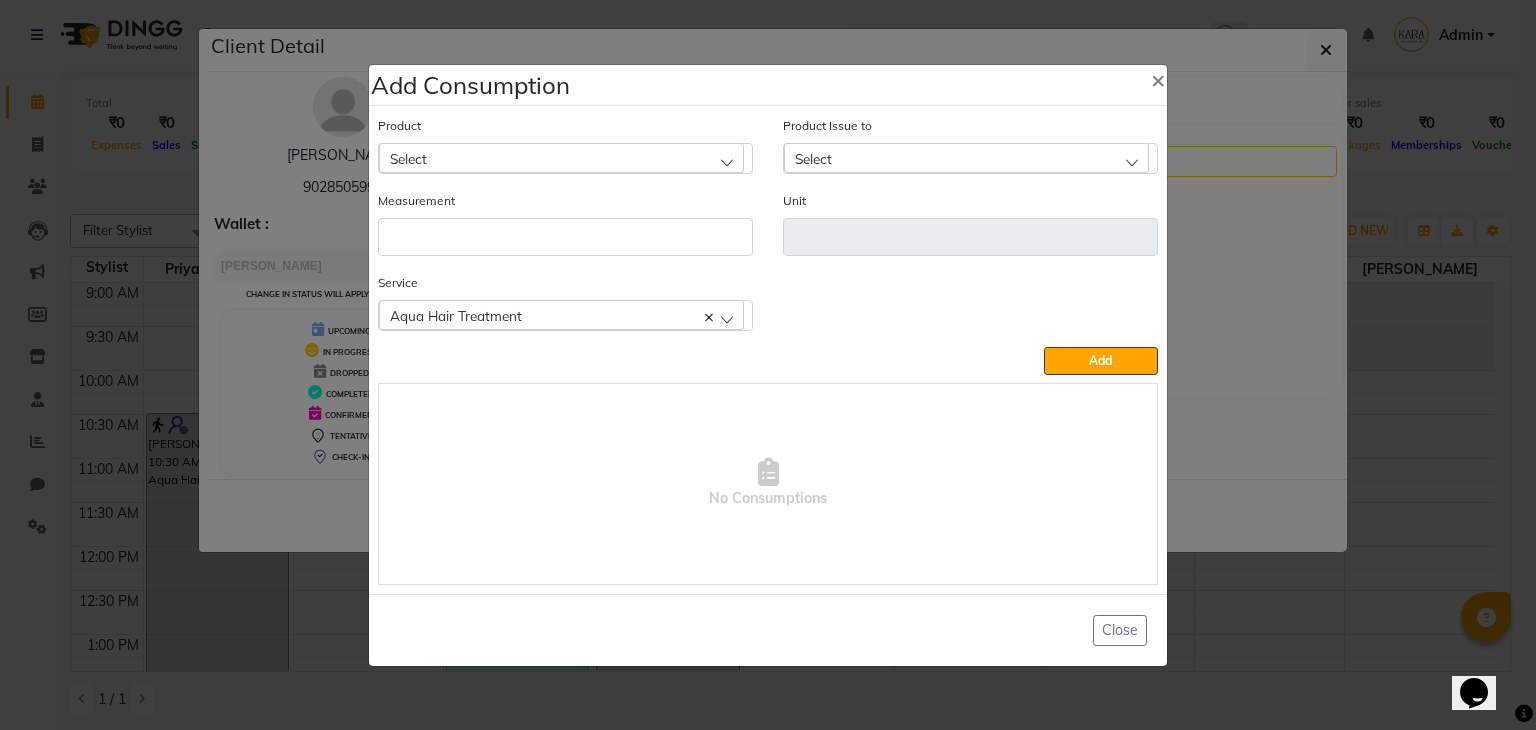 click on "Select" 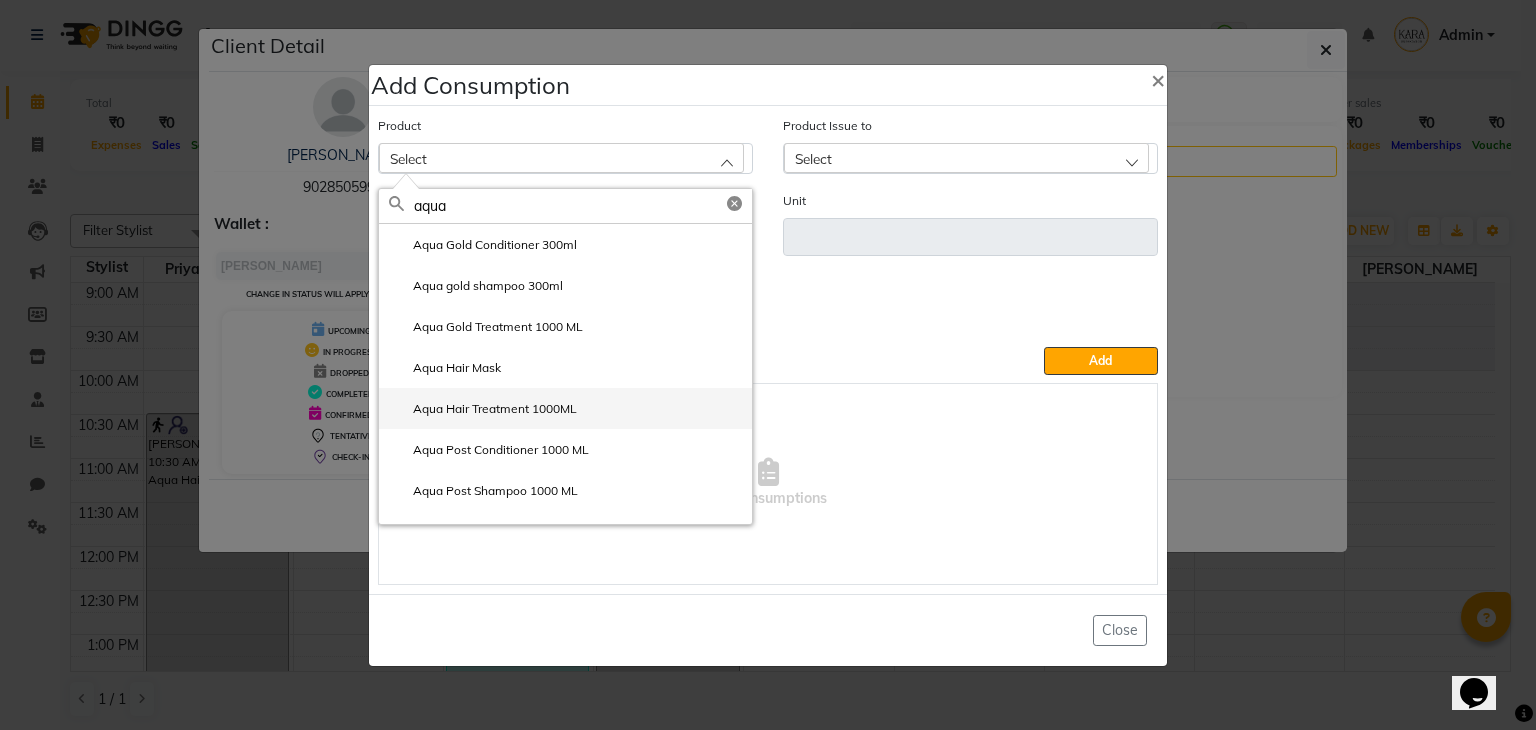 type on "aqua" 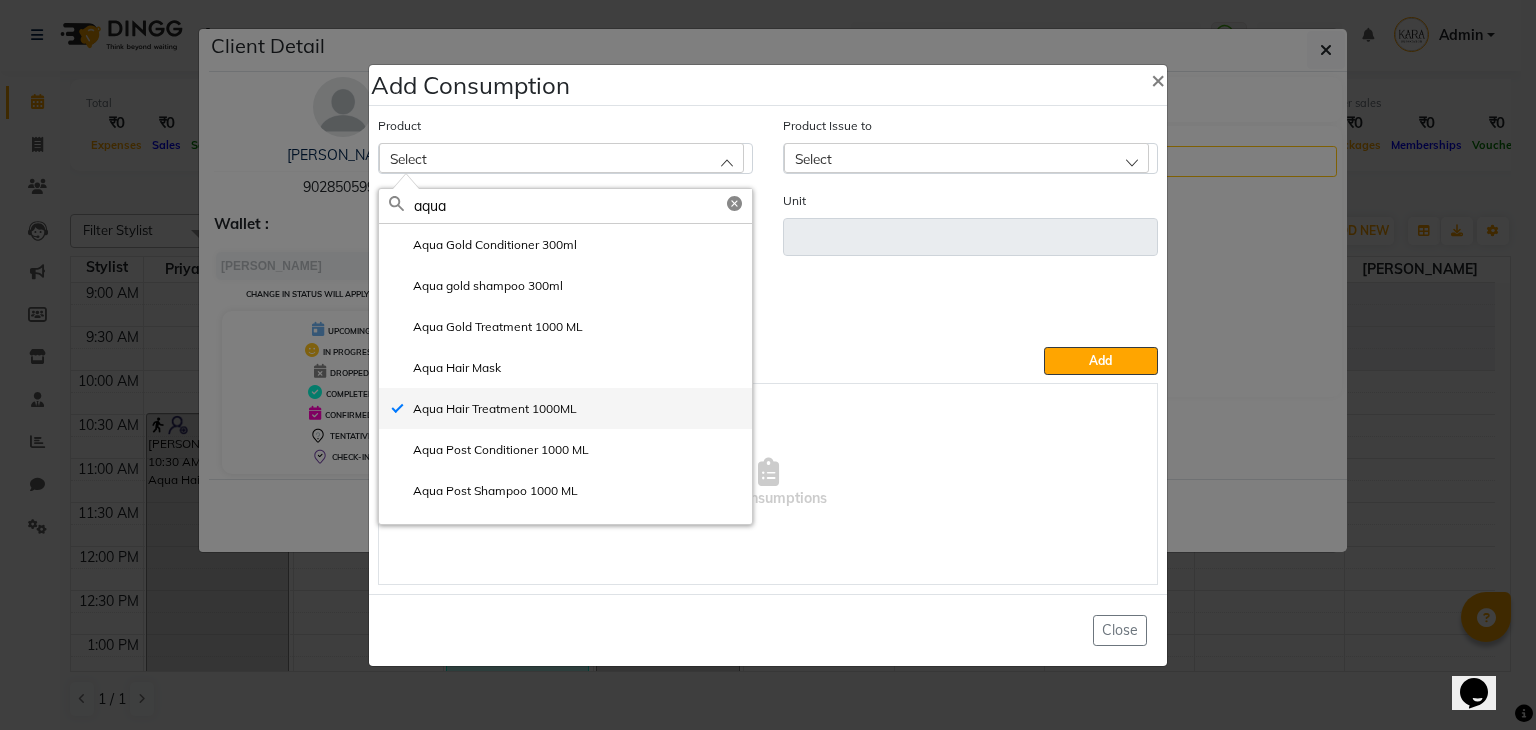 type on "ml" 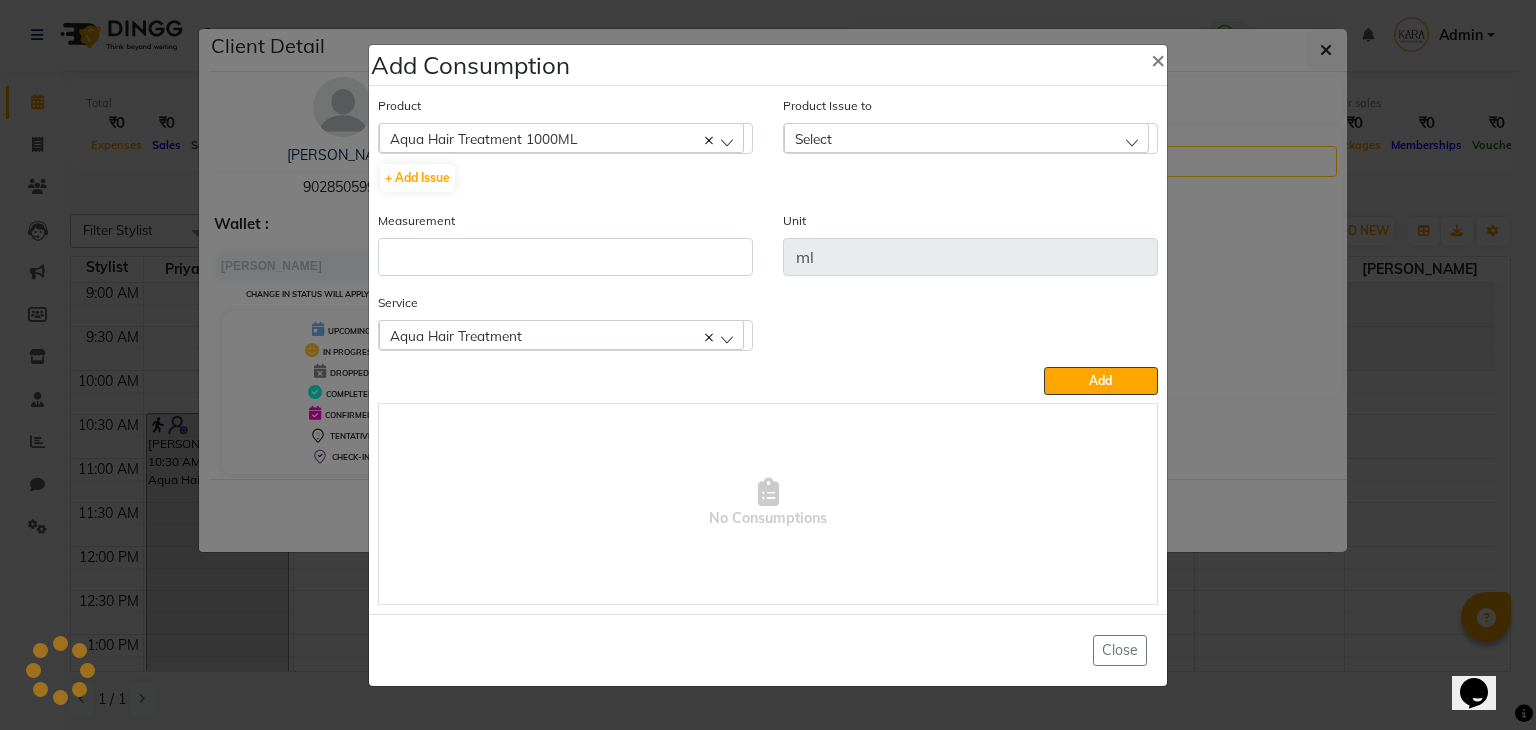 click on "Select" 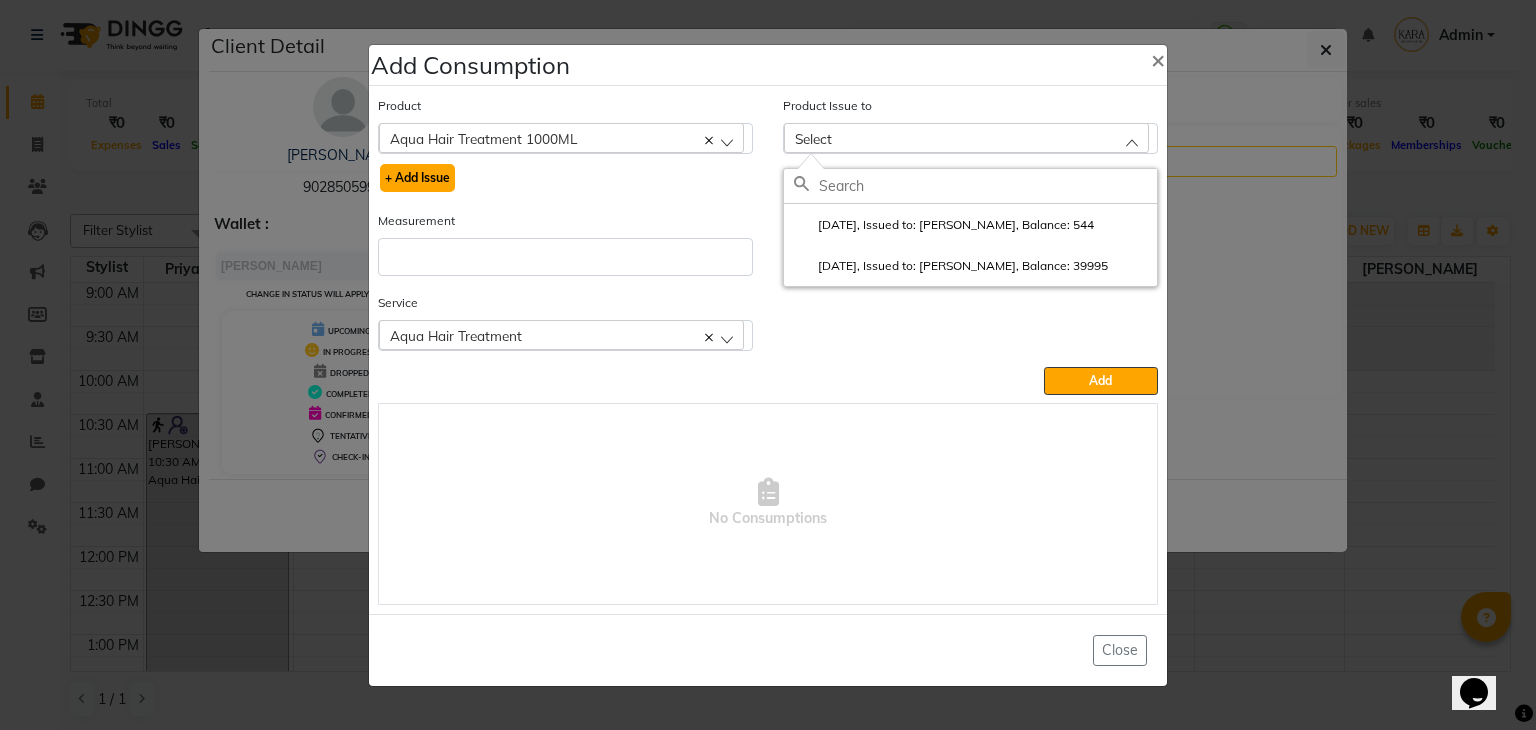 click on "+ Add Issue" 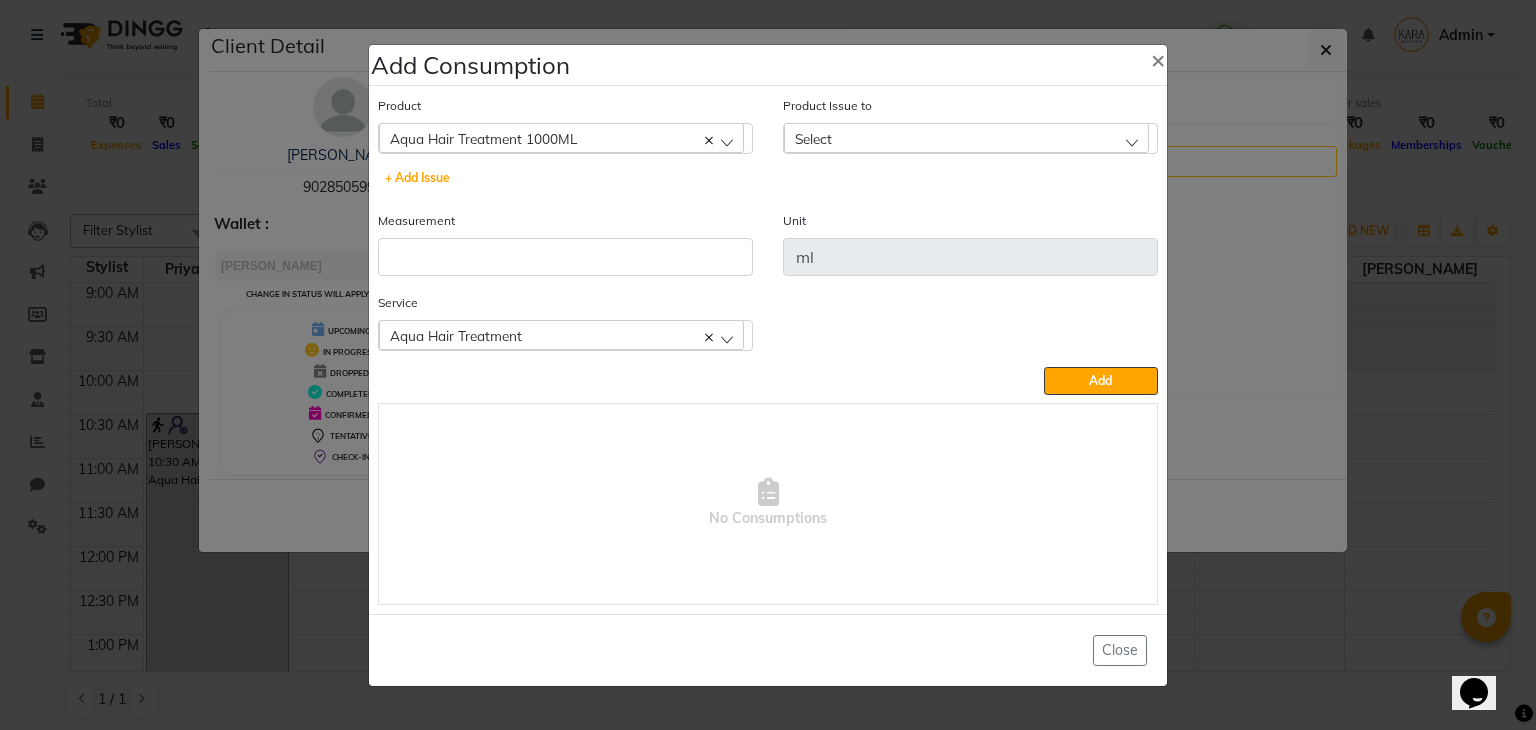 select 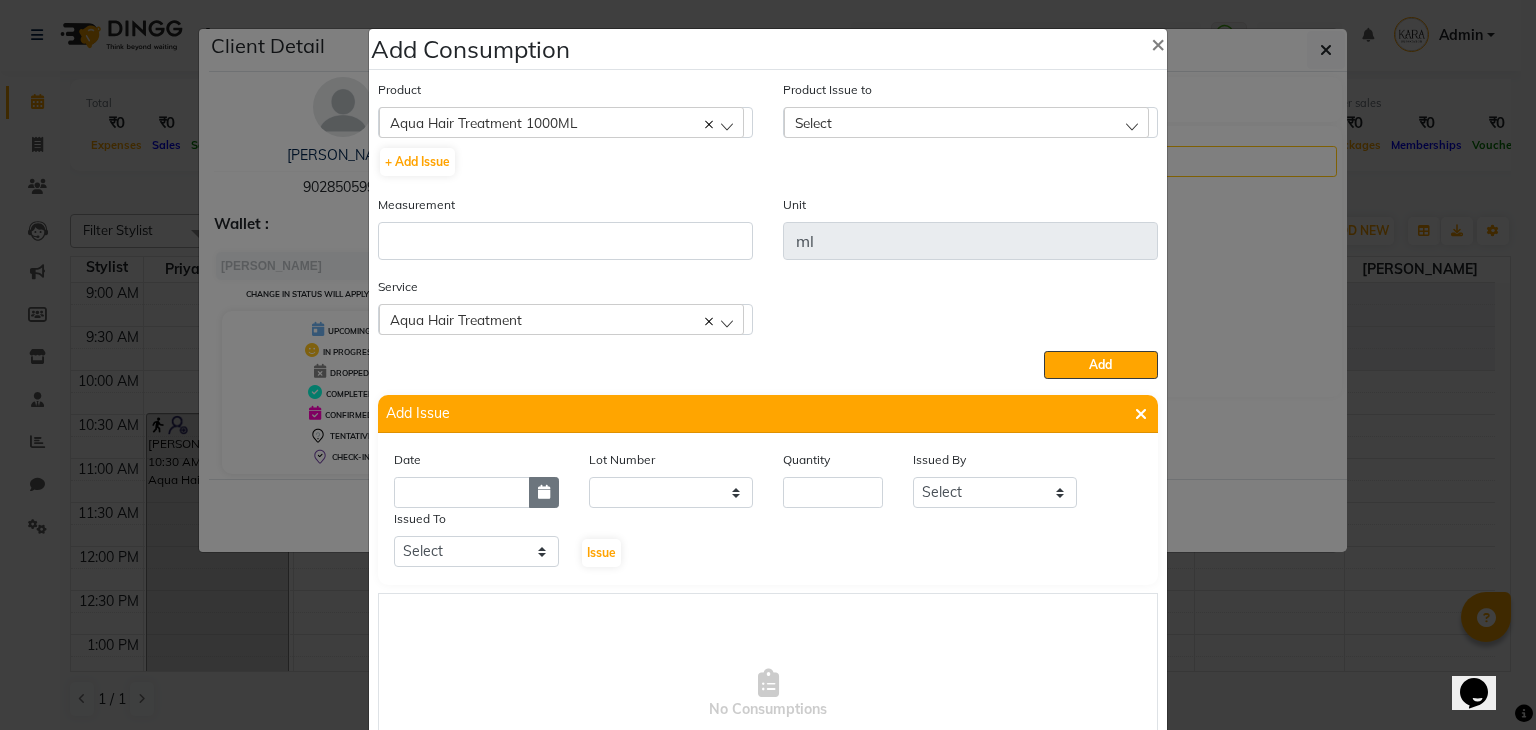 click 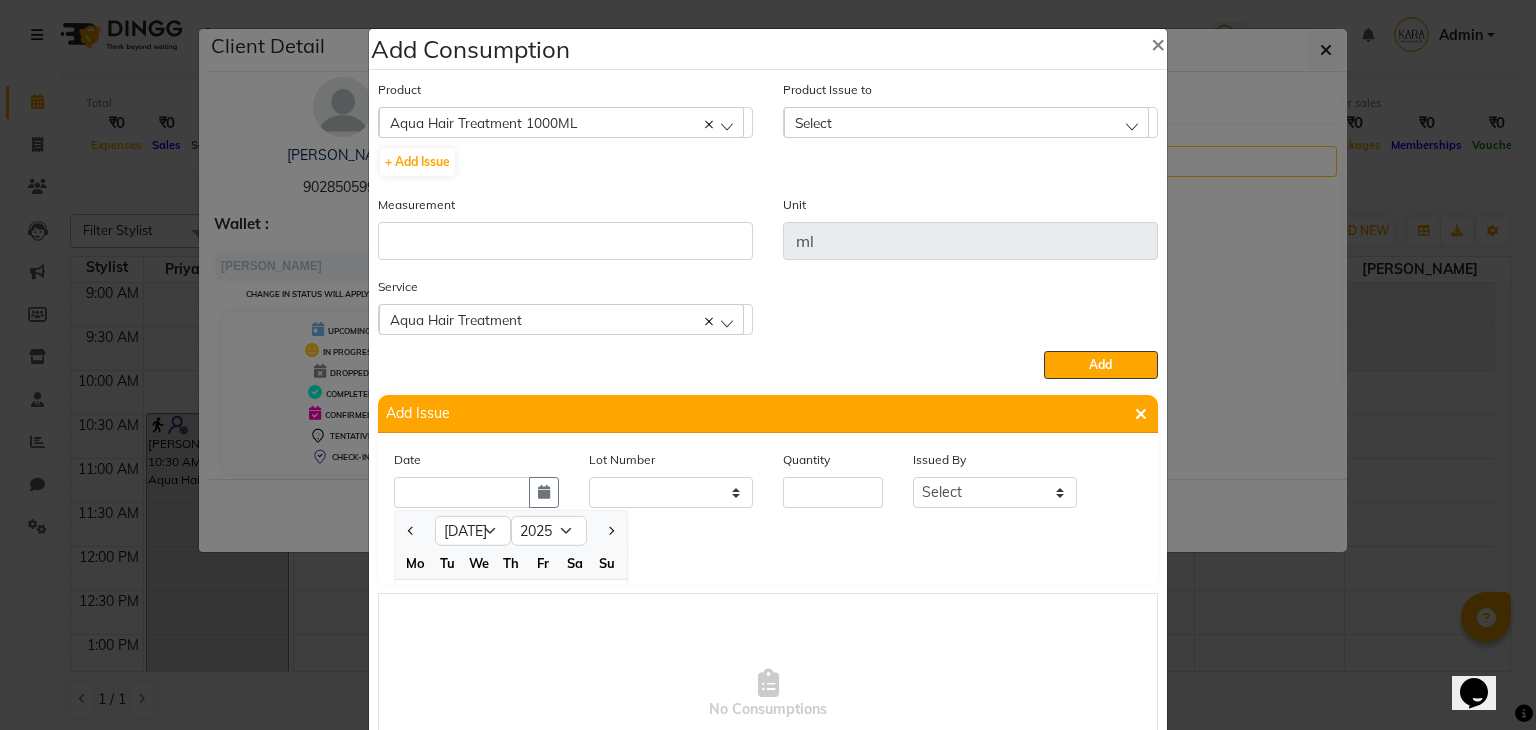 scroll, scrollTop: 137, scrollLeft: 0, axis: vertical 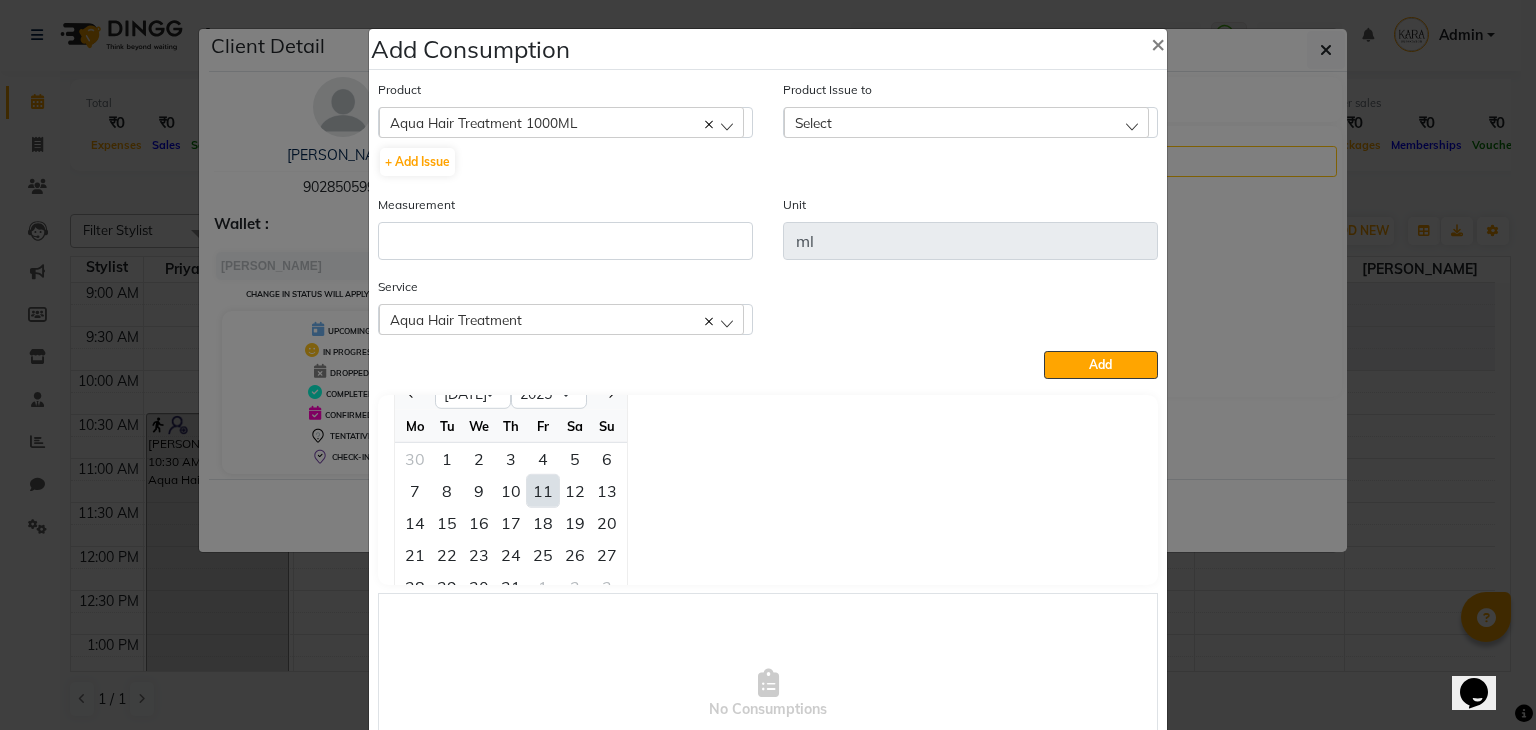 click on "2" 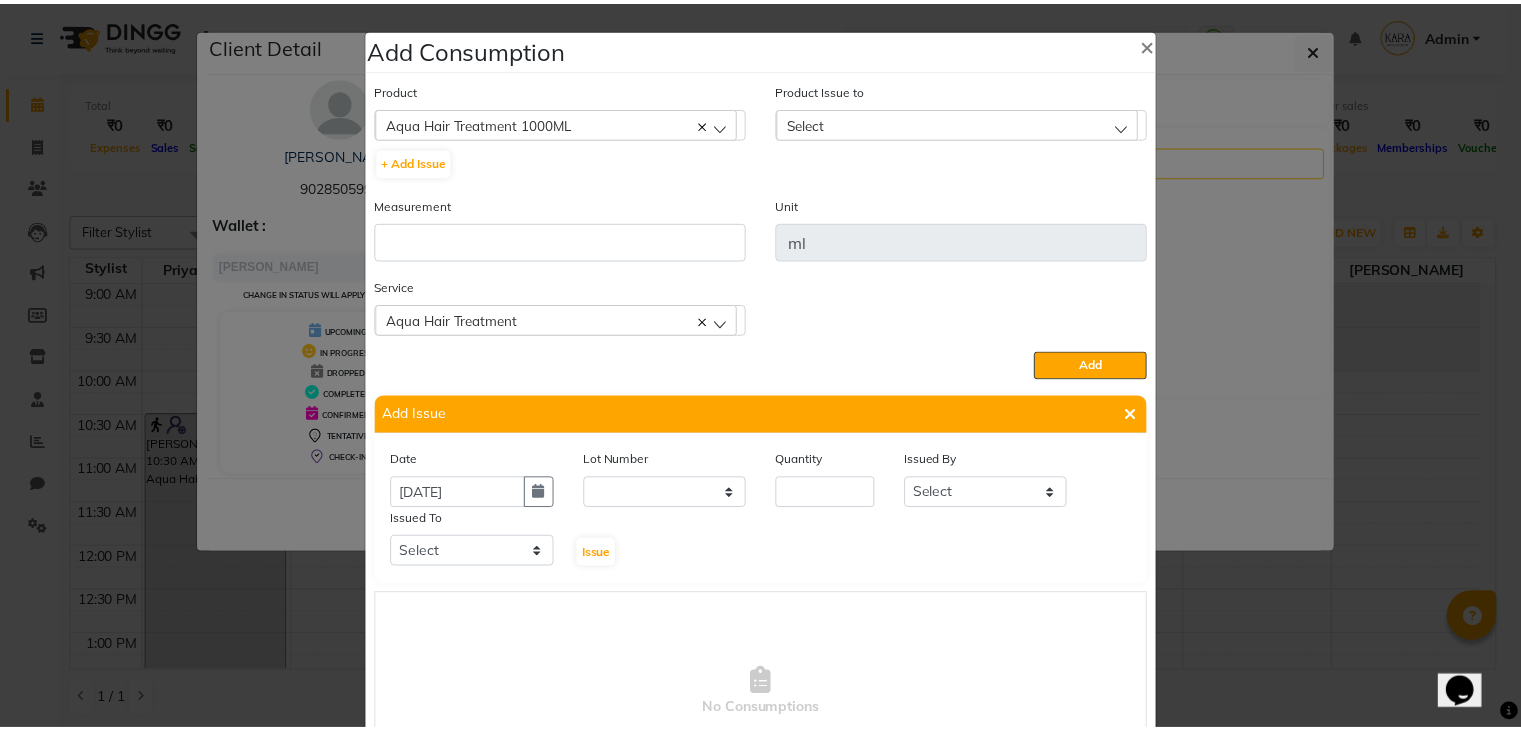 scroll, scrollTop: 0, scrollLeft: 0, axis: both 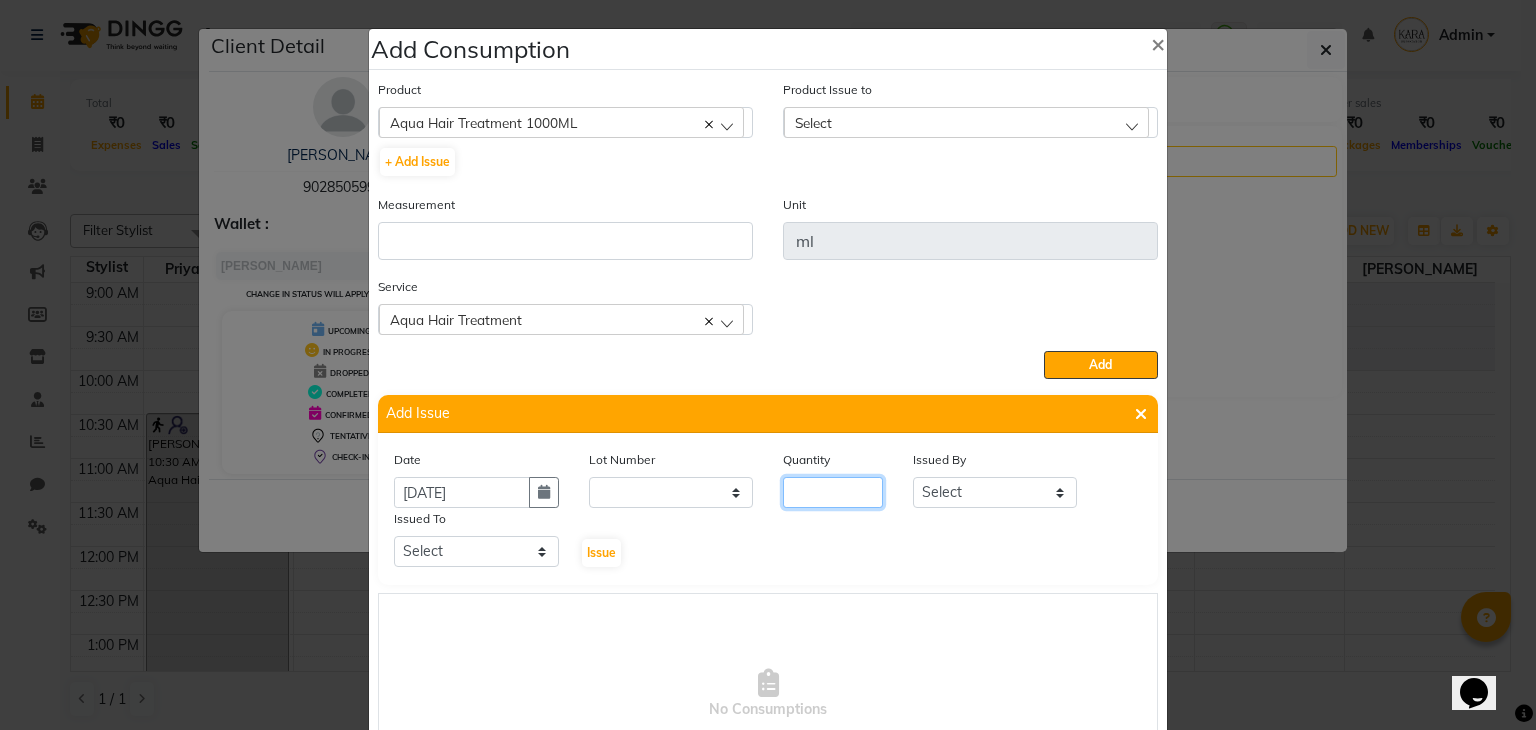click 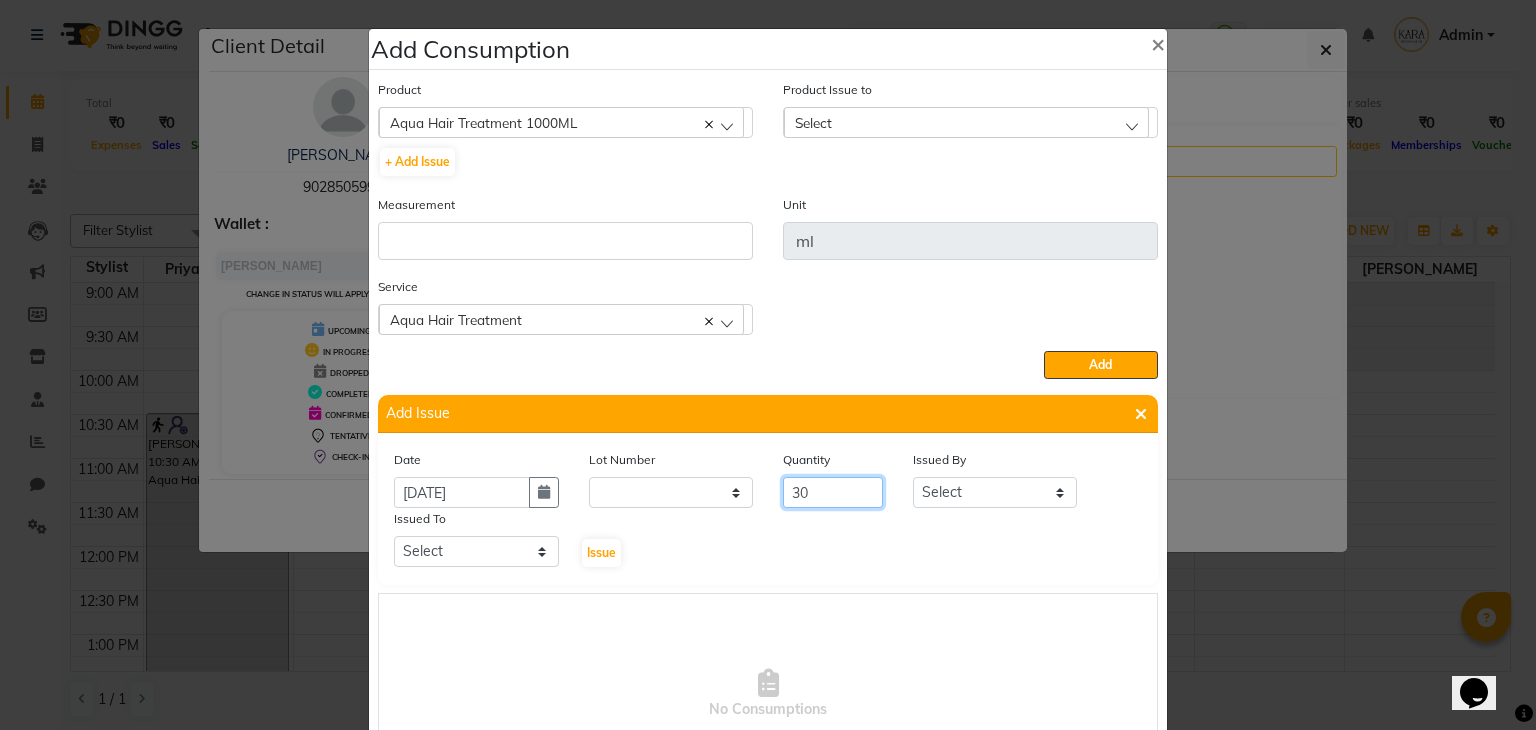 type on "30" 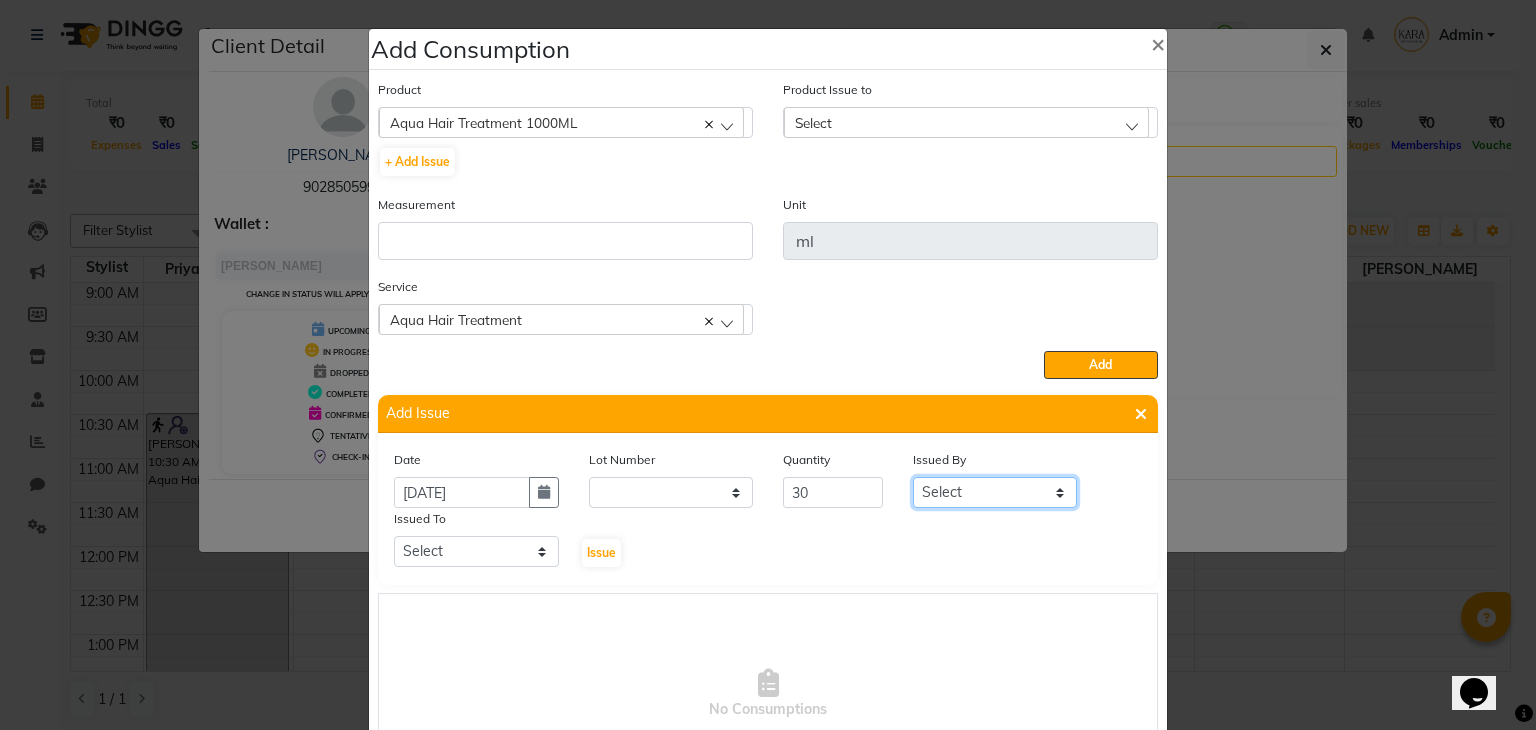click on "Select [PERSON_NAME] [PERSON_NAME] Priyanka [PERSON_NAME] [PERSON_NAME]  [PERSON_NAME] [PERSON_NAME]  [PERSON_NAME]" 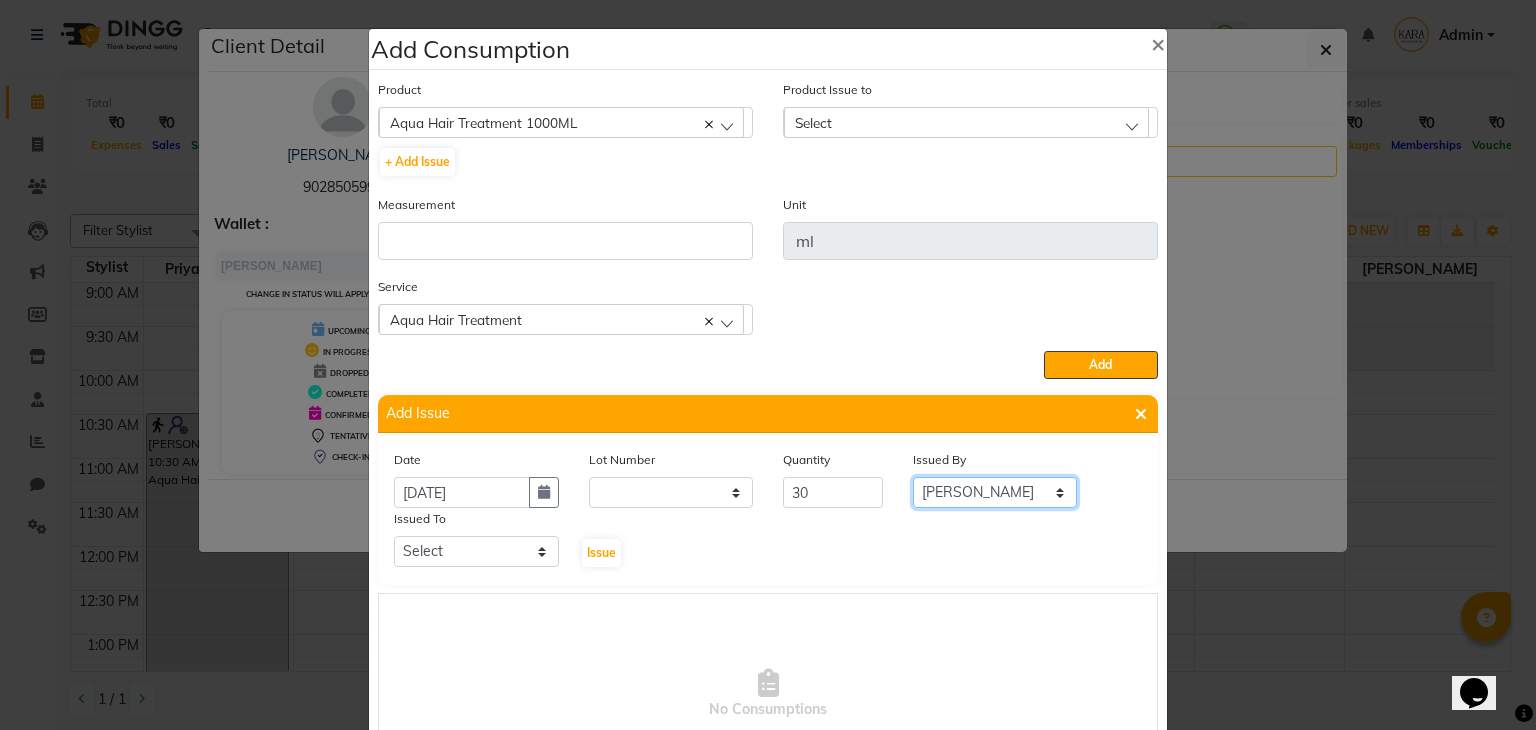 click on "Select [PERSON_NAME] [PERSON_NAME] Priyanka [PERSON_NAME] [PERSON_NAME]  [PERSON_NAME] [PERSON_NAME]  [PERSON_NAME]" 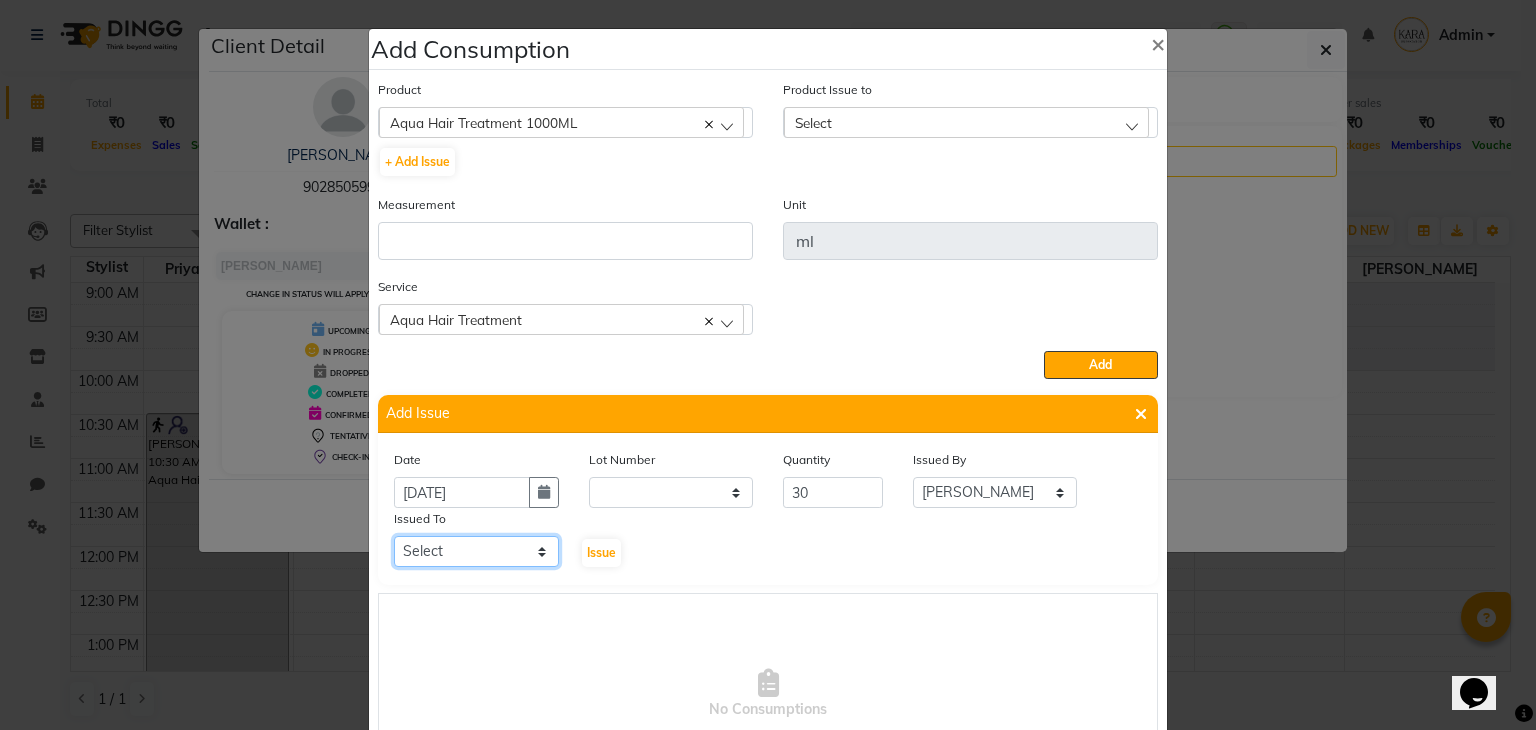click on "Select [PERSON_NAME] [PERSON_NAME] Priyanka [PERSON_NAME] [PERSON_NAME]  [PERSON_NAME] [PERSON_NAME]  [PERSON_NAME]" 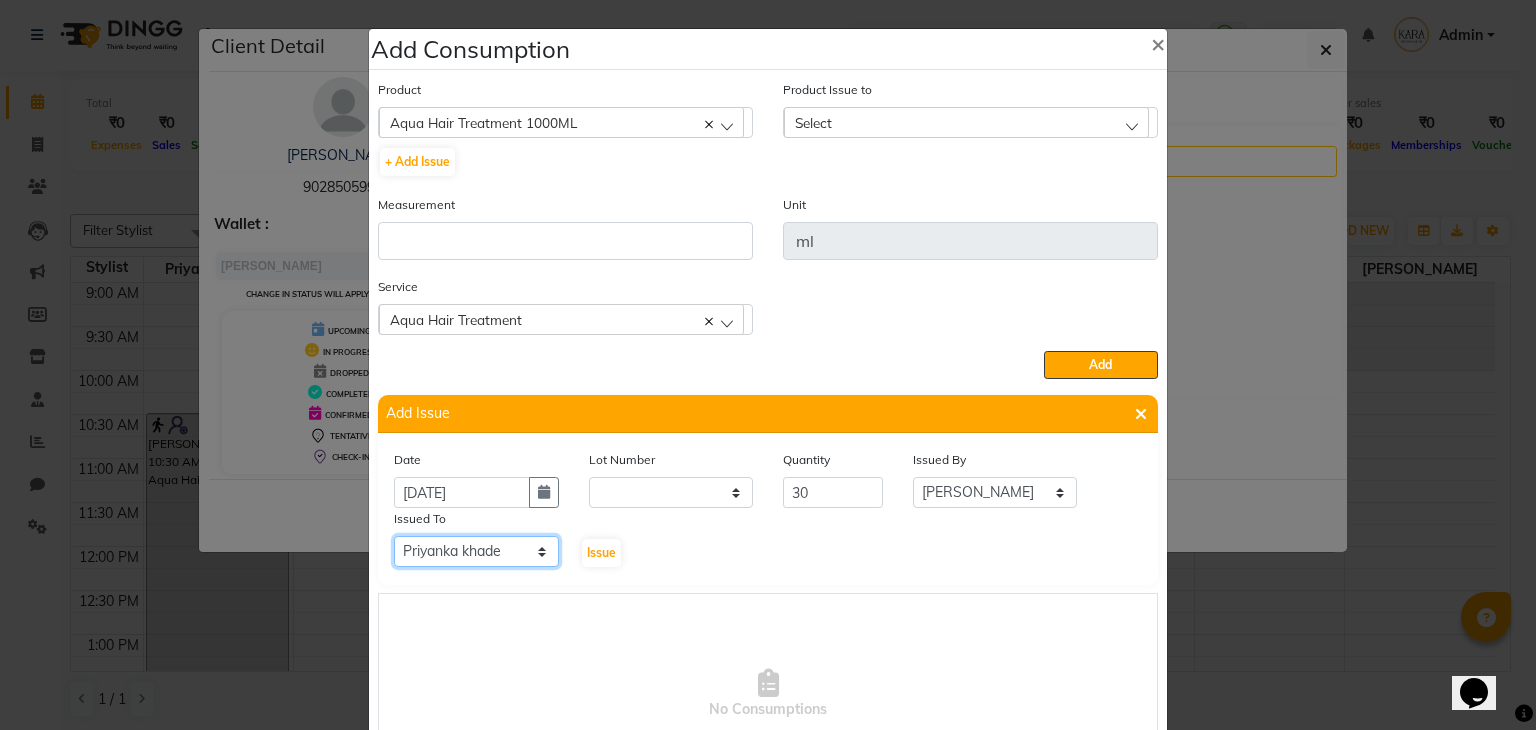 click on "Select [PERSON_NAME] [PERSON_NAME] Priyanka [PERSON_NAME] [PERSON_NAME]  [PERSON_NAME] [PERSON_NAME]  [PERSON_NAME]" 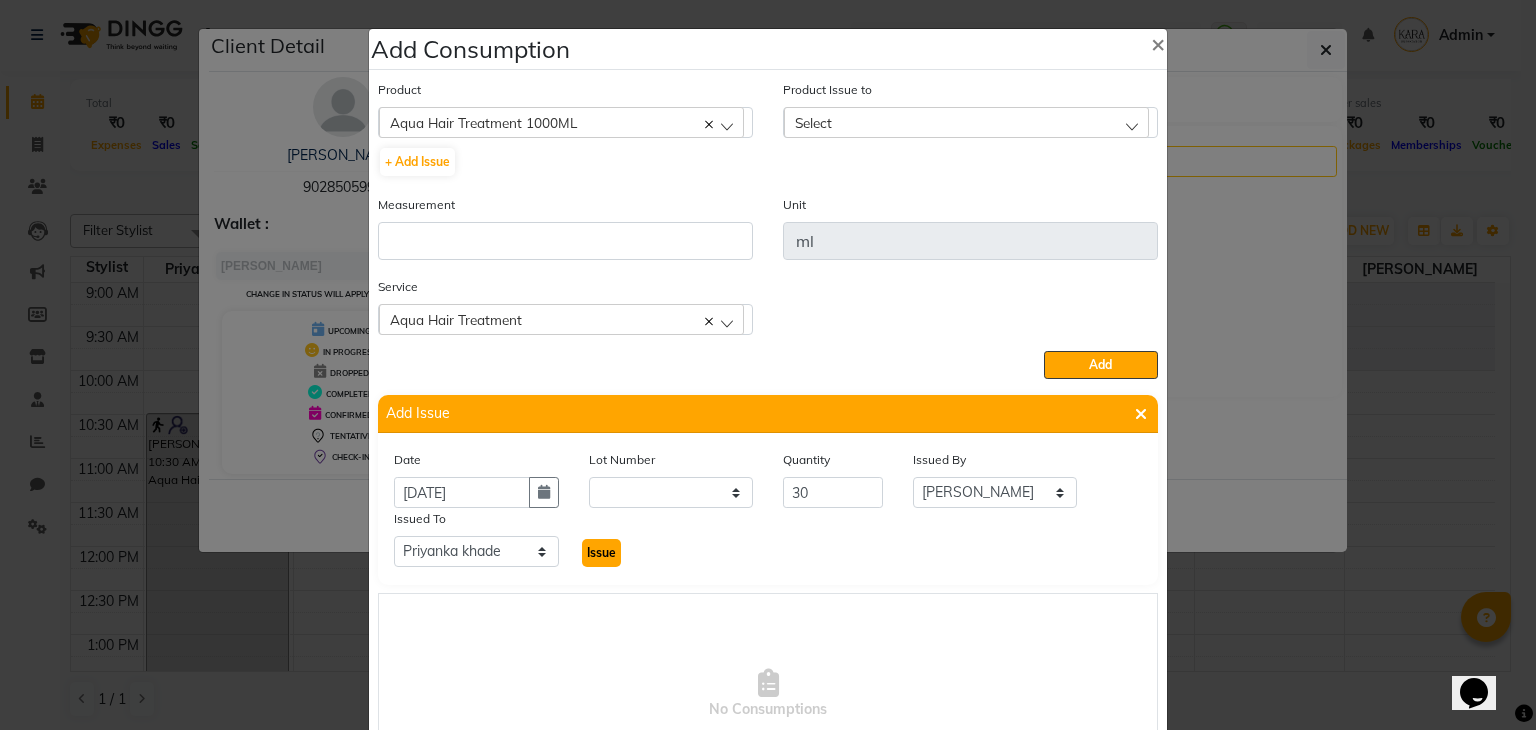 click on "Issue" 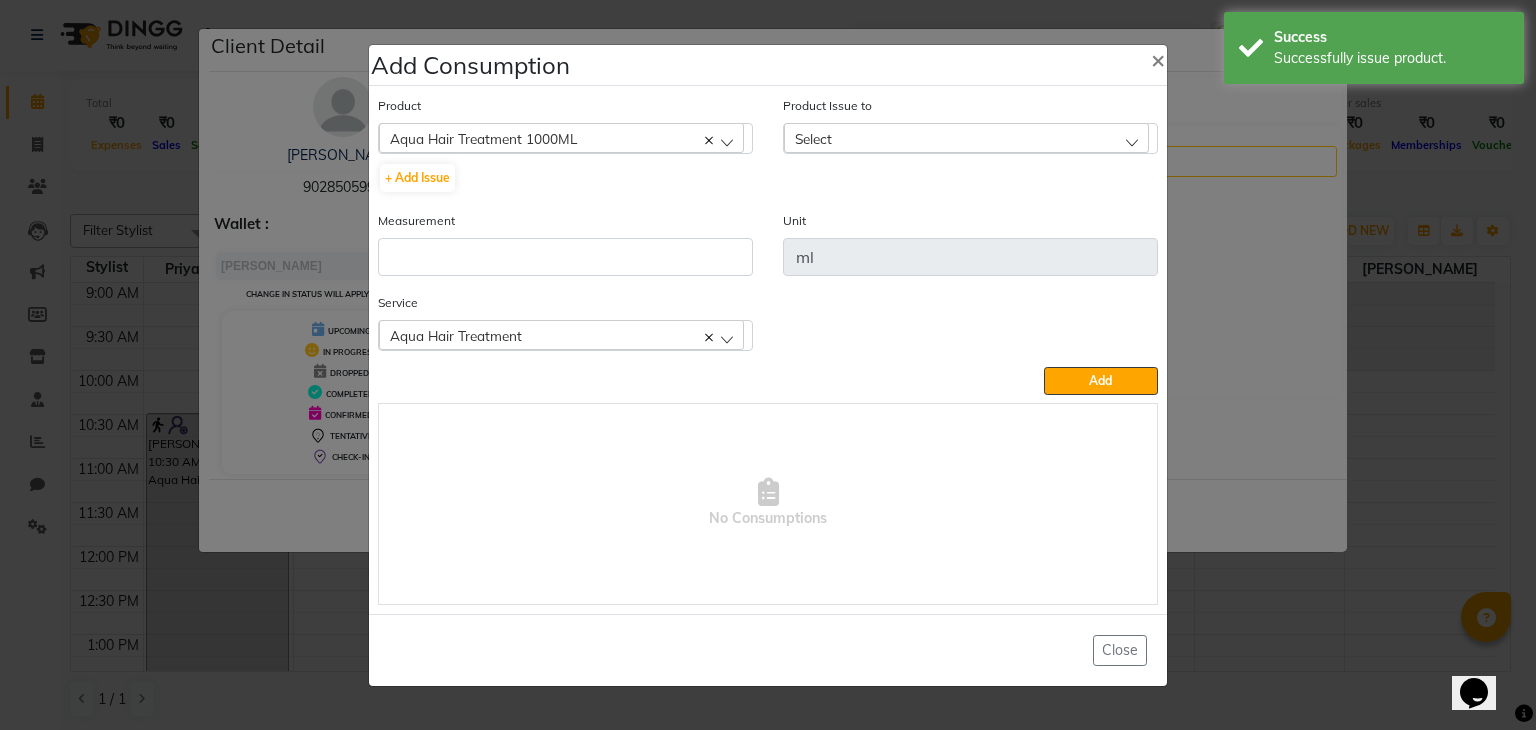 click on "Select" 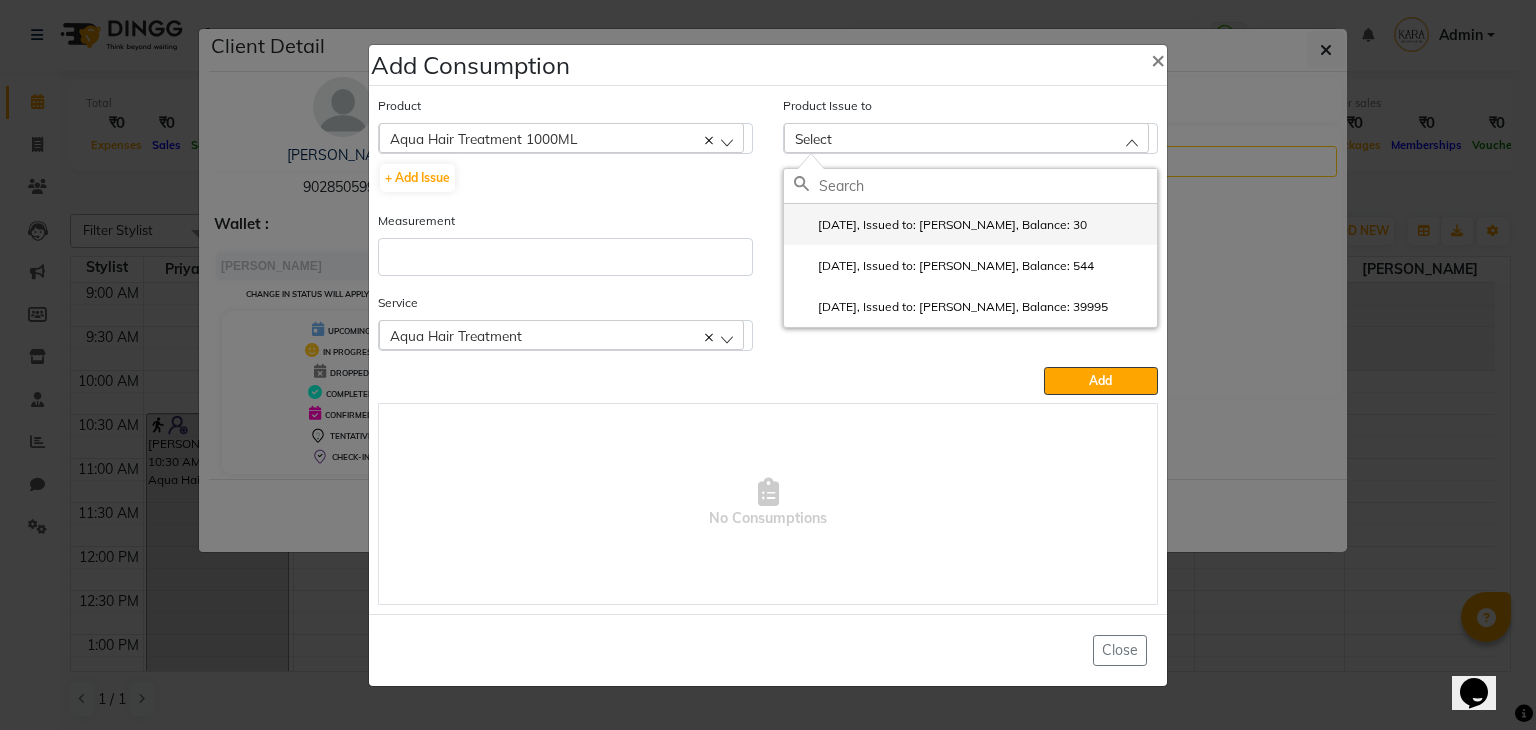 click on "[DATE], Issued to: [PERSON_NAME], Balance: 30" 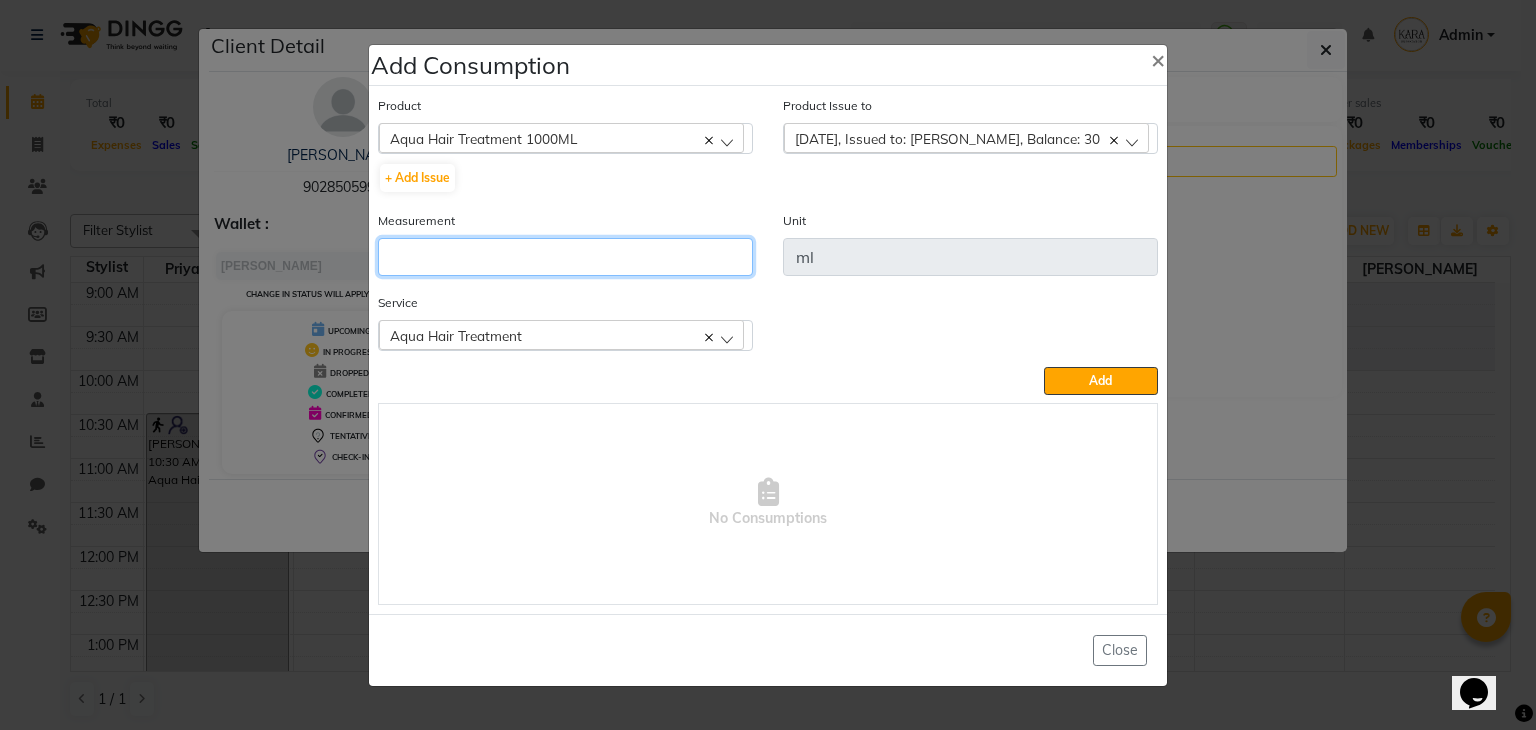 click 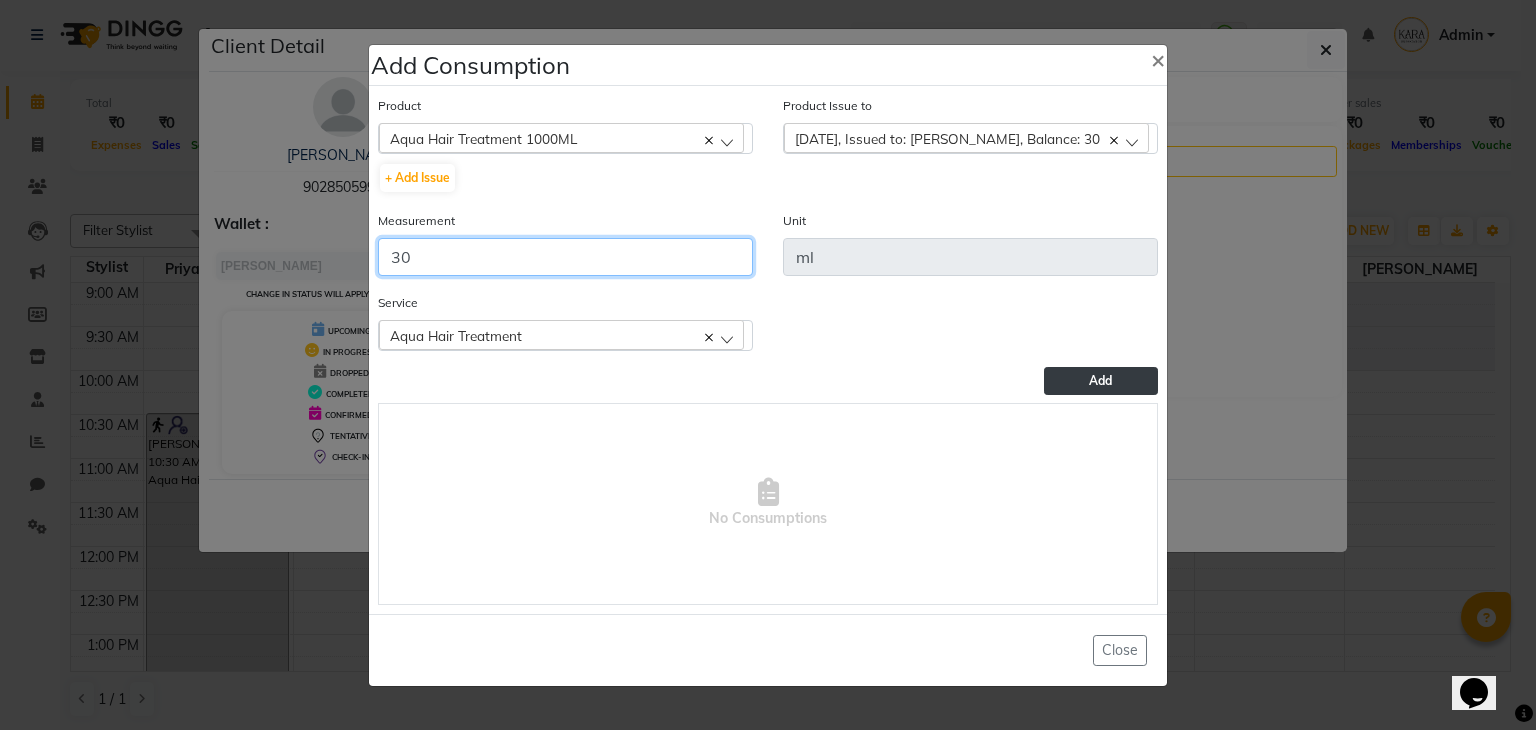 type on "30" 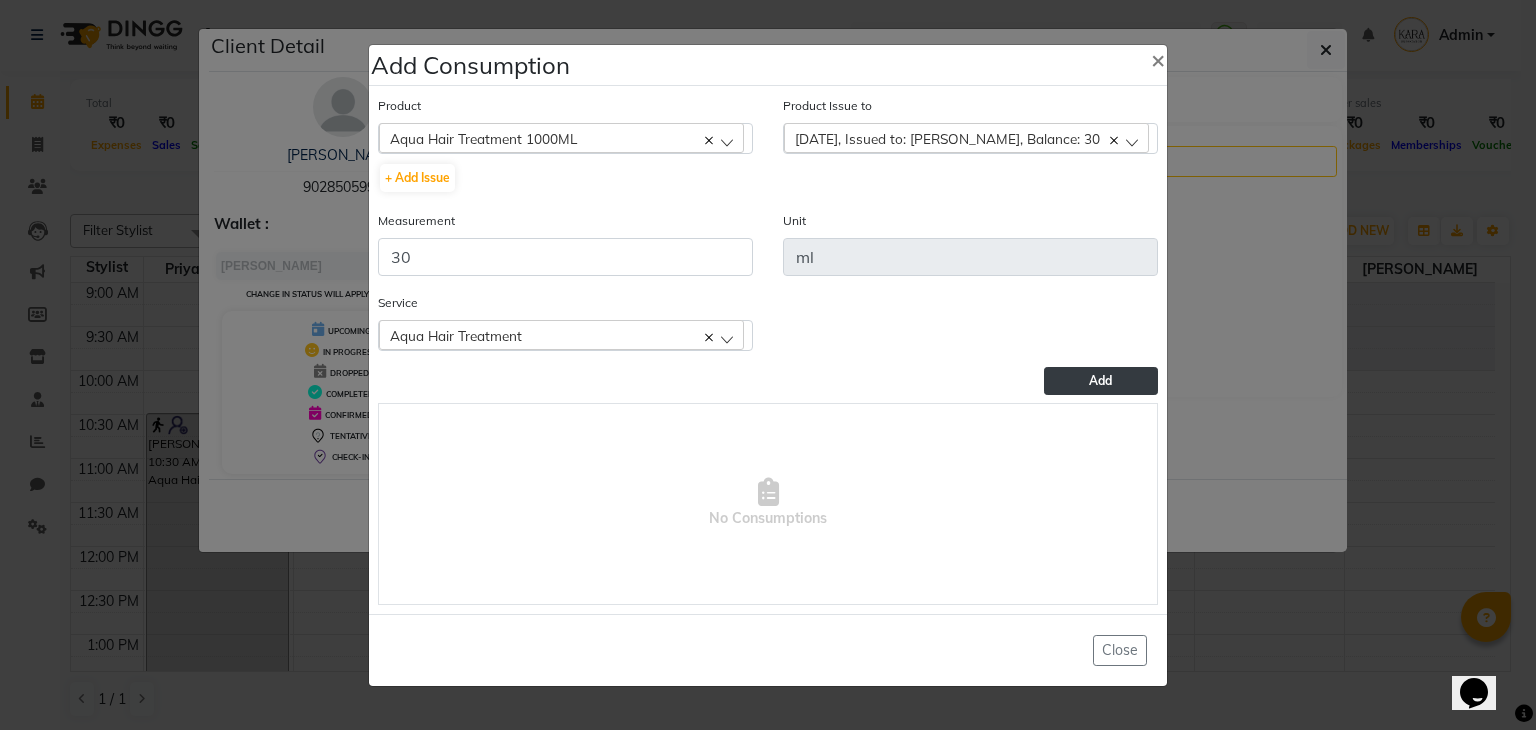 click on "Add" 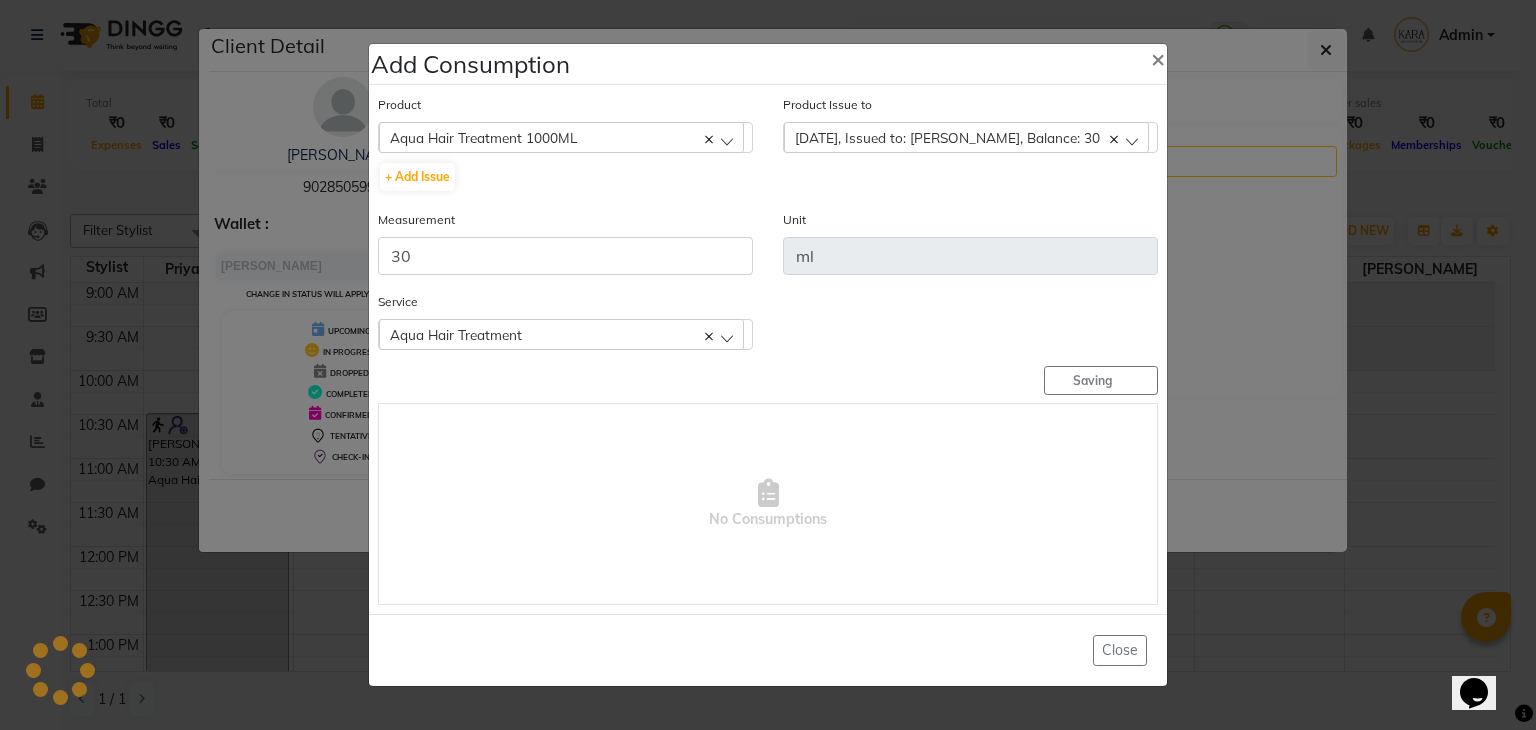 type 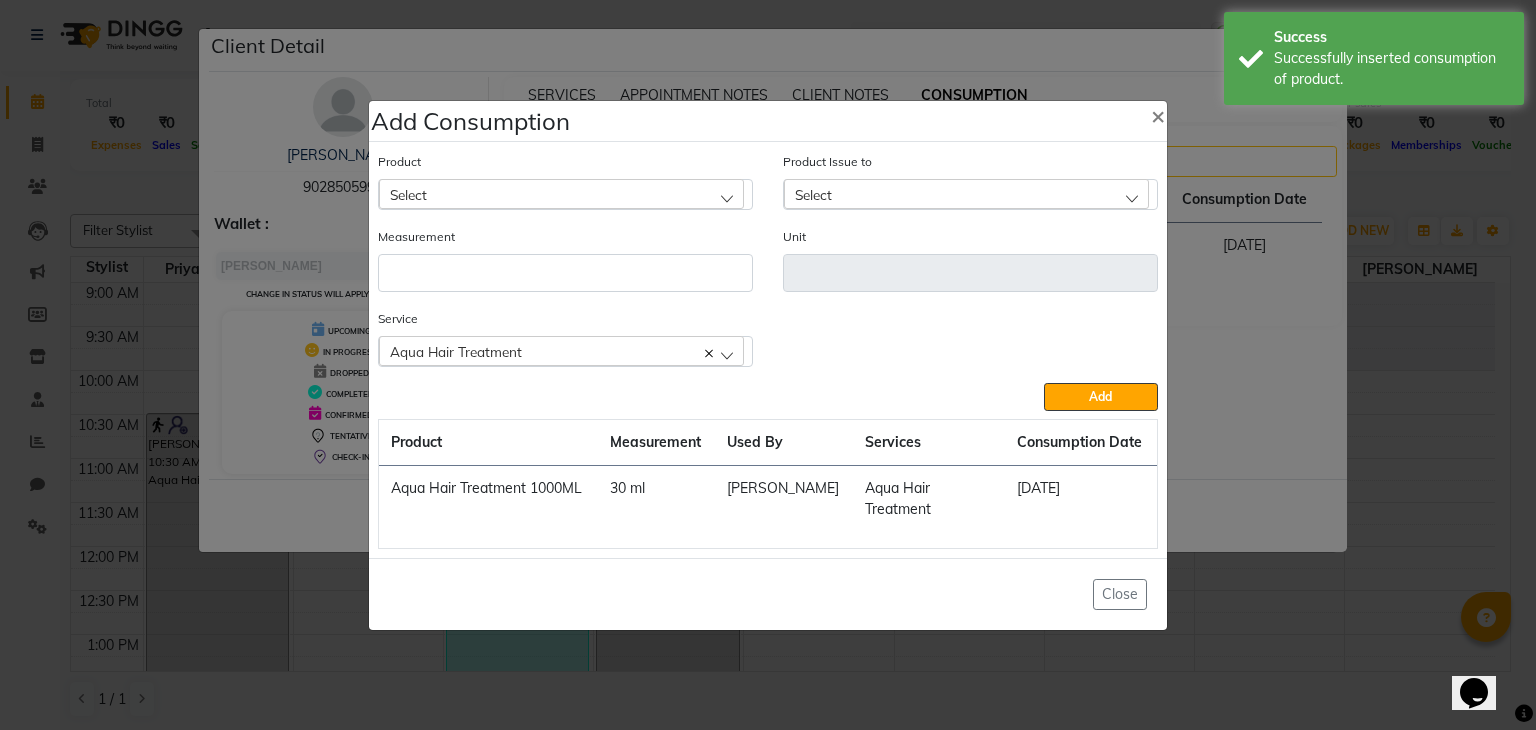 click on "Select" 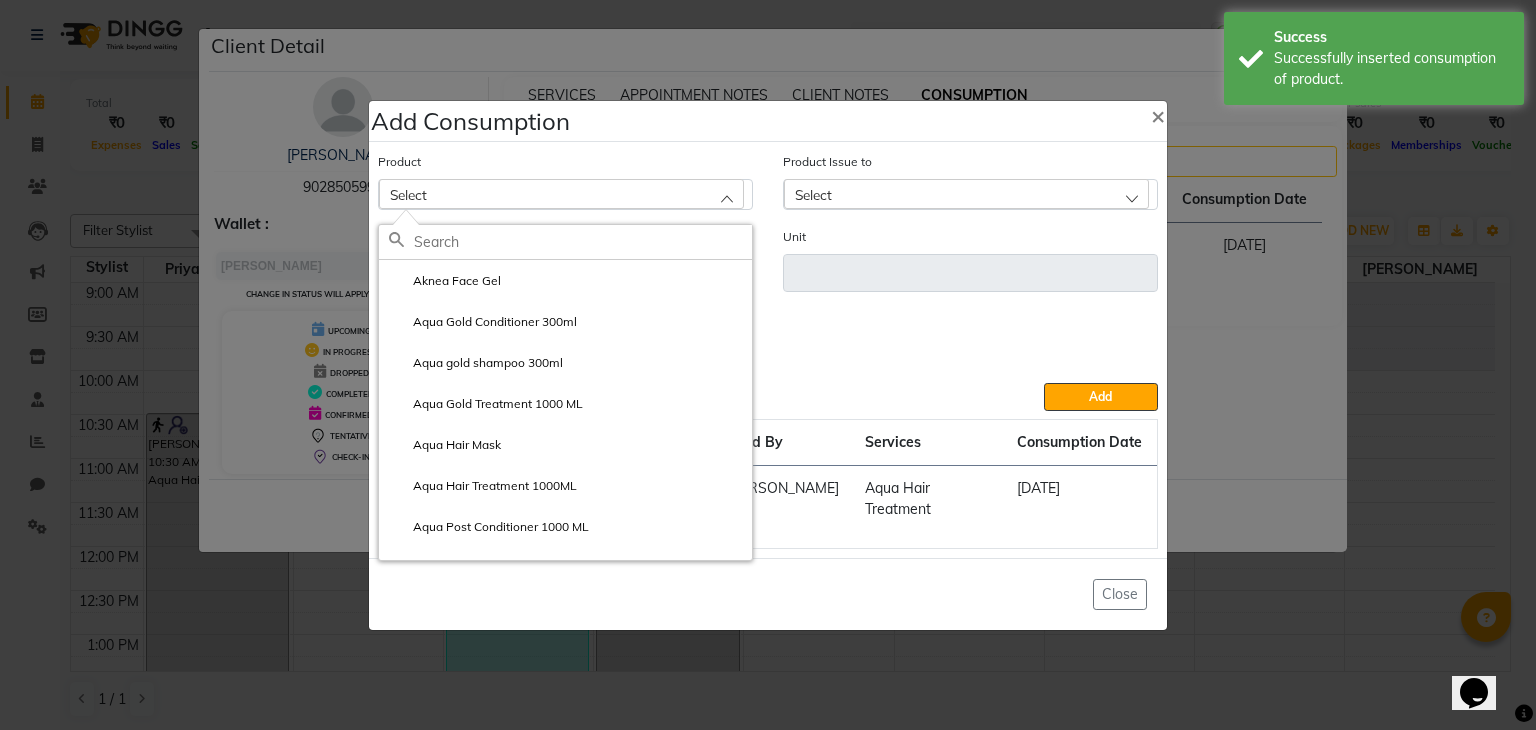 click on "Service  Aqua Hair Treatment  Aqua Hair Treatment" 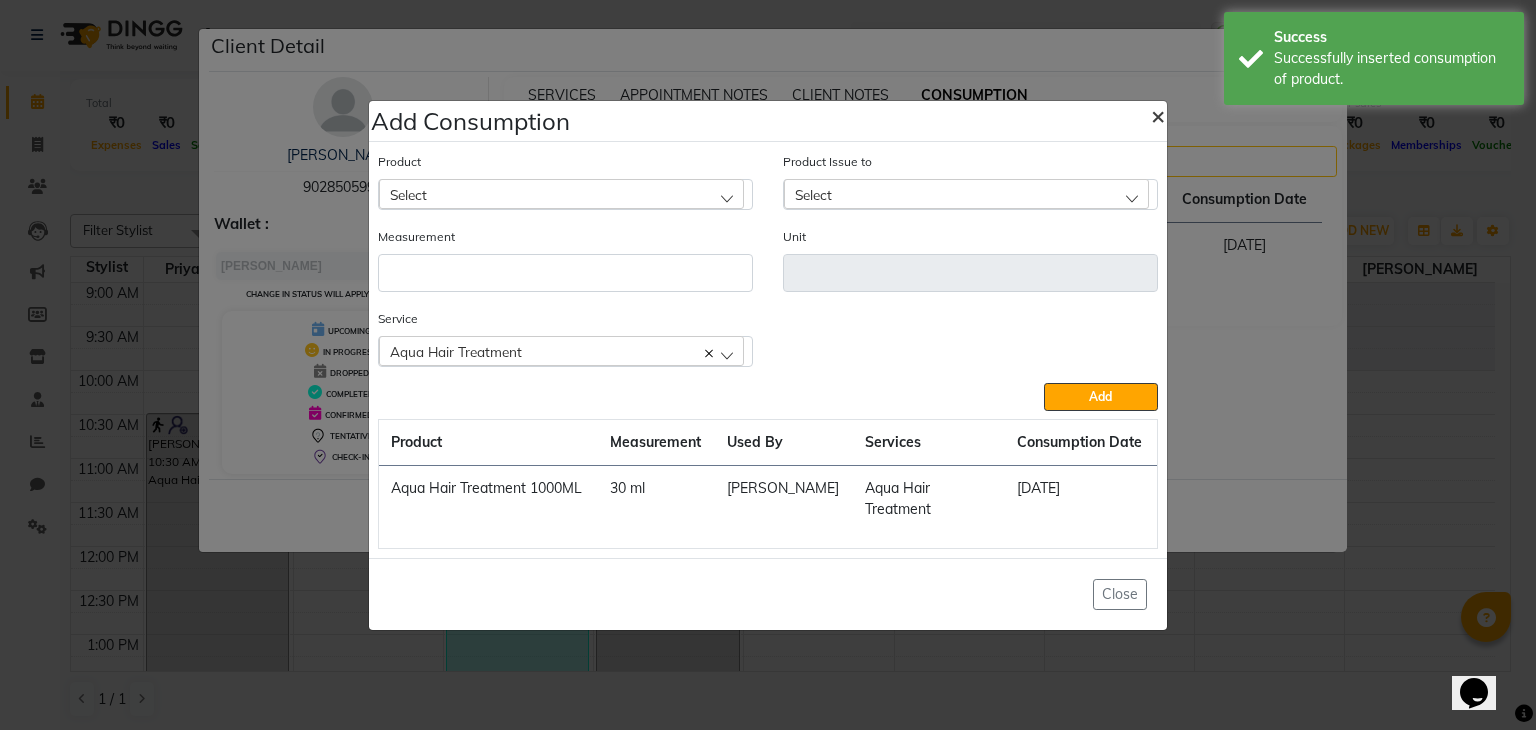 click on "×" 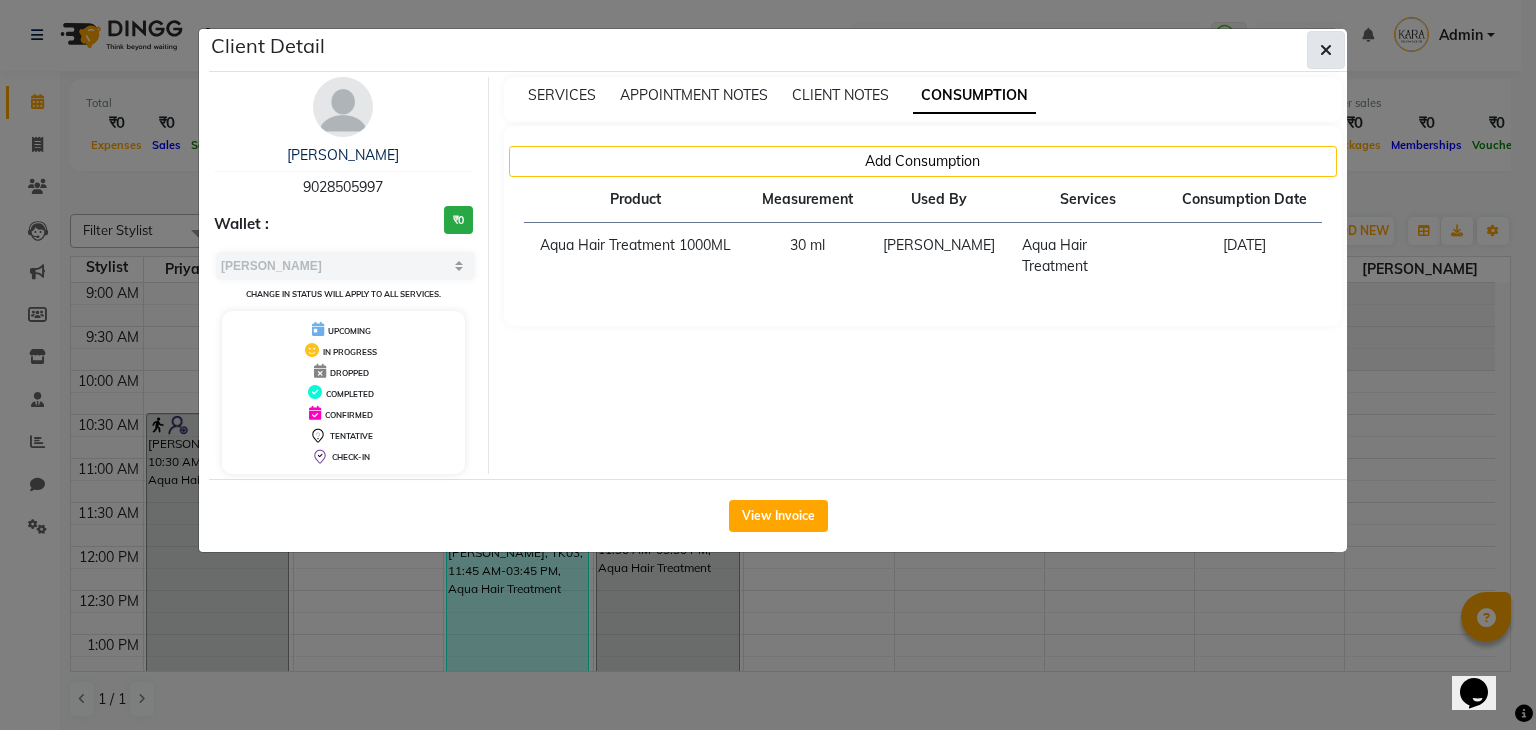 click 